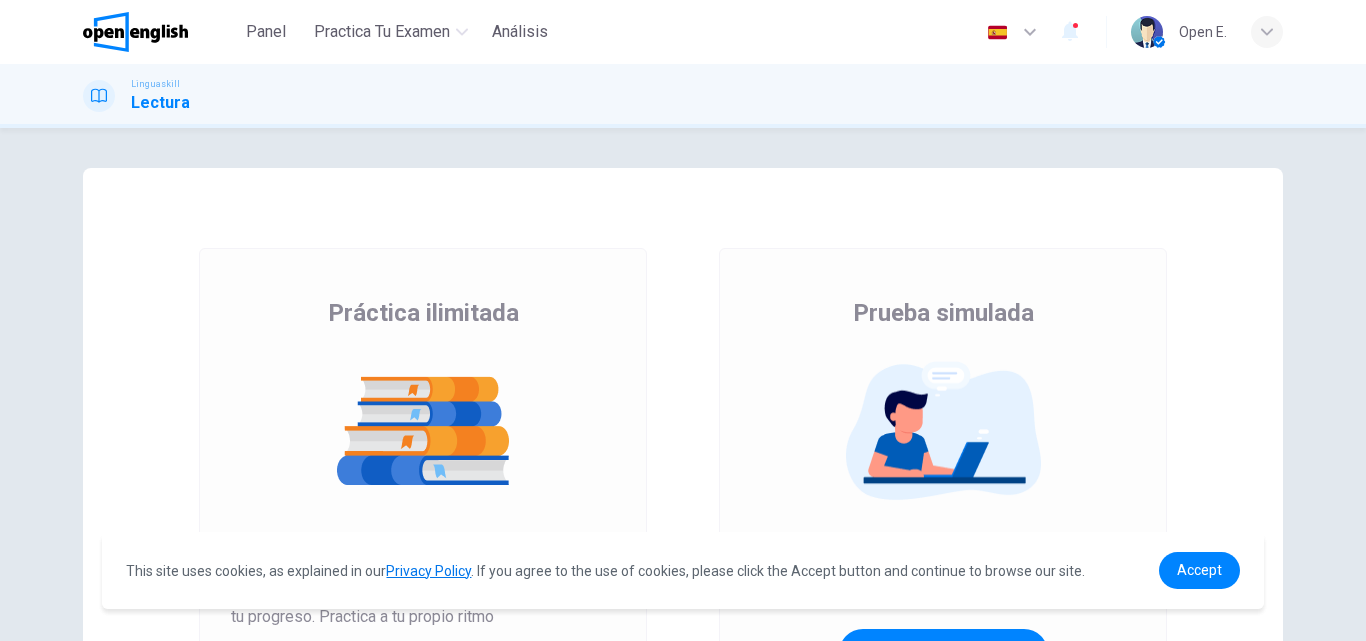 scroll, scrollTop: 0, scrollLeft: 0, axis: both 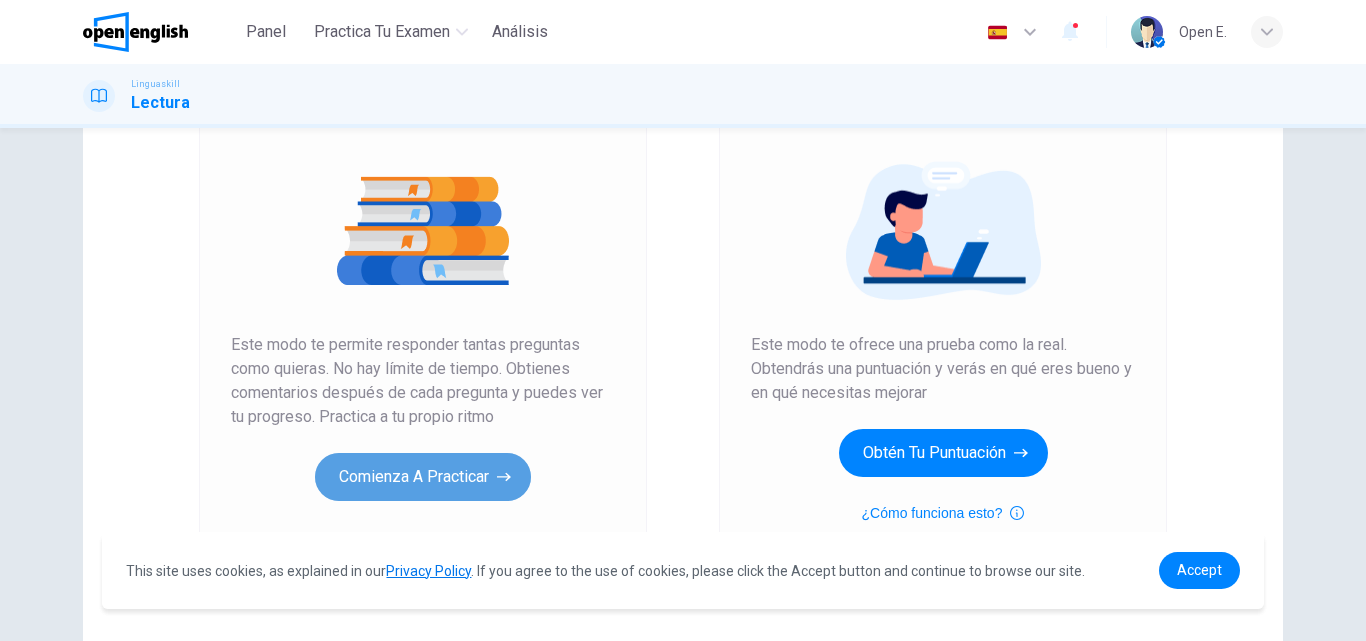 click 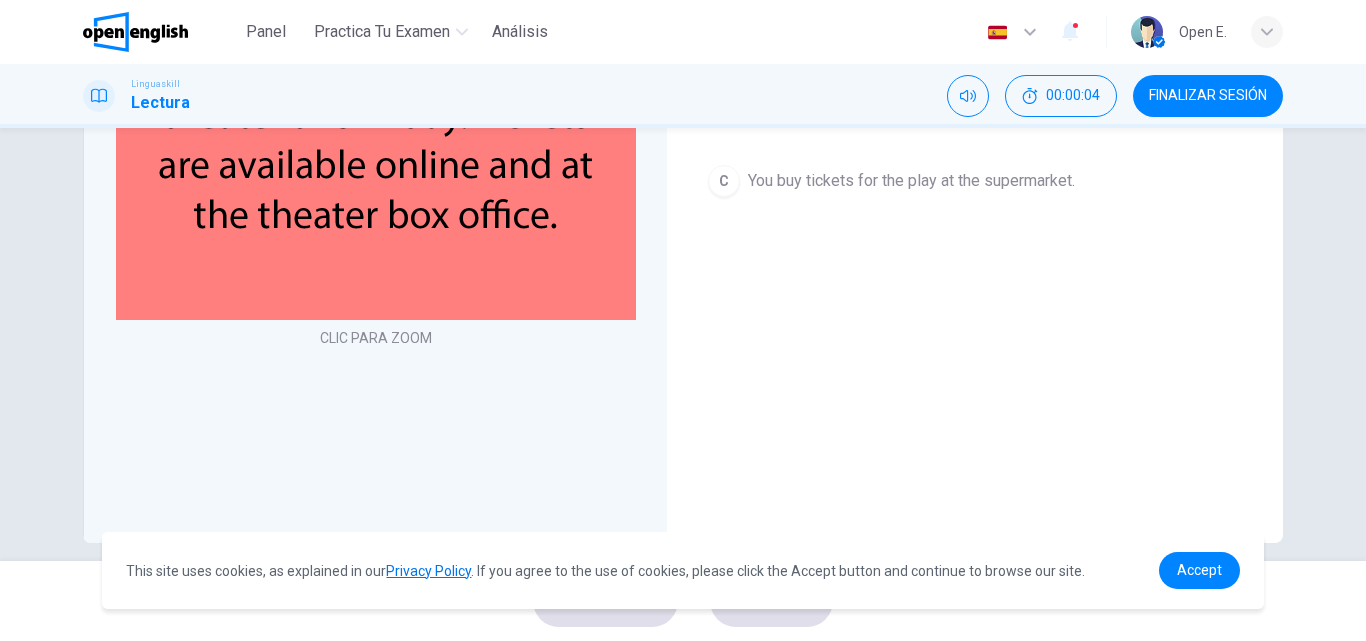 scroll, scrollTop: 342, scrollLeft: 0, axis: vertical 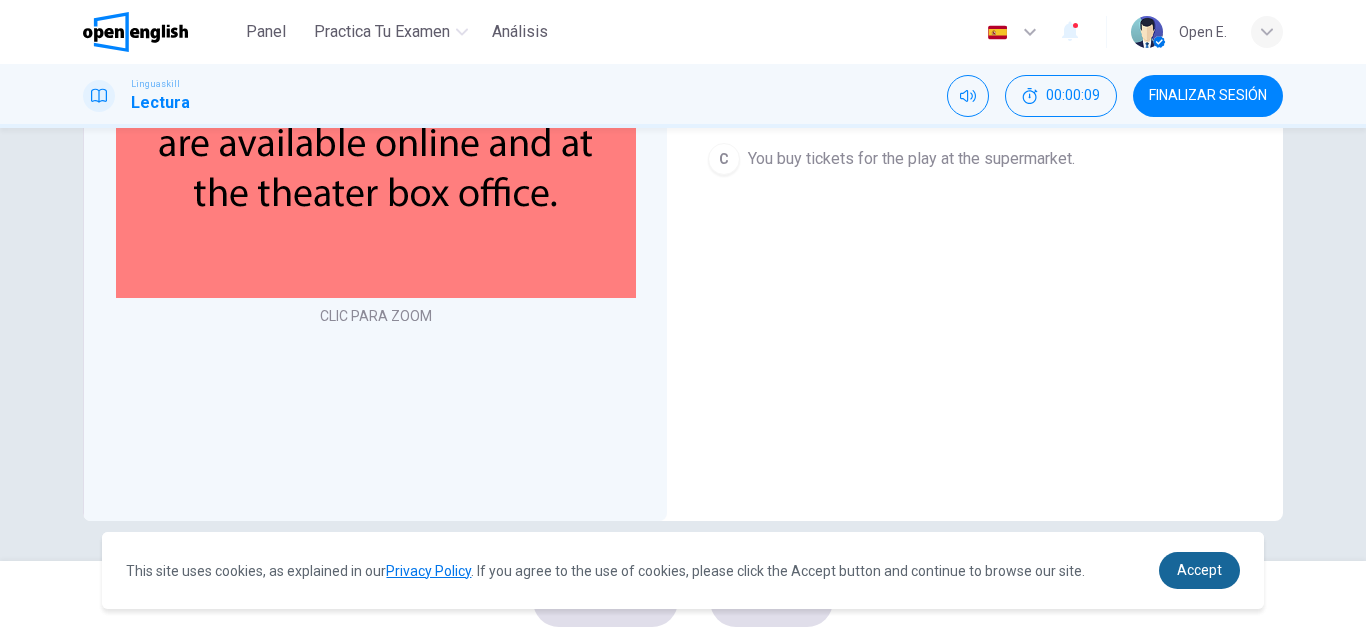 click on "Accept" at bounding box center [1199, 570] 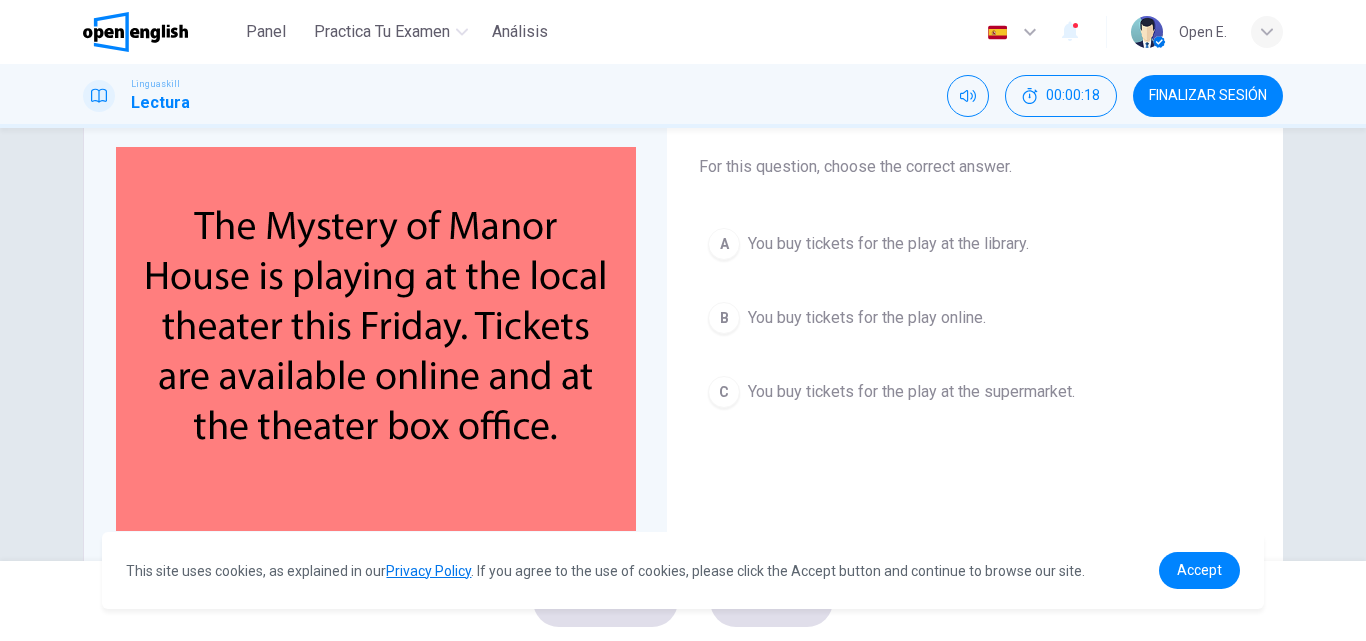 scroll, scrollTop: 102, scrollLeft: 0, axis: vertical 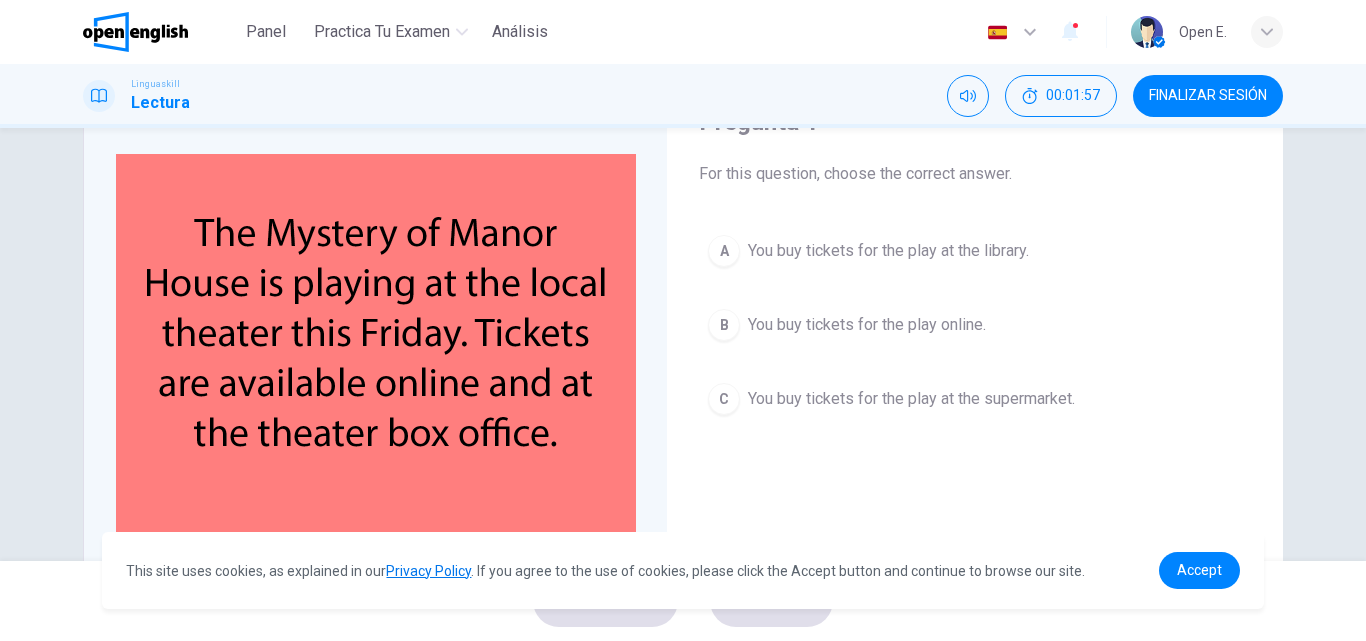 click on "B You buy tickets for the play online." at bounding box center [975, 325] 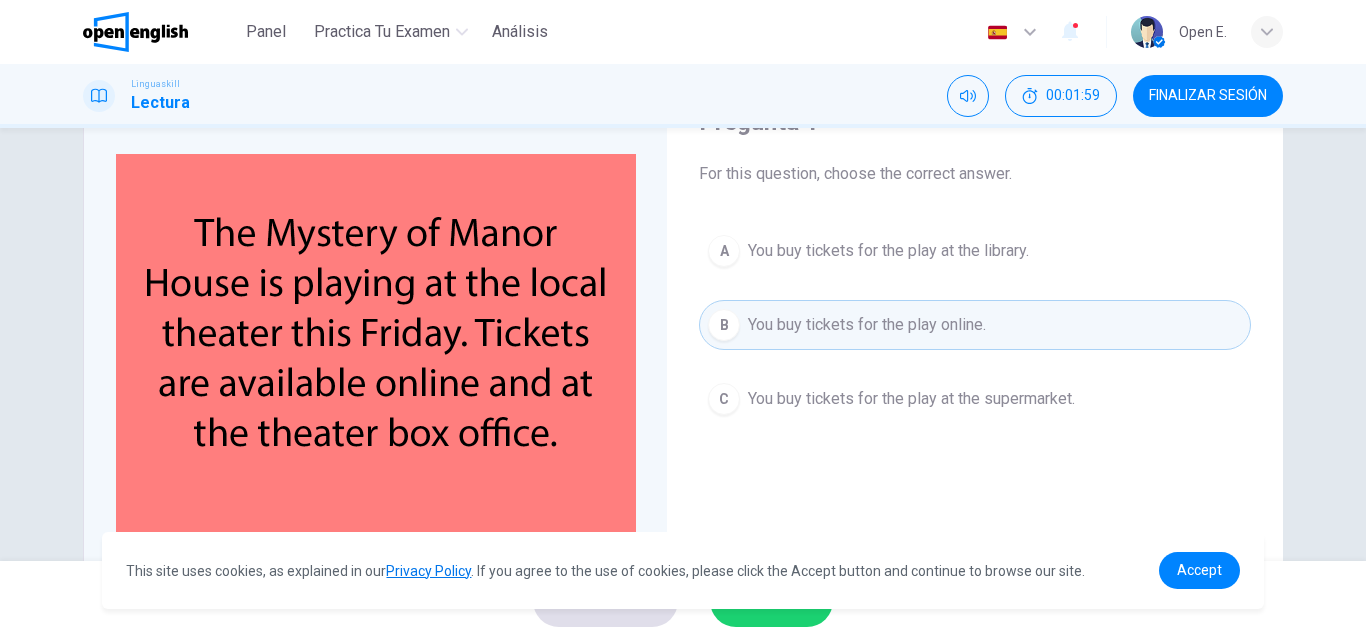 type 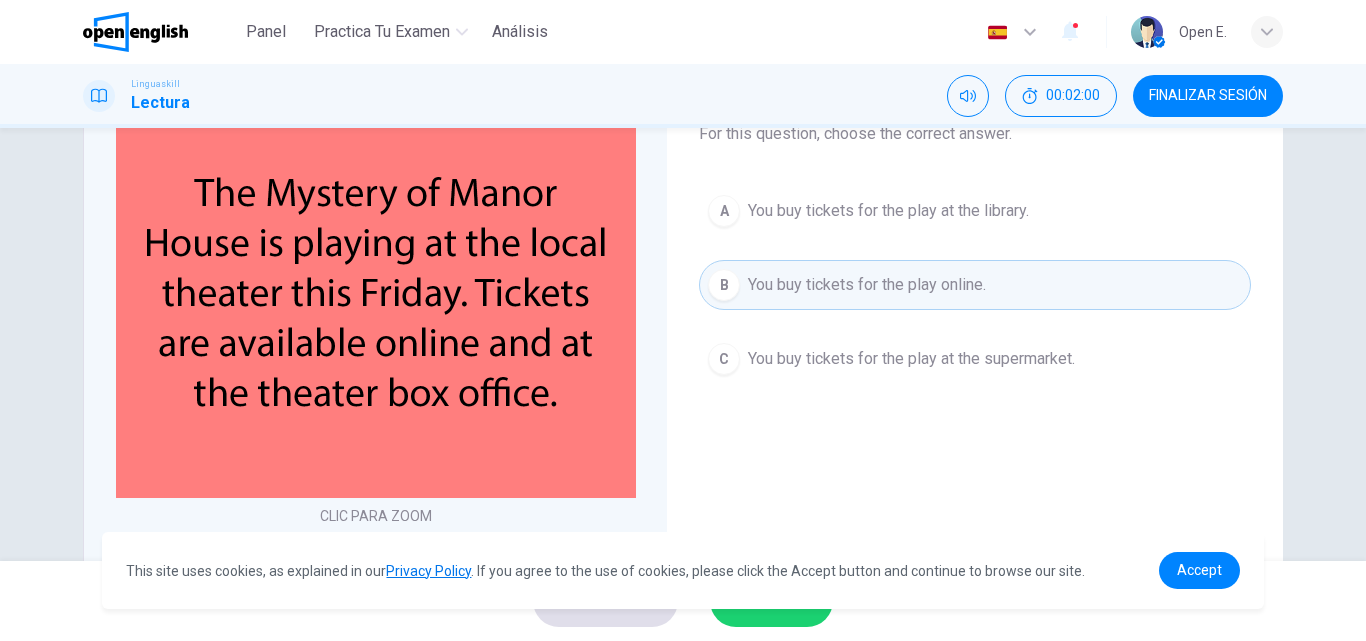 scroll, scrollTop: 182, scrollLeft: 0, axis: vertical 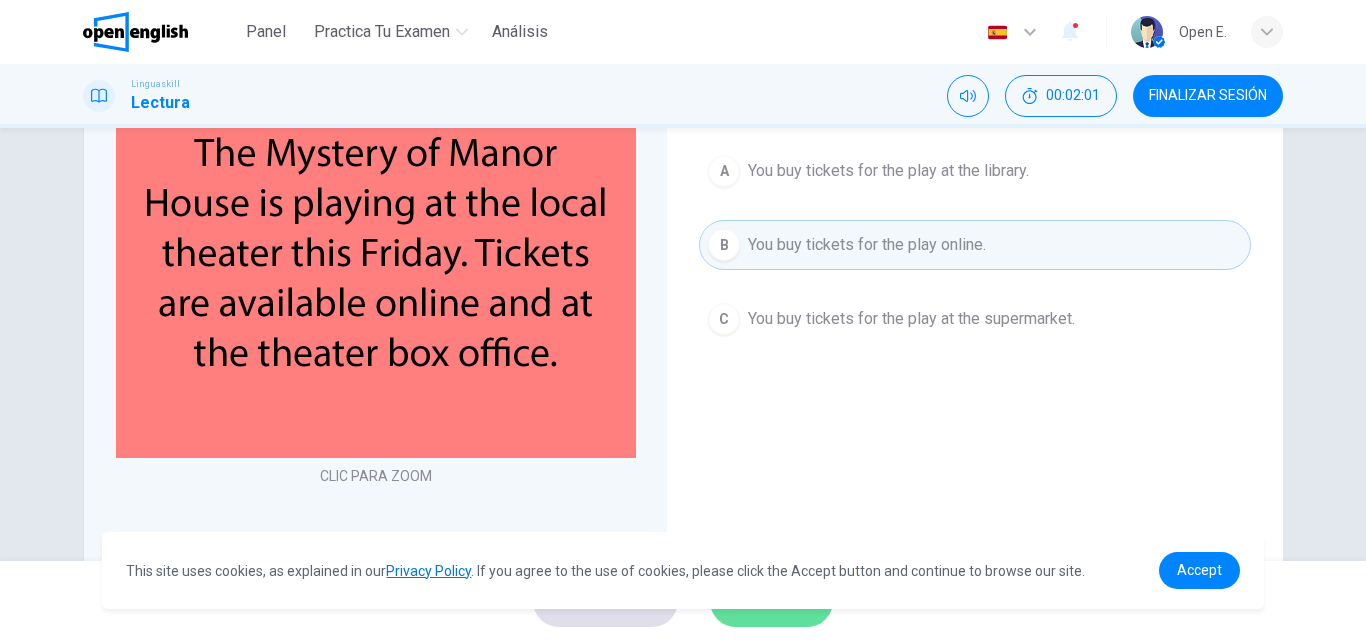 click on "ENVIAR" at bounding box center [771, 601] 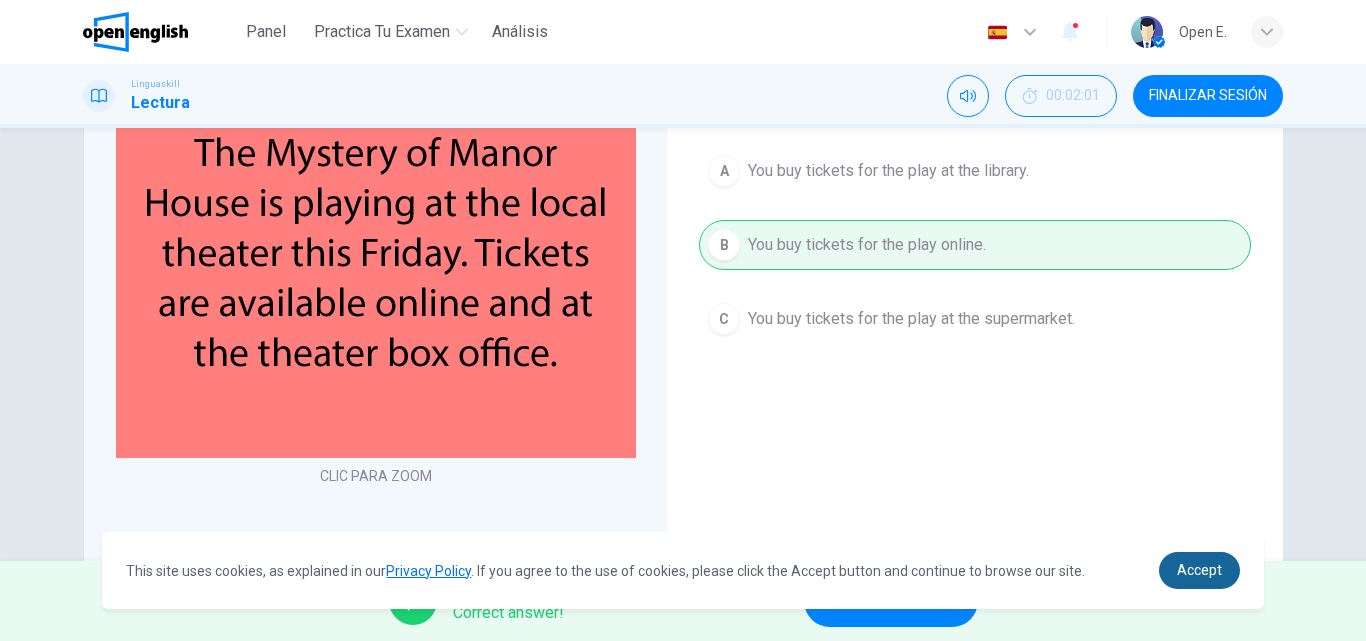 click on "Accept" at bounding box center [1199, 570] 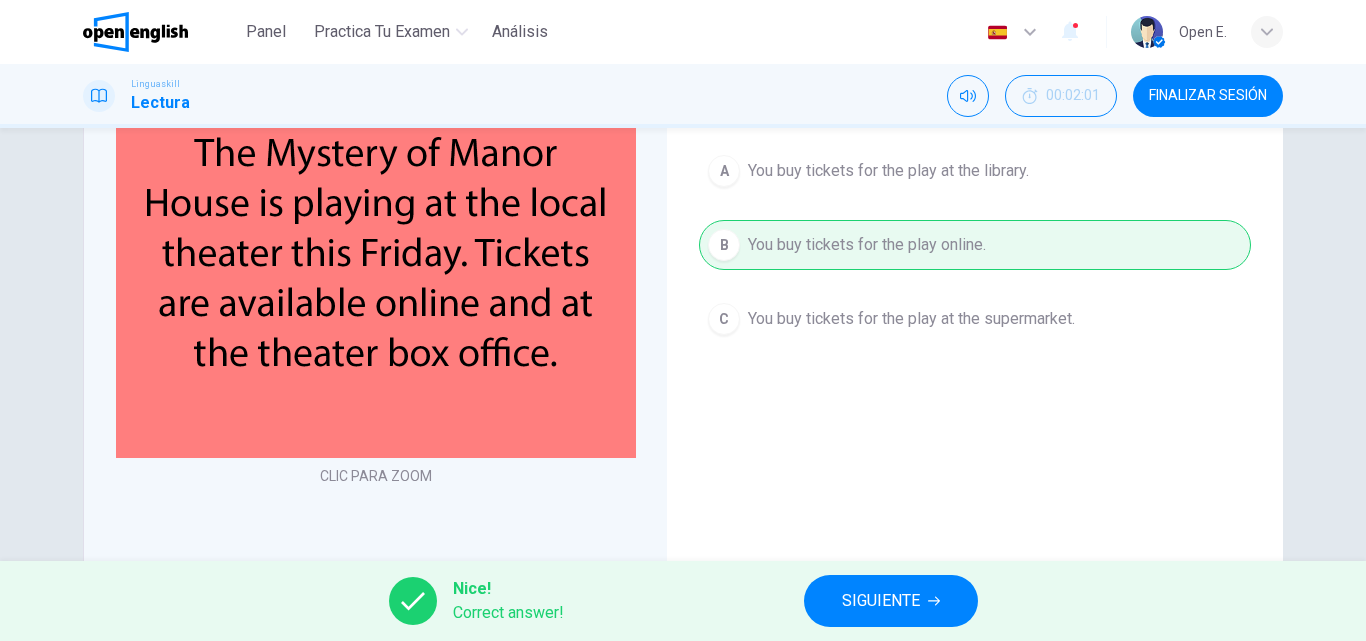 click on "SIGUIENTE" at bounding box center [891, 601] 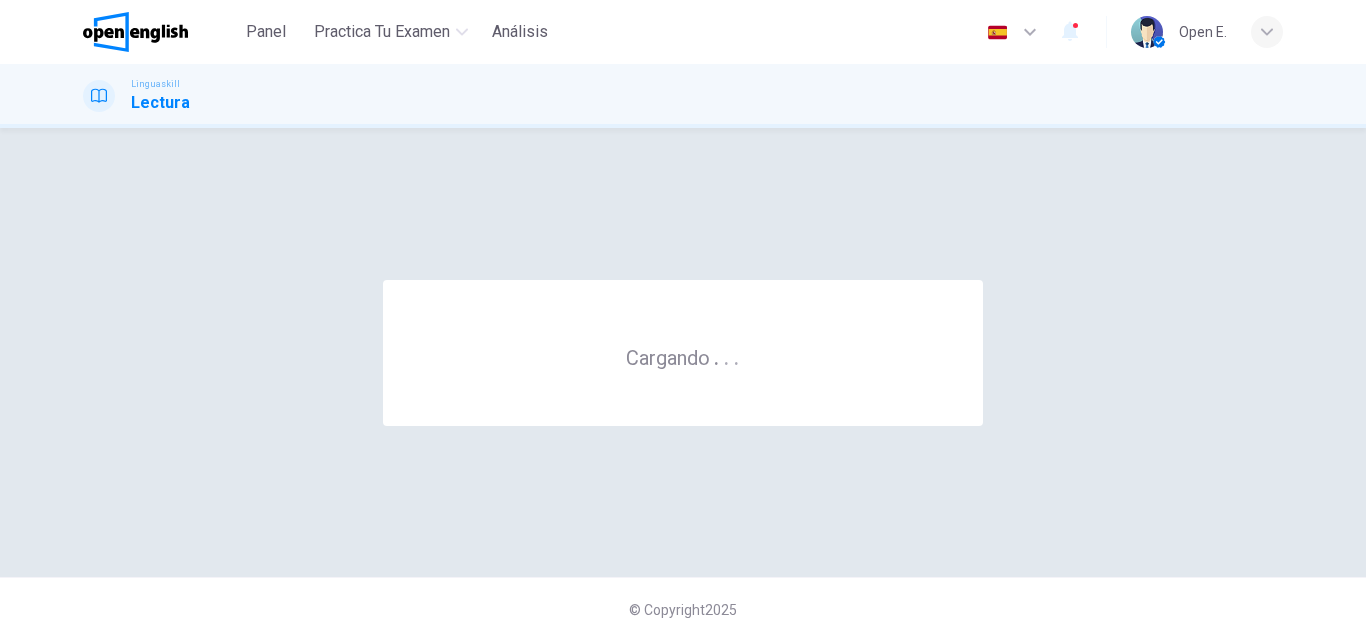 scroll, scrollTop: 0, scrollLeft: 0, axis: both 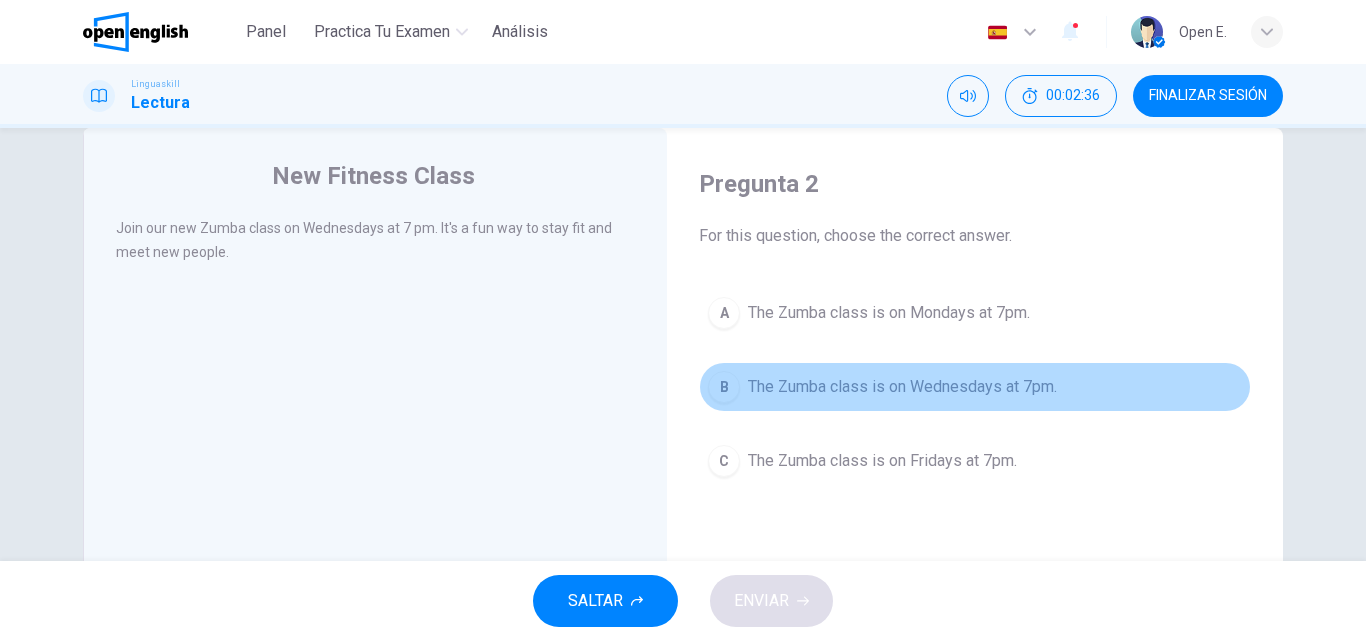 click on "B" at bounding box center (724, 387) 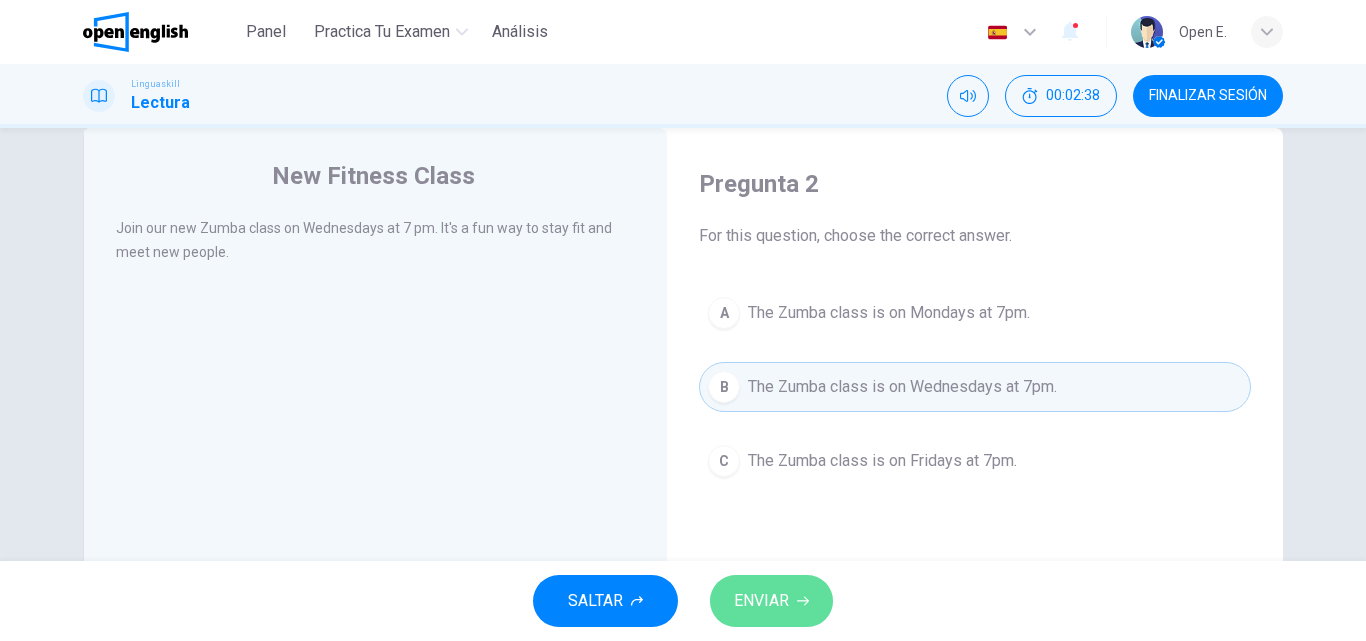 click on "ENVIAR" at bounding box center (761, 601) 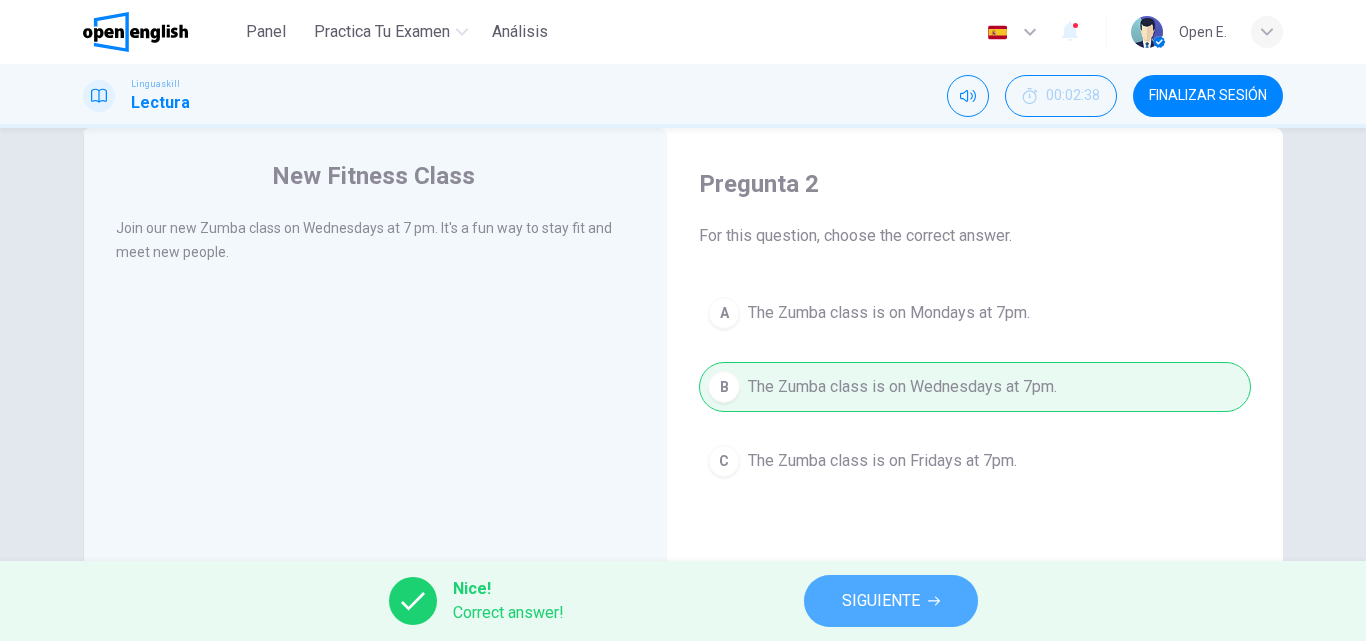 click on "SIGUIENTE" at bounding box center [891, 601] 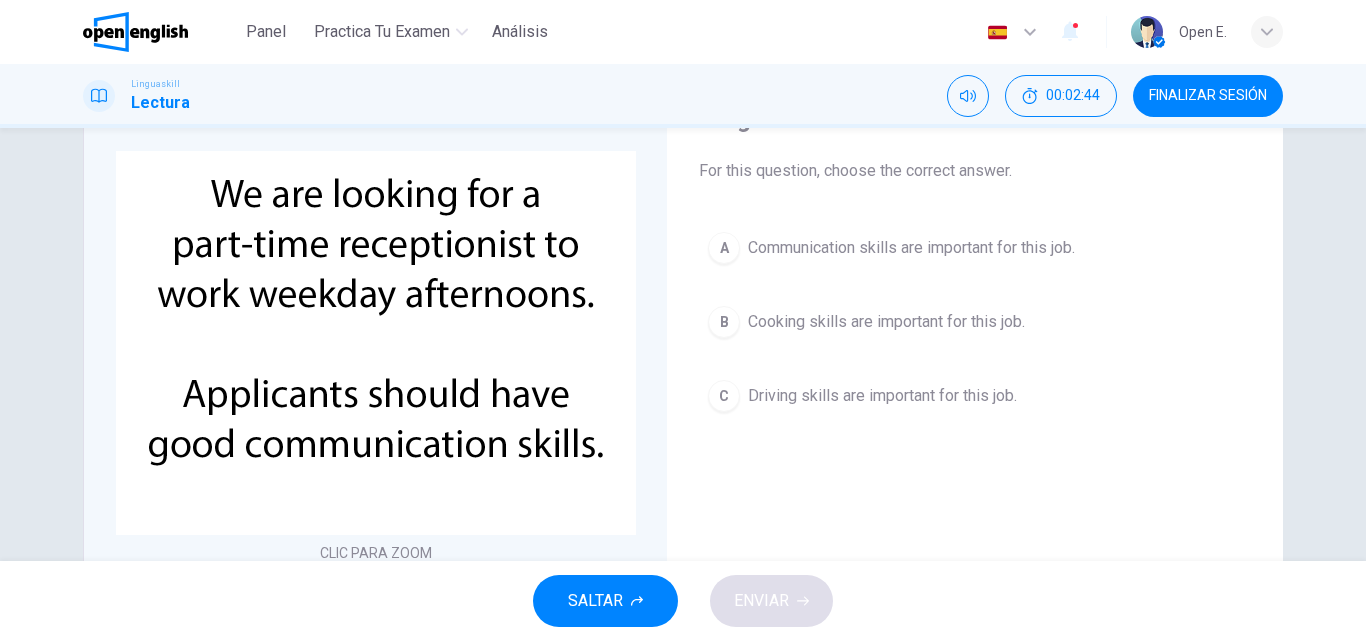 scroll, scrollTop: 120, scrollLeft: 0, axis: vertical 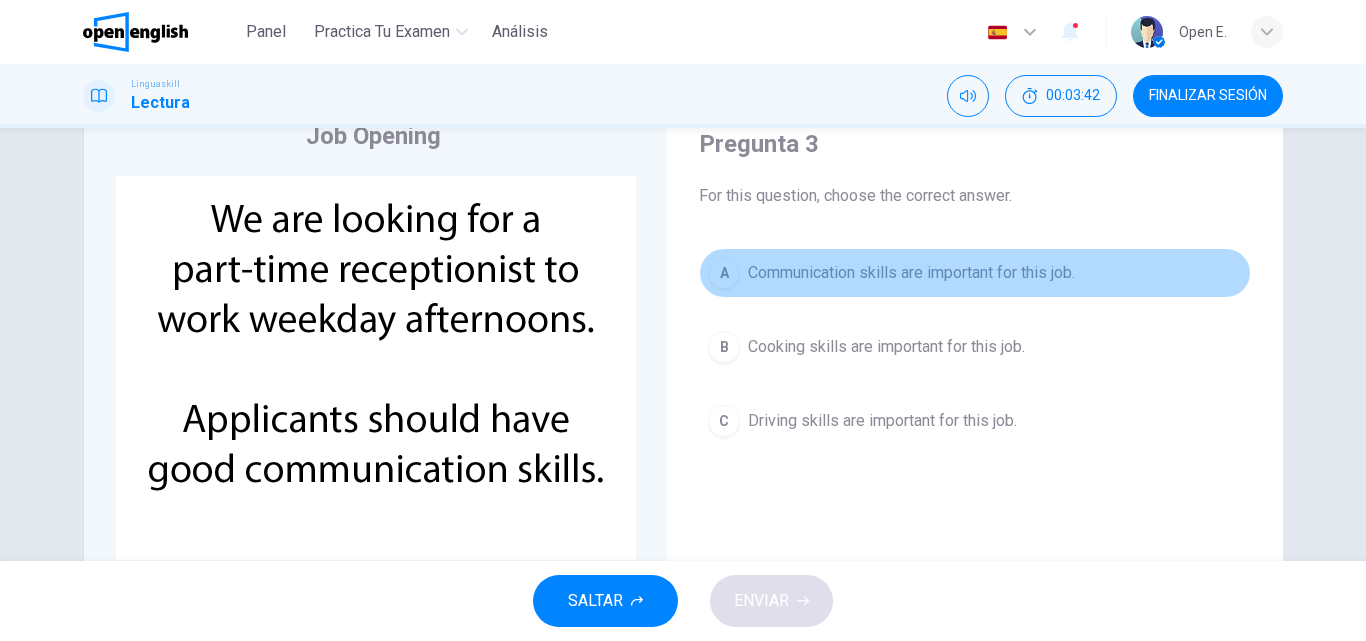 click on "A" at bounding box center [724, 273] 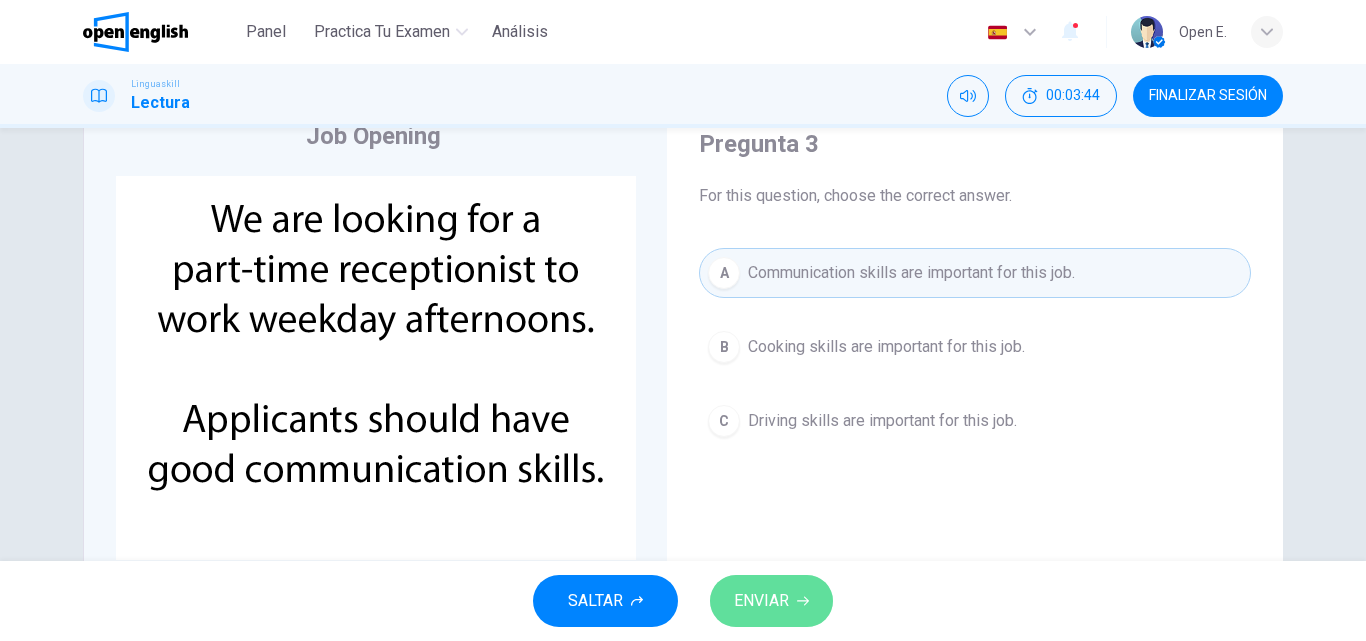 click on "ENVIAR" at bounding box center [771, 601] 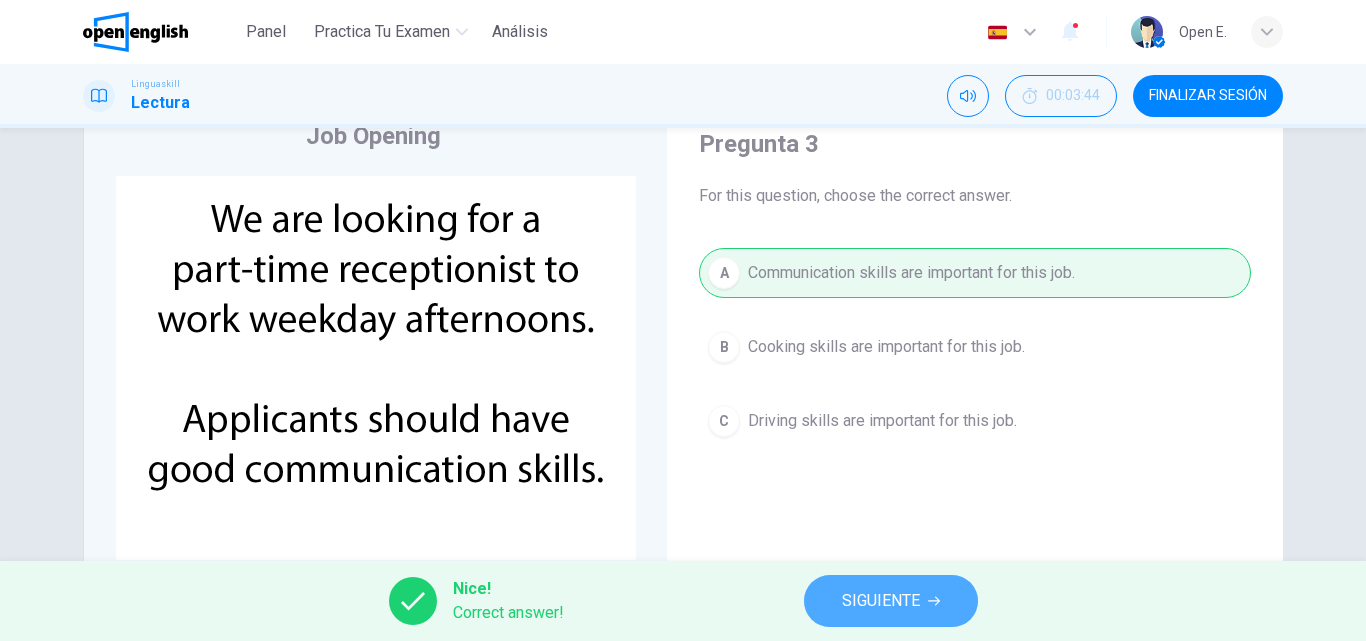 click on "SIGUIENTE" at bounding box center (881, 601) 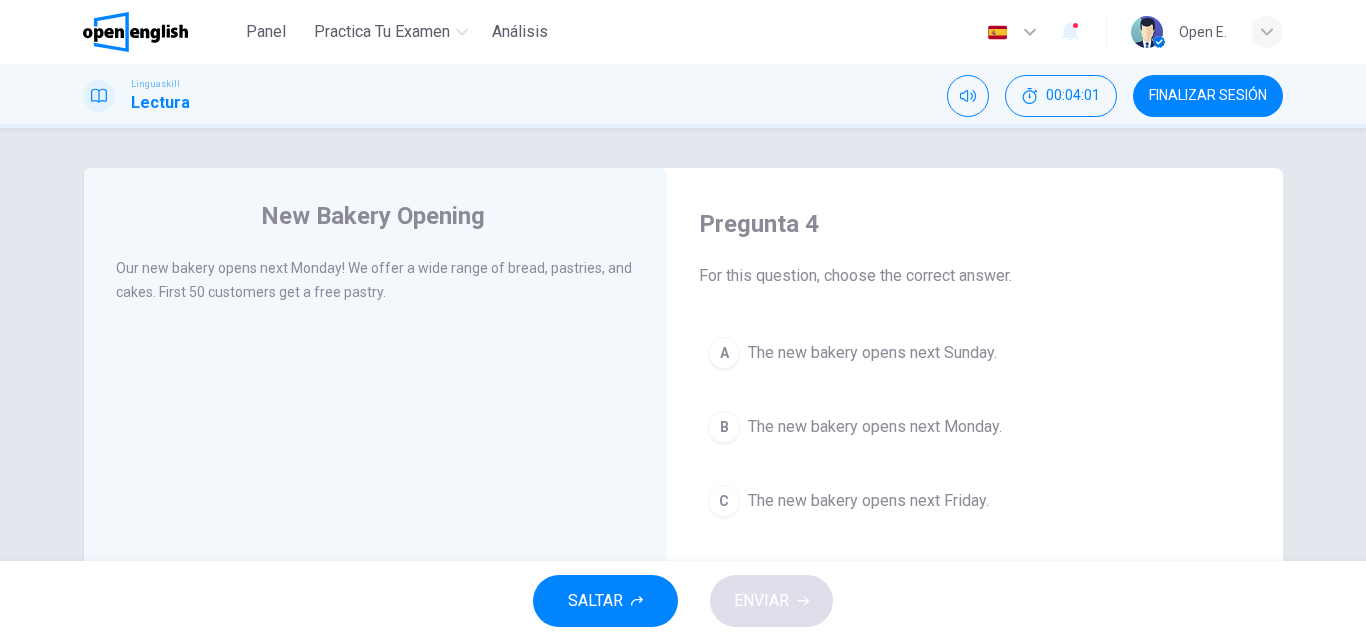click on "B" at bounding box center [724, 427] 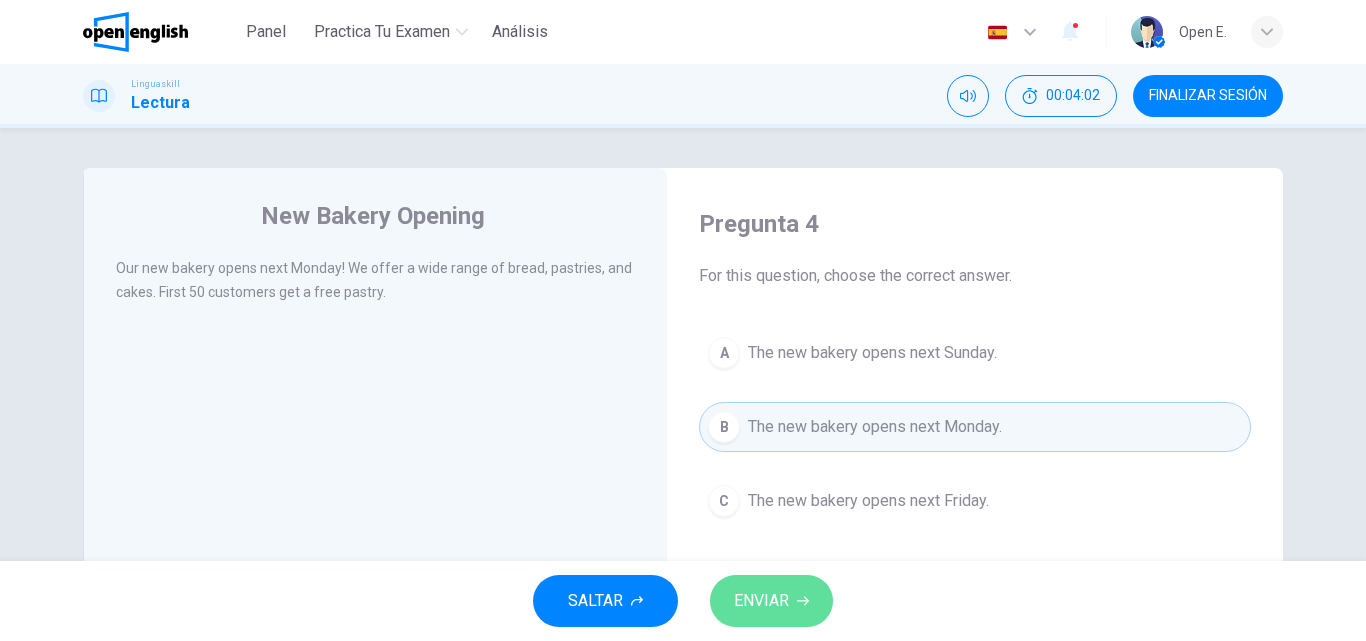 click on "ENVIAR" at bounding box center [761, 601] 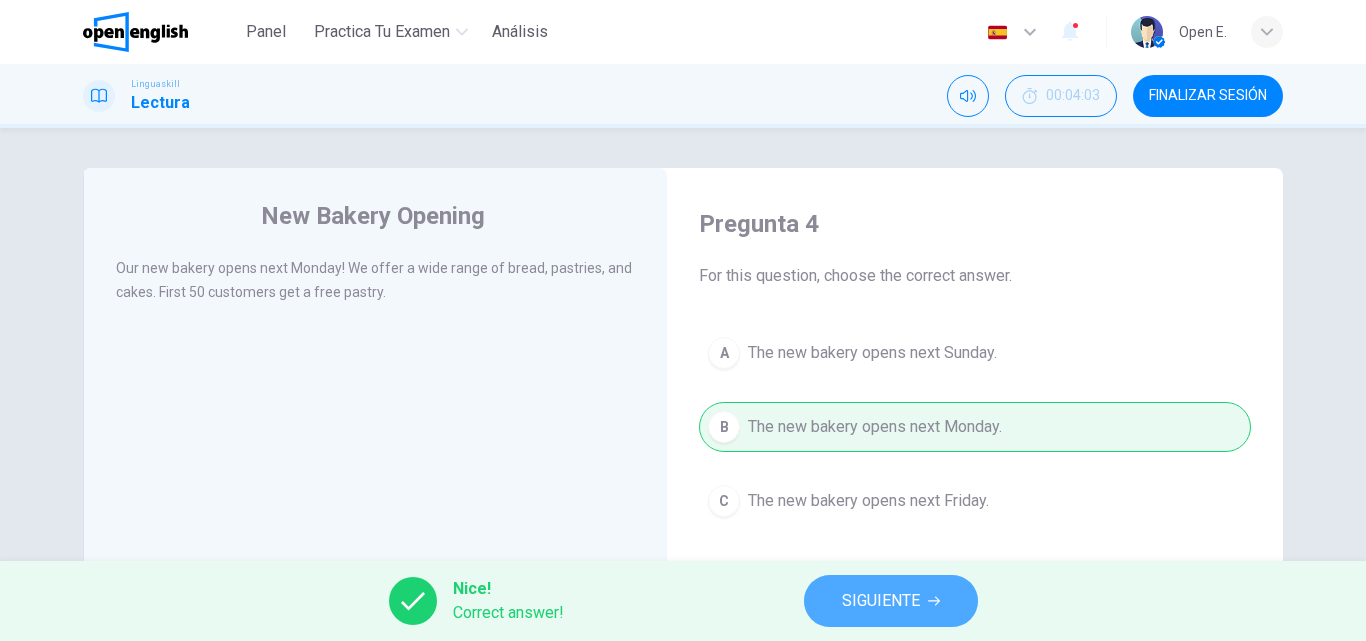 click on "SIGUIENTE" at bounding box center [891, 601] 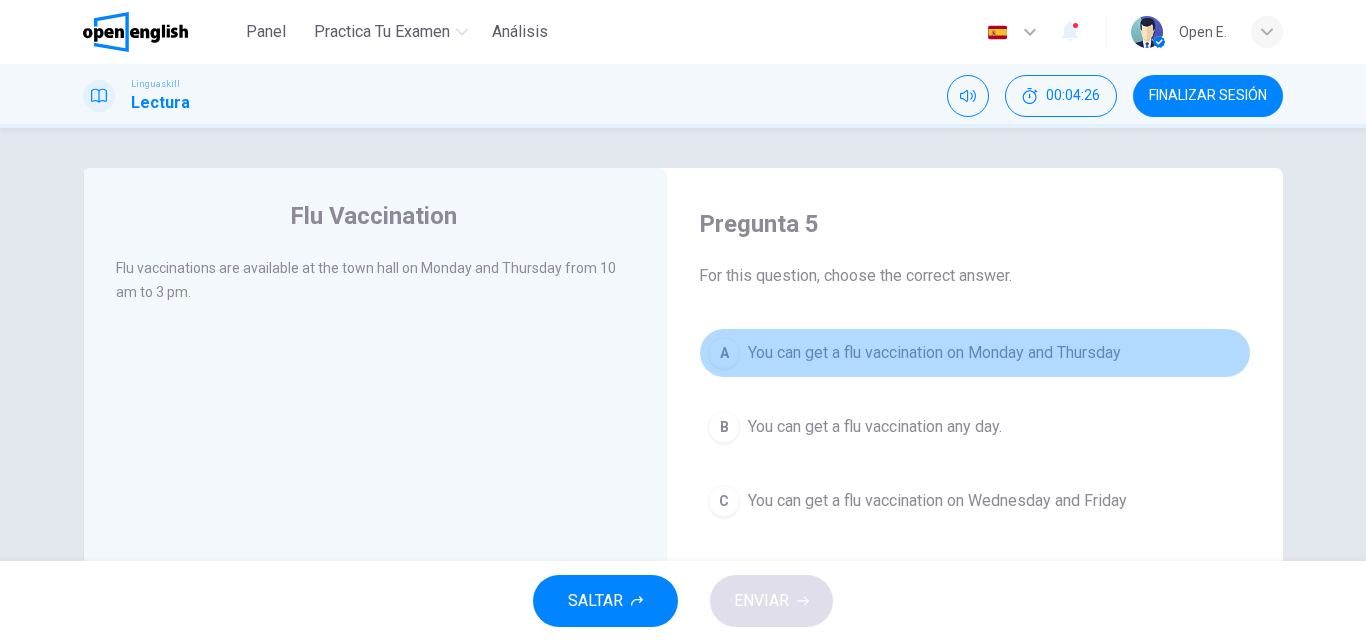 click on "A" at bounding box center (724, 353) 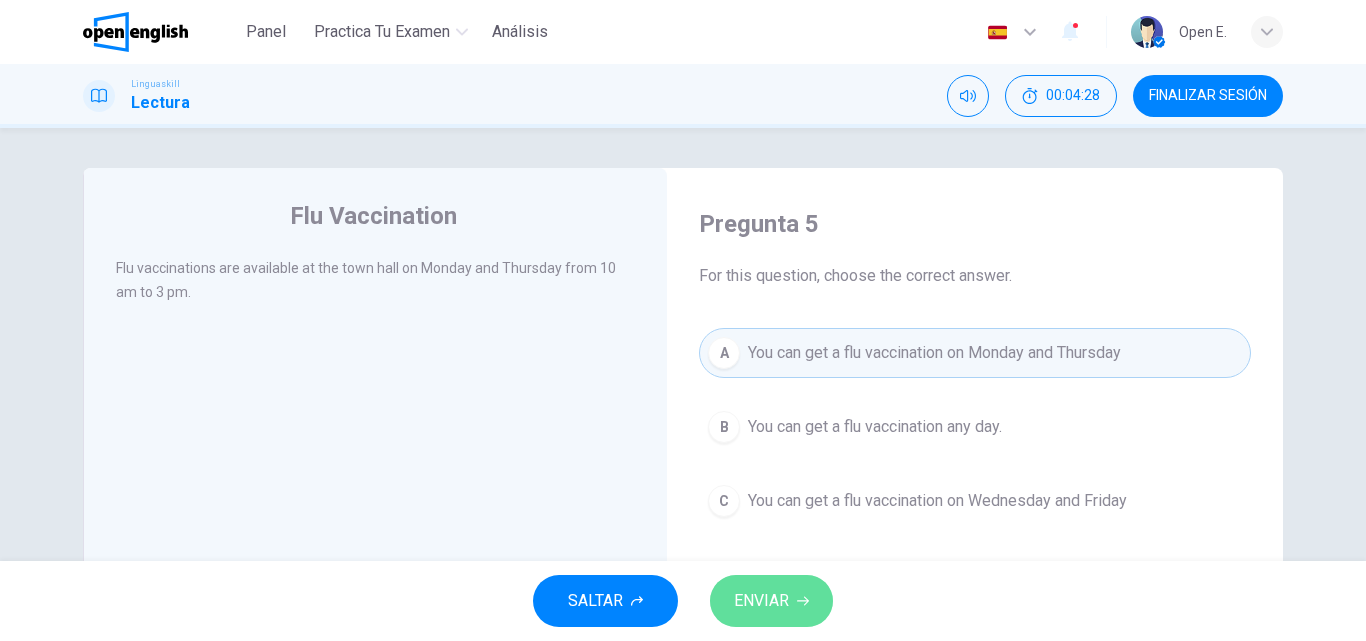 click on "ENVIAR" at bounding box center (761, 601) 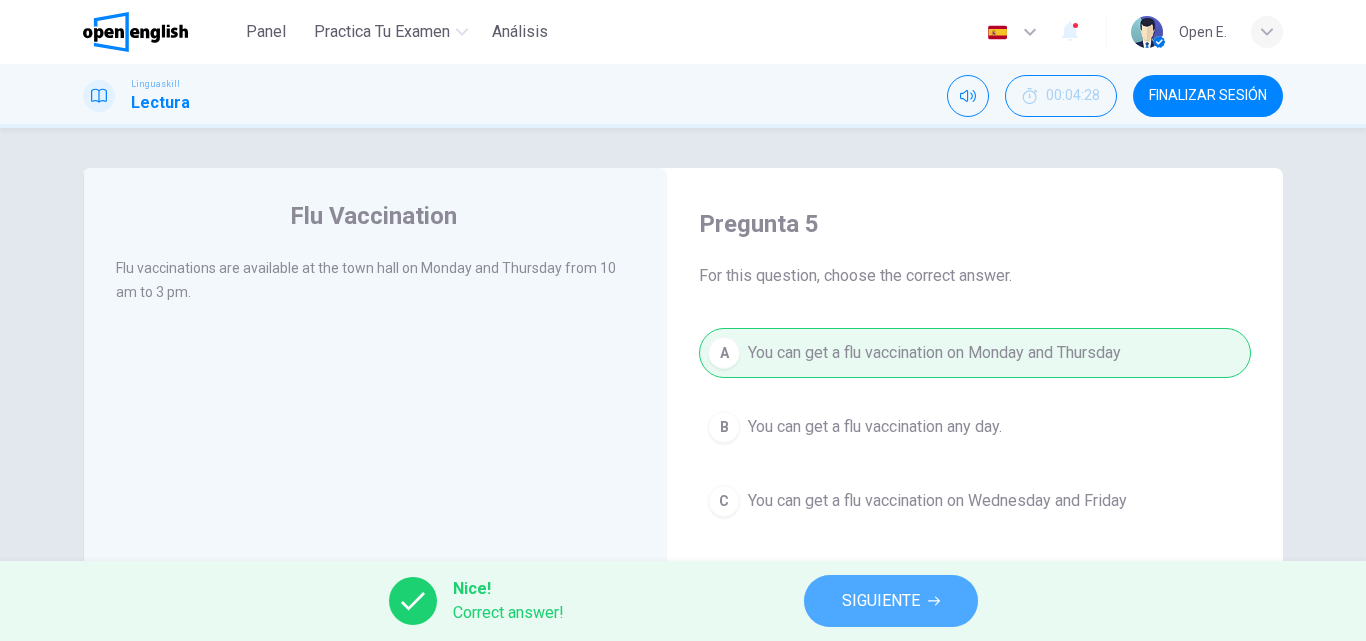 click on "SIGUIENTE" at bounding box center (891, 601) 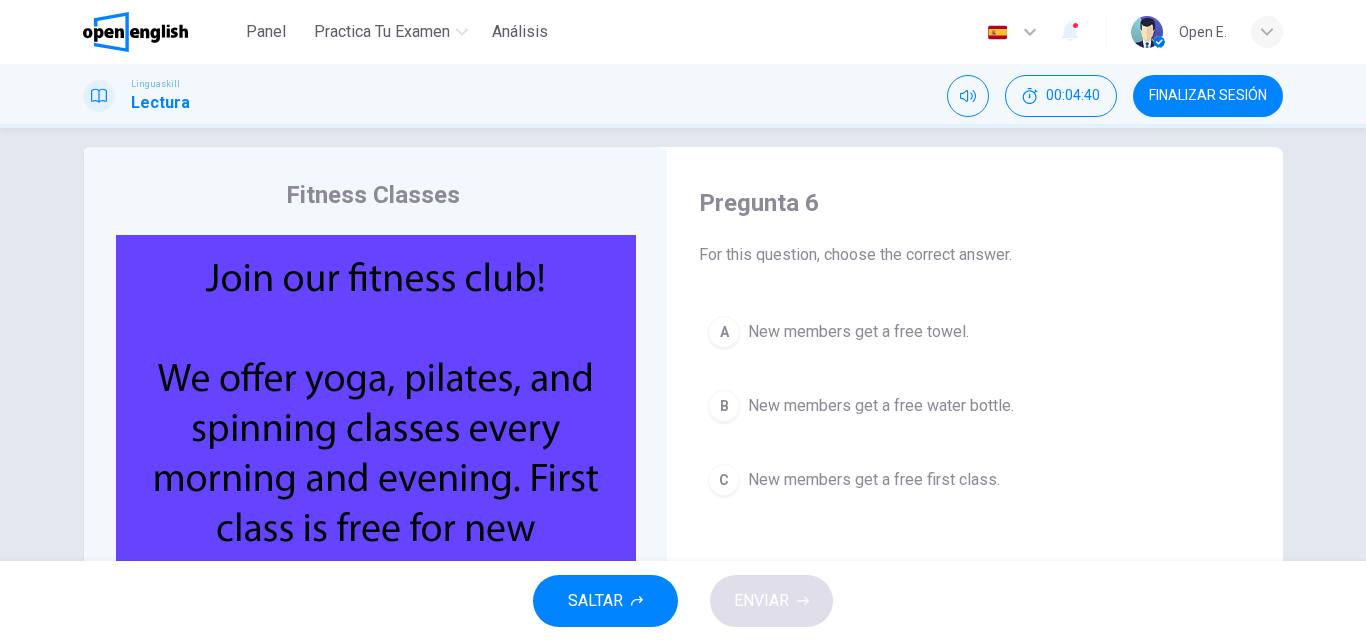 scroll, scrollTop: 40, scrollLeft: 0, axis: vertical 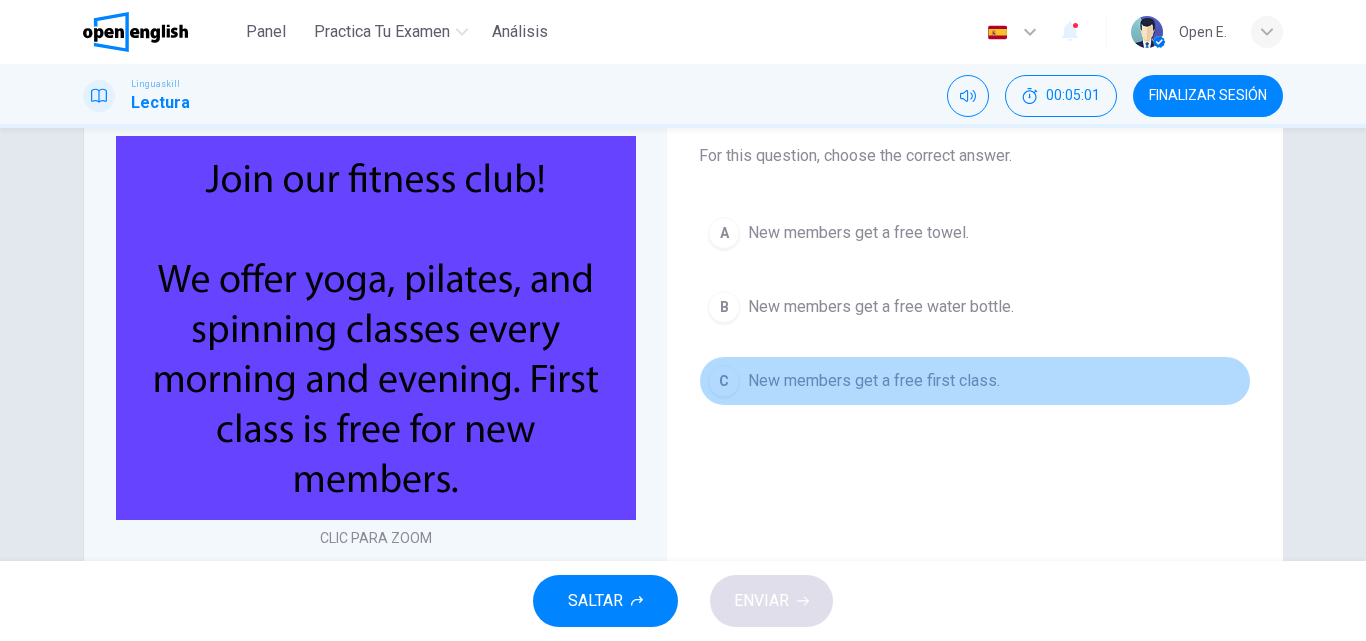 click on "C" at bounding box center (724, 381) 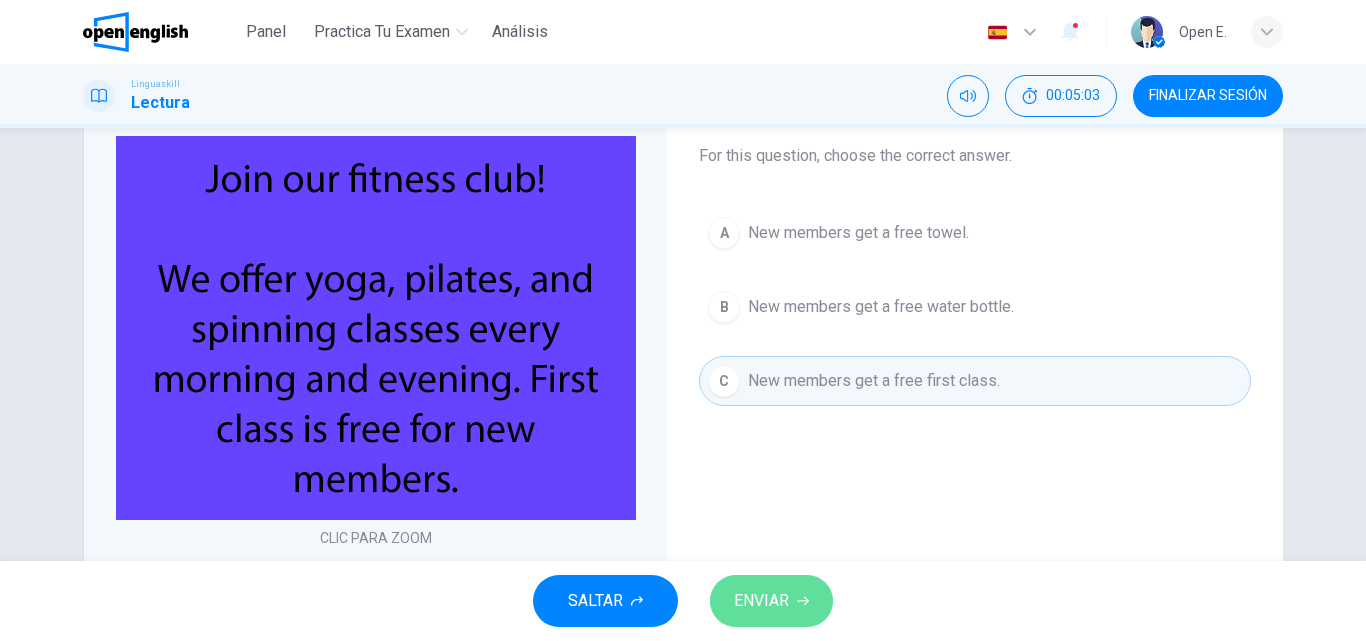 click on "ENVIAR" at bounding box center [761, 601] 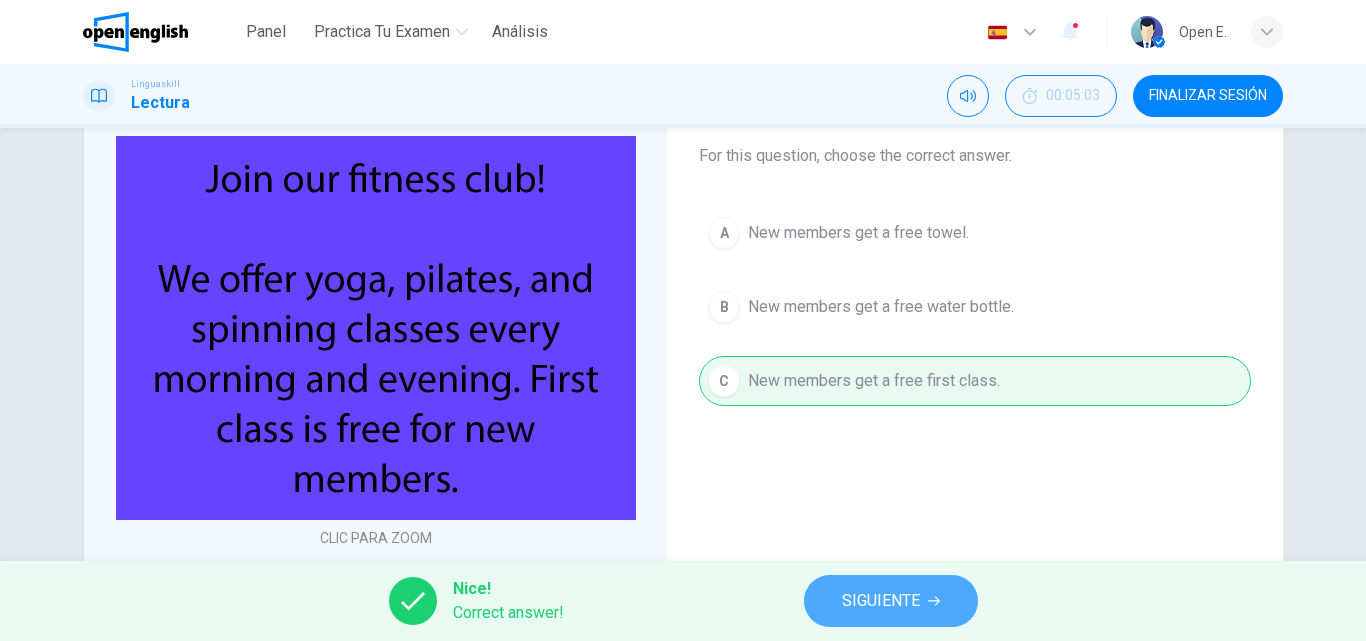 click on "SIGUIENTE" at bounding box center (891, 601) 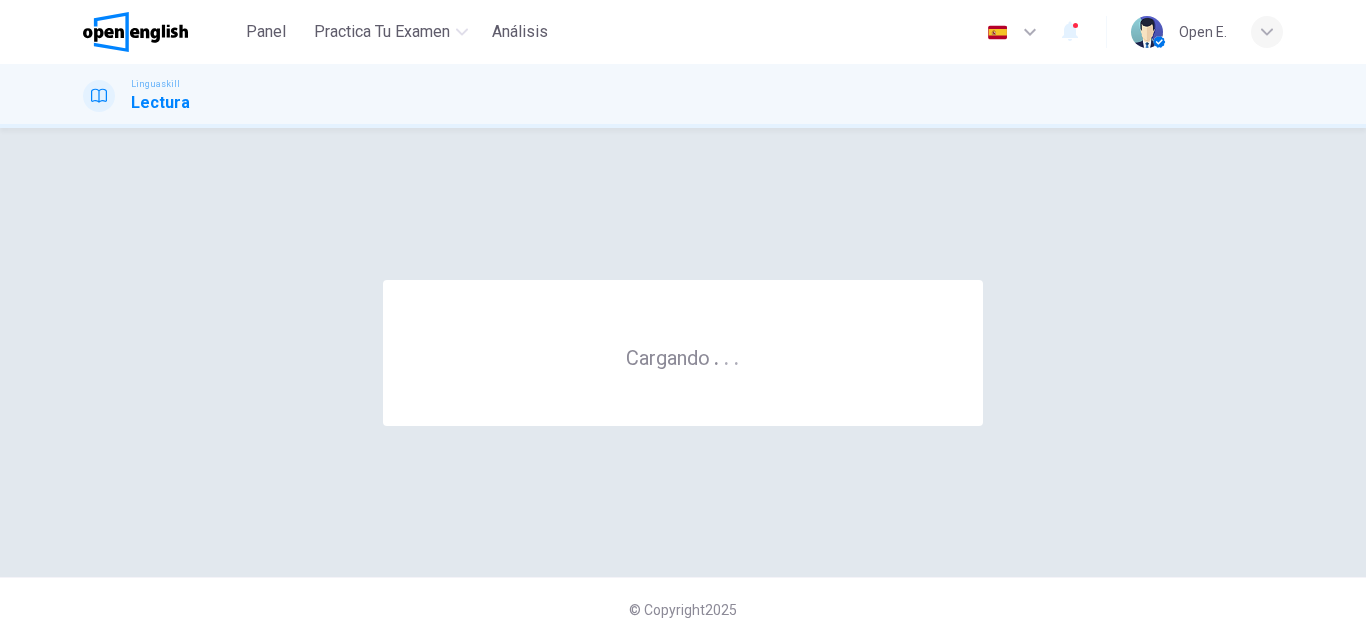 scroll, scrollTop: 0, scrollLeft: 0, axis: both 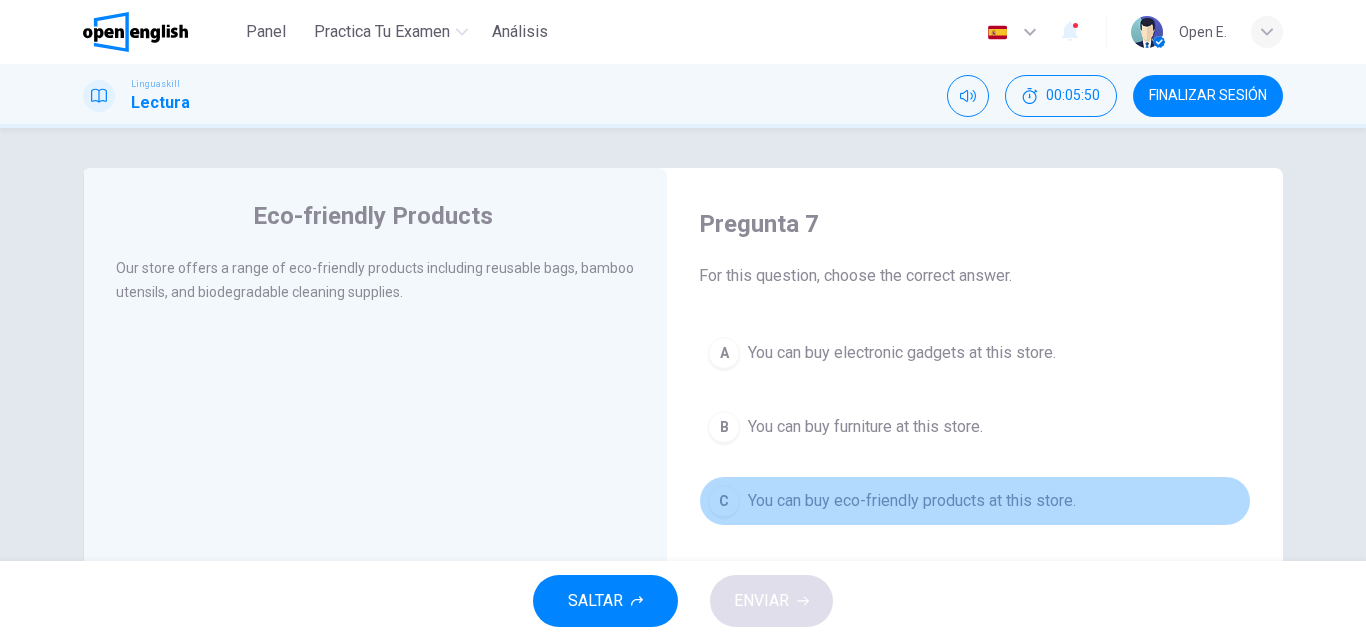 click on "C" at bounding box center [724, 501] 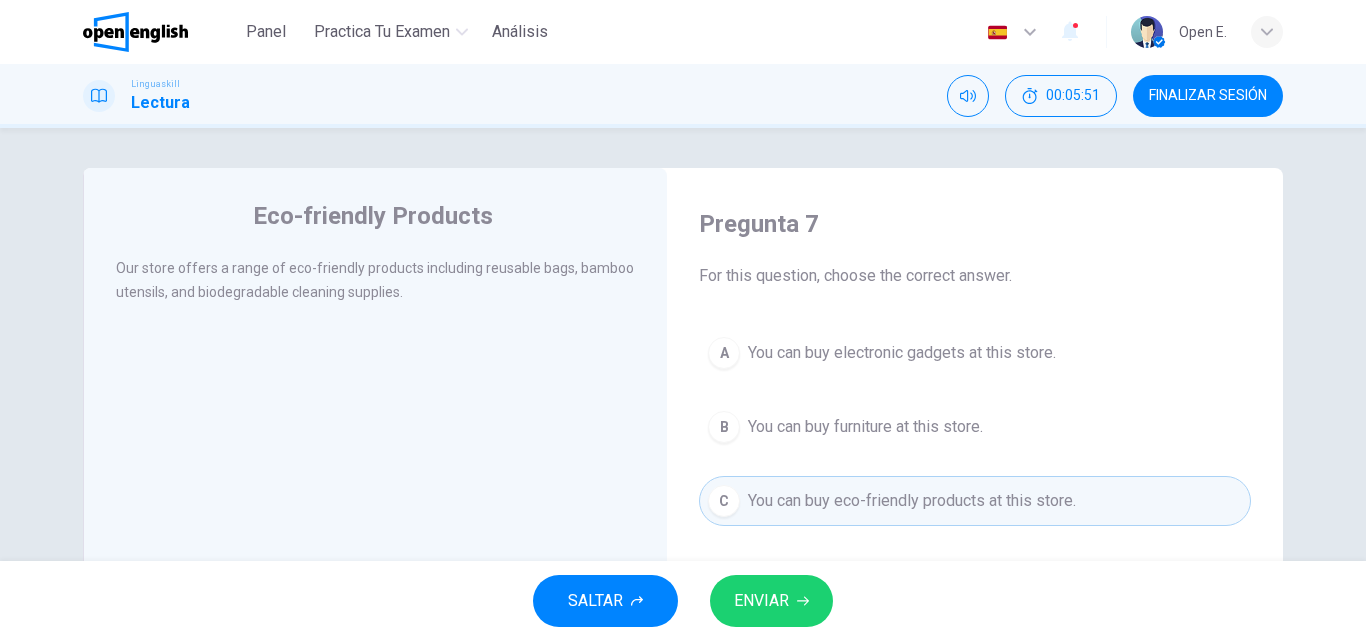 click on "ENVIAR" at bounding box center [761, 601] 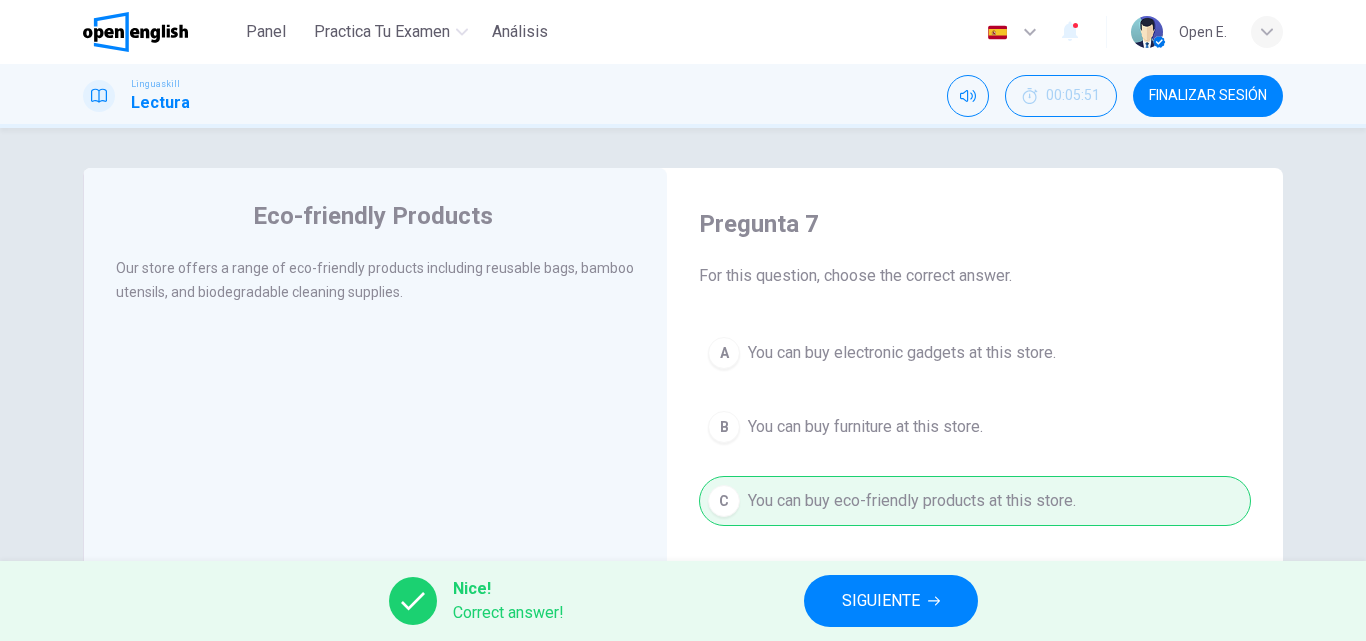 click on "SIGUIENTE" at bounding box center (891, 601) 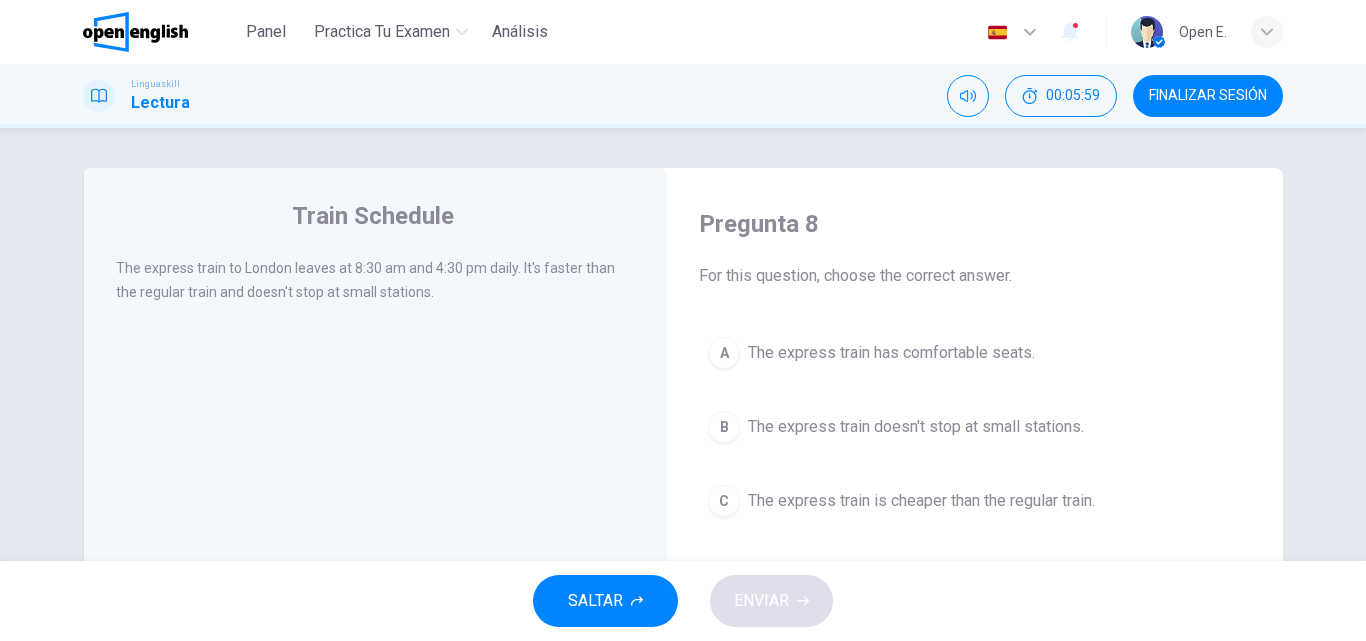 click on "B" at bounding box center (724, 427) 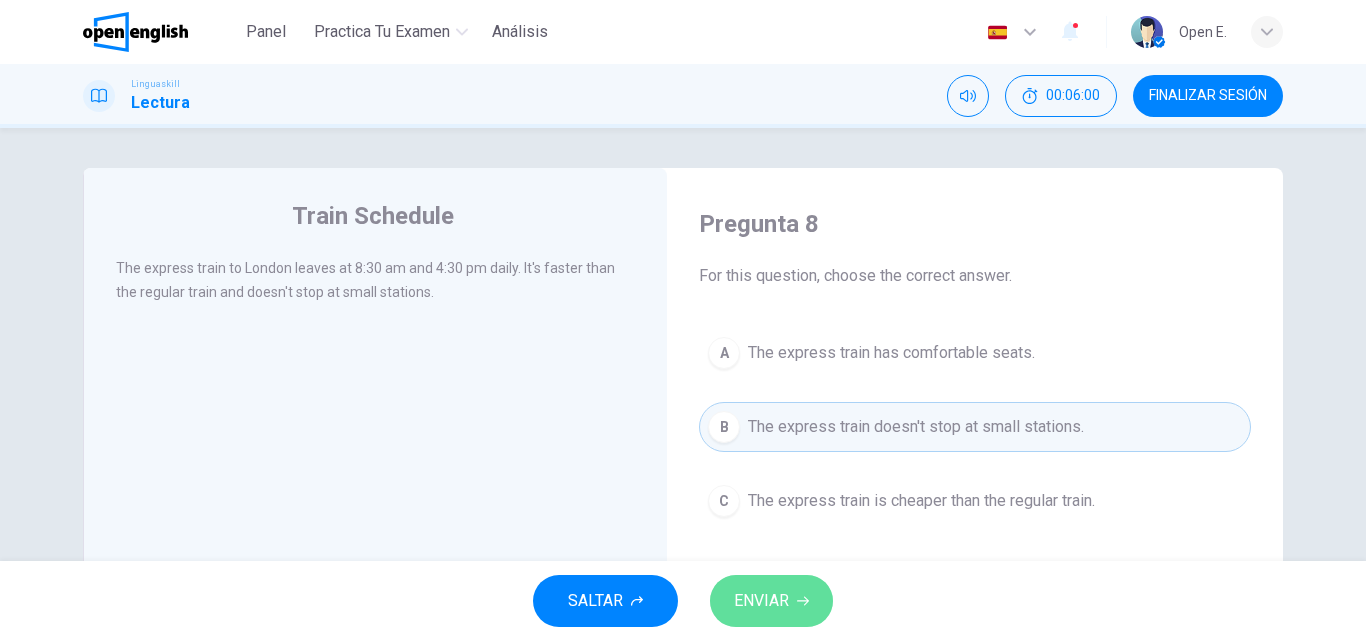 click on "ENVIAR" at bounding box center (761, 601) 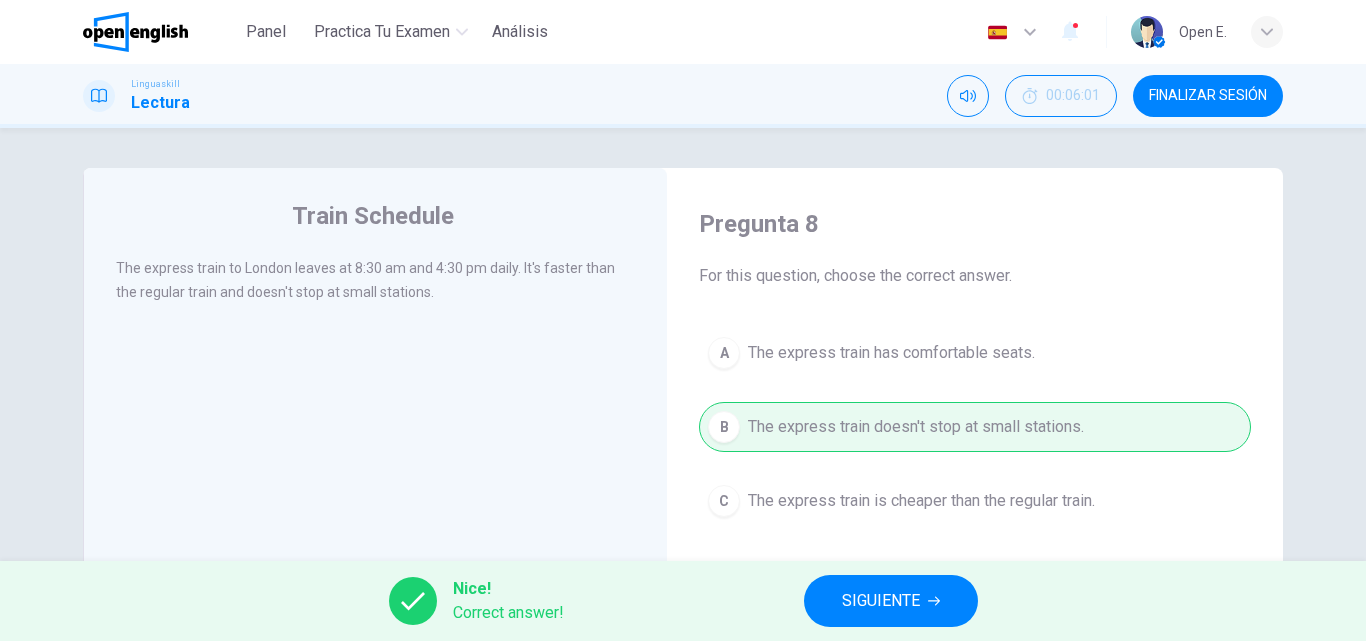 click on "SIGUIENTE" at bounding box center (881, 601) 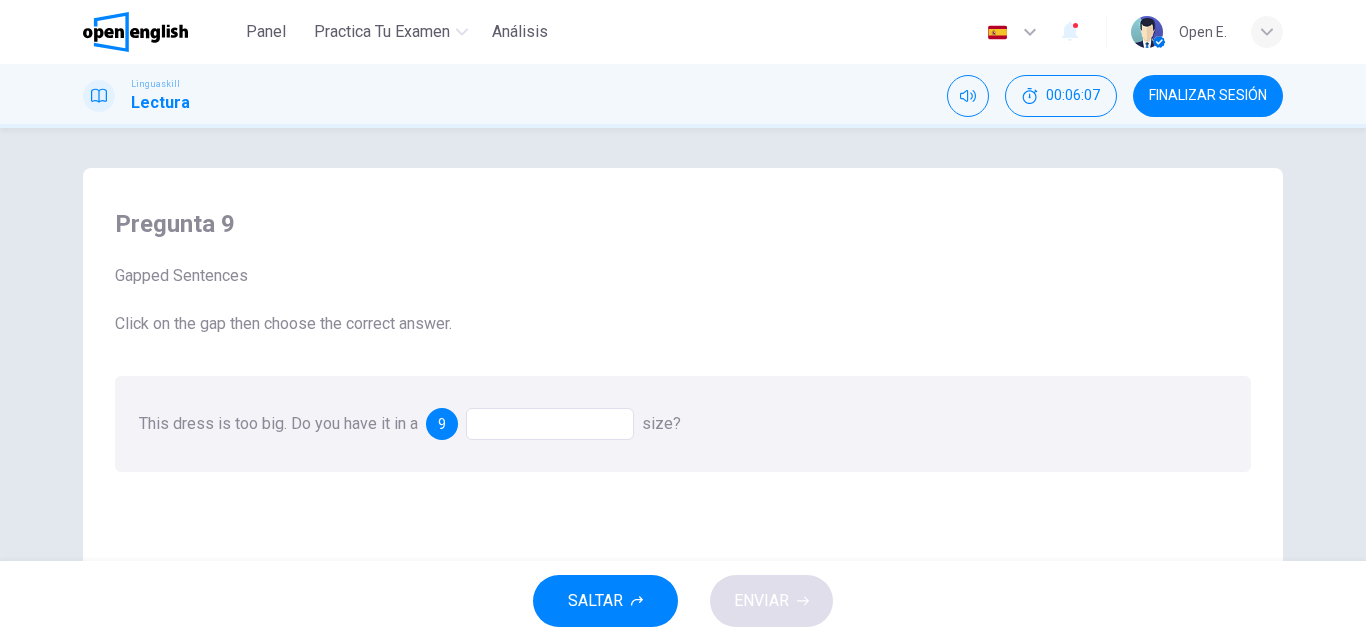 click at bounding box center (550, 424) 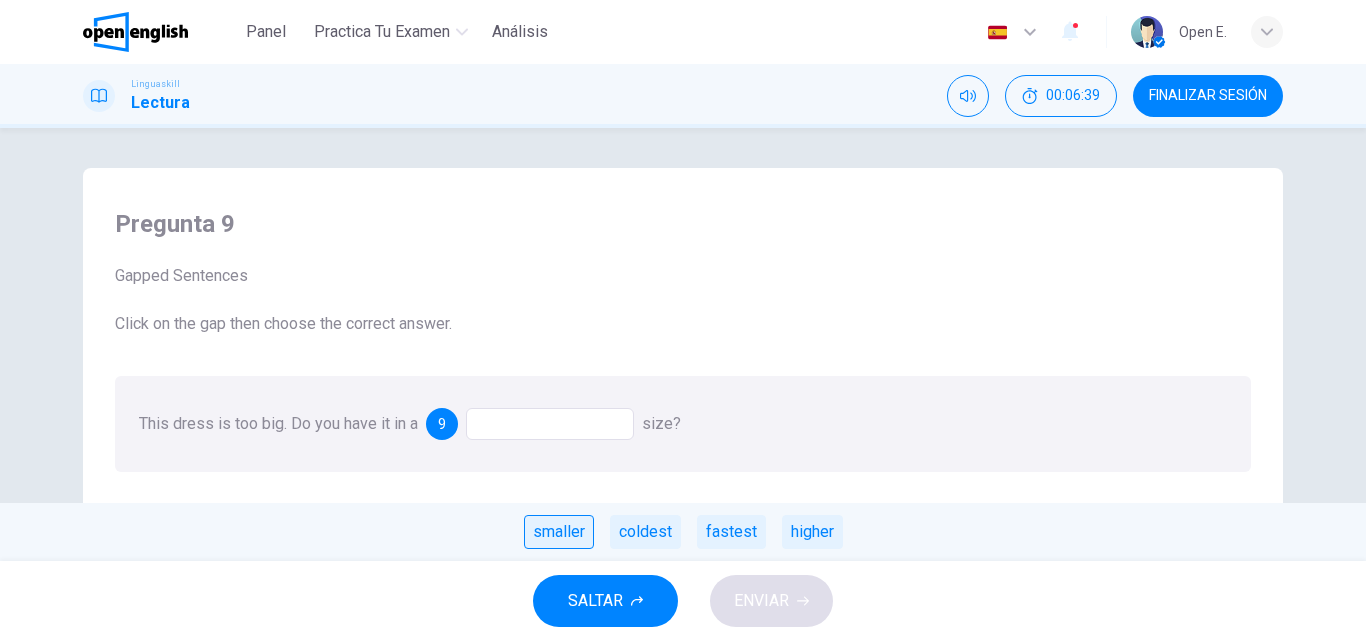 click on "smaller" at bounding box center (559, 532) 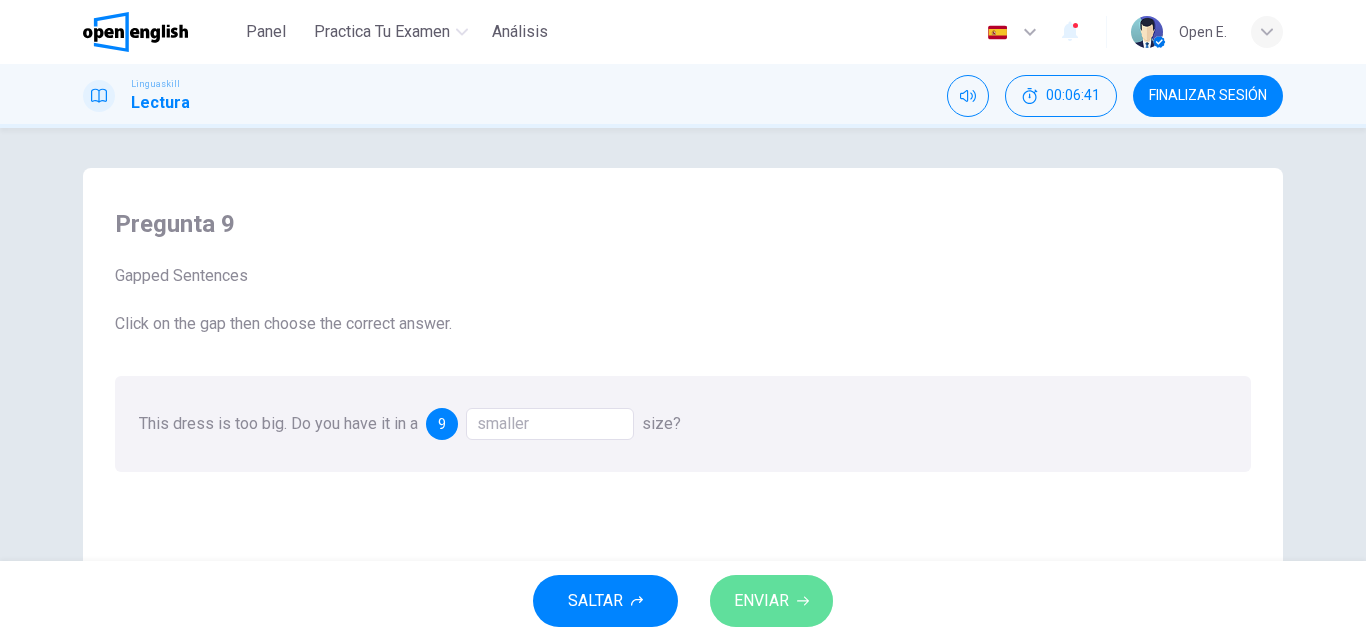 click on "ENVIAR" at bounding box center [761, 601] 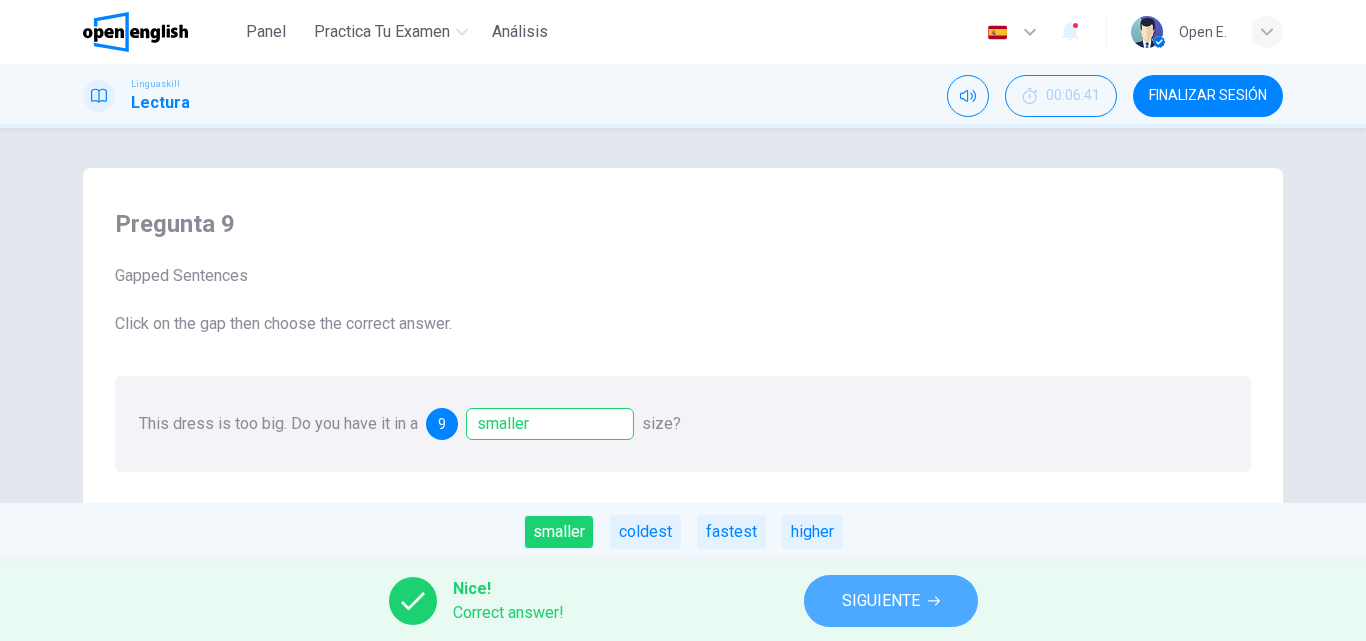 click on "SIGUIENTE" at bounding box center [891, 601] 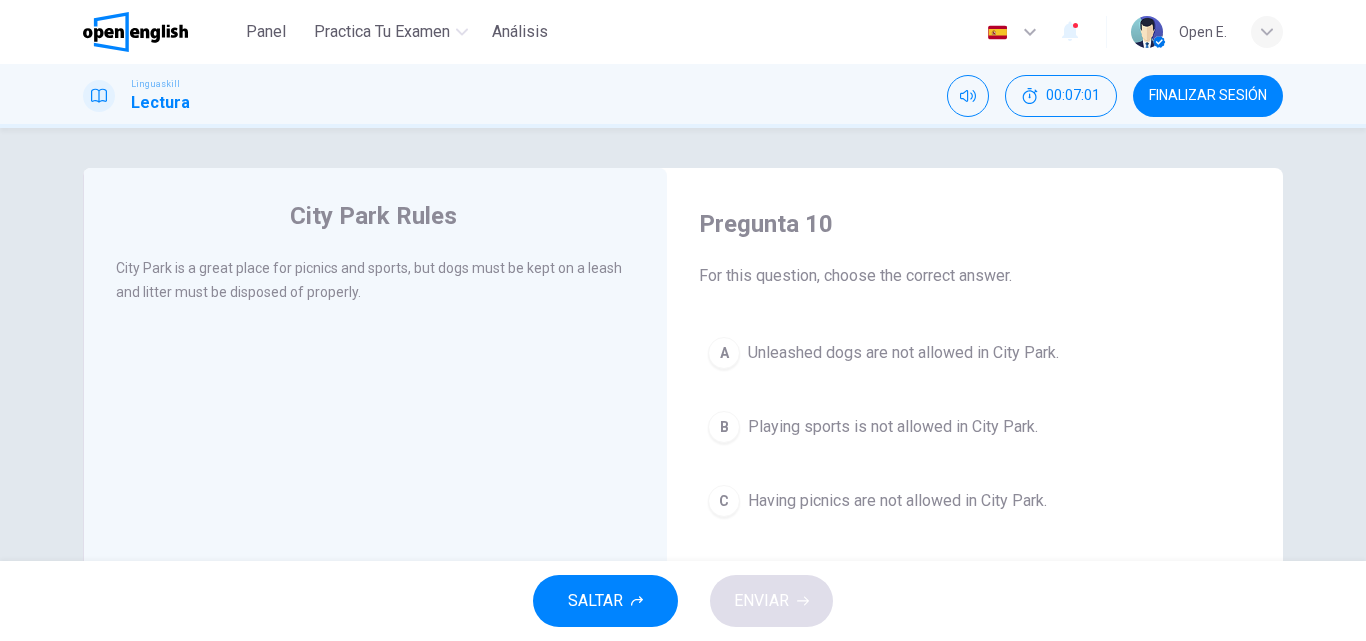 click on "B" at bounding box center (724, 427) 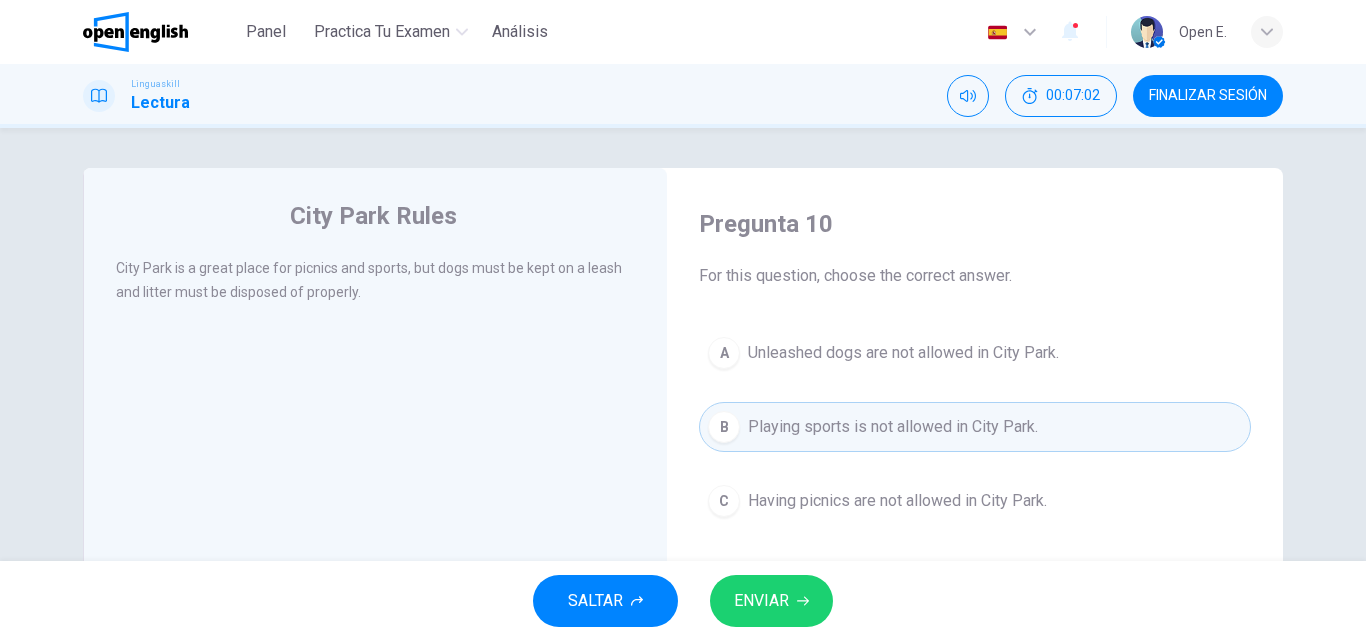 click 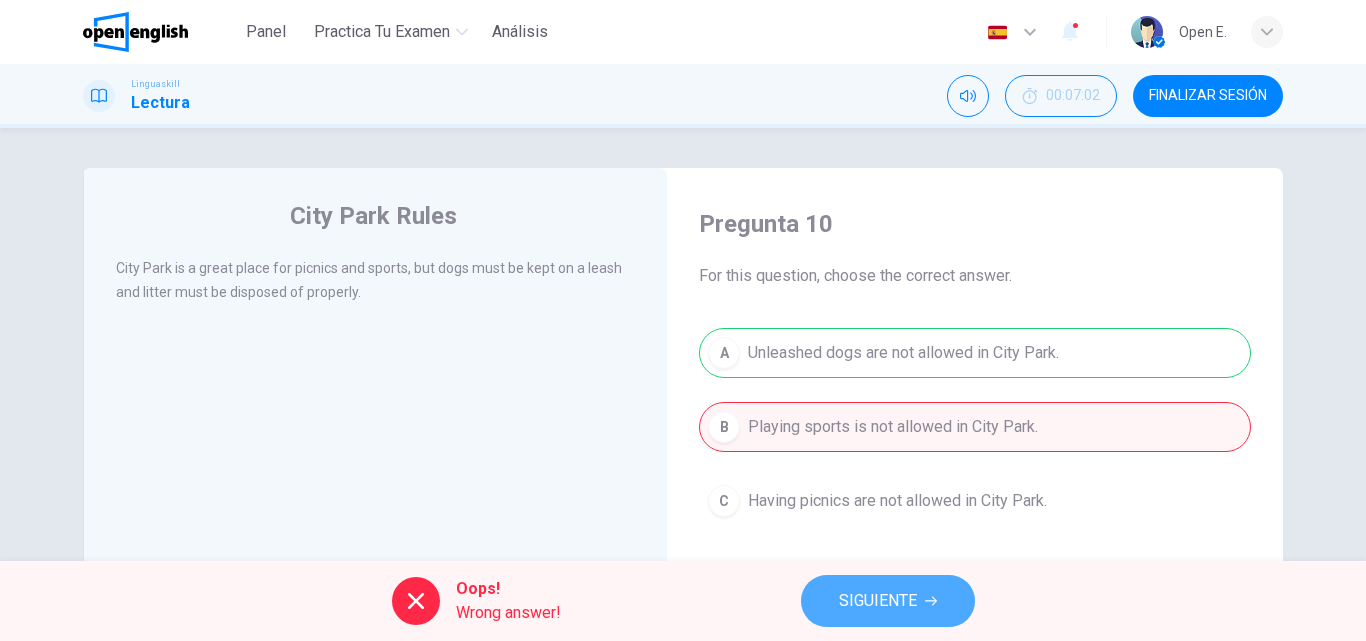 click on "SIGUIENTE" at bounding box center [878, 601] 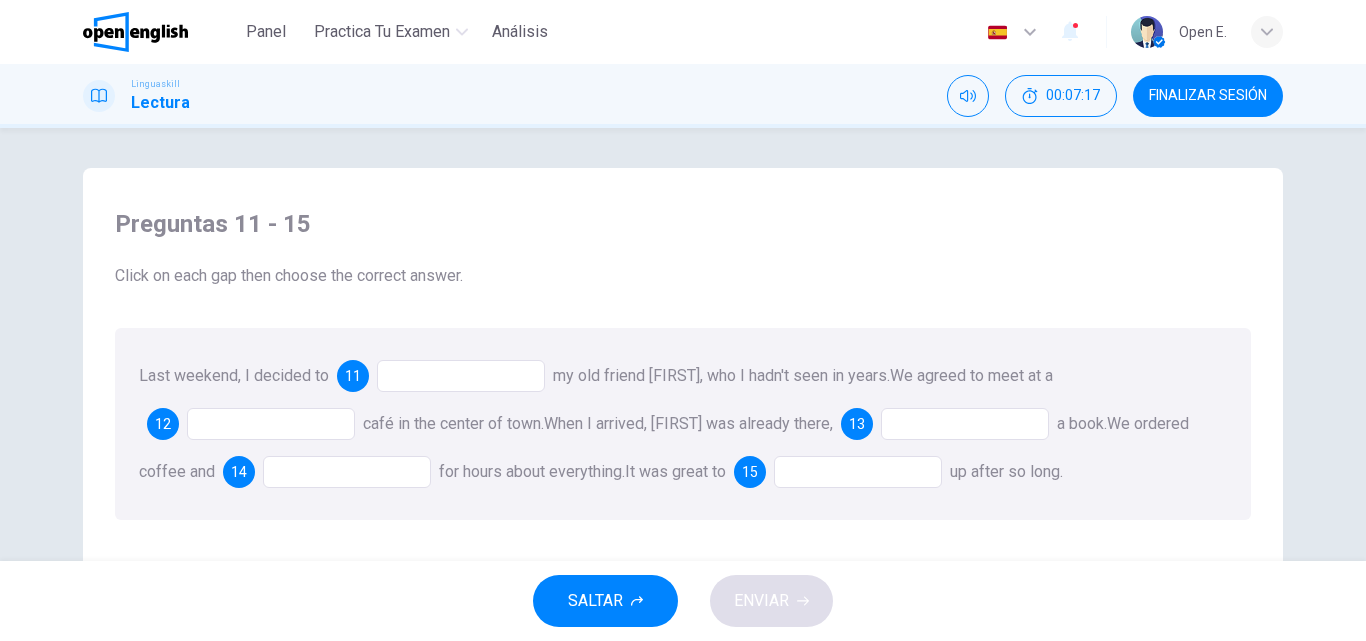 click at bounding box center (461, 376) 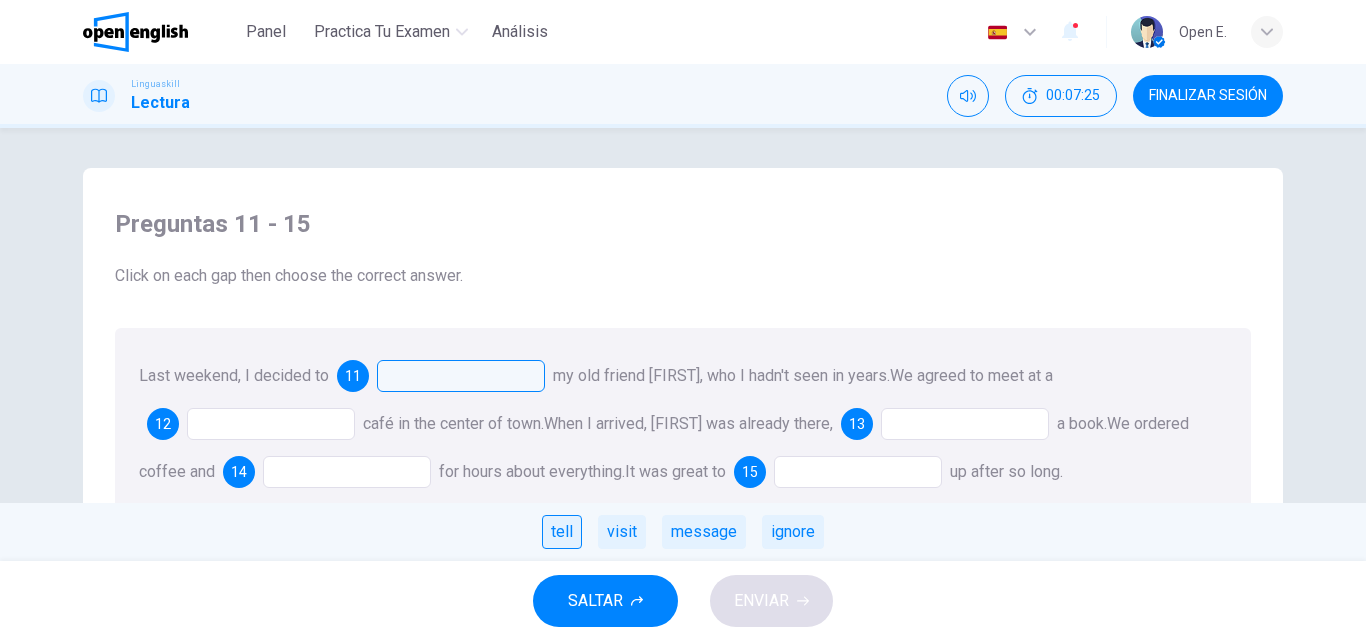 click on "tell" at bounding box center (562, 532) 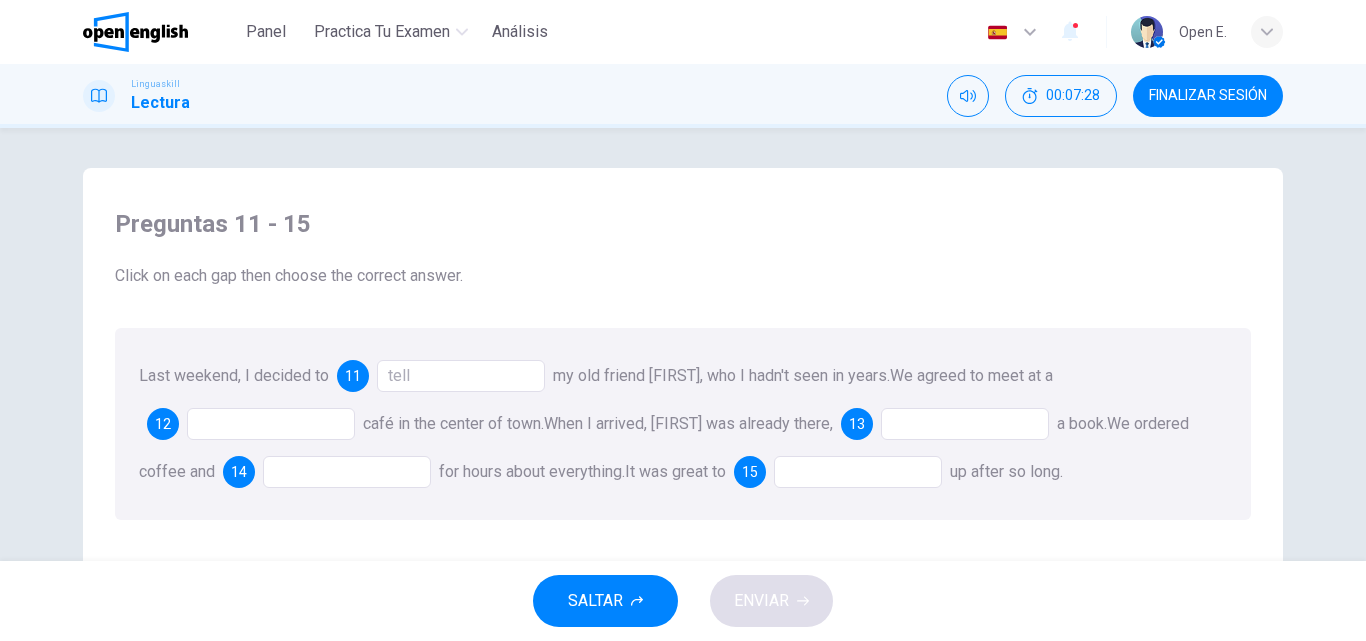 click at bounding box center (271, 424) 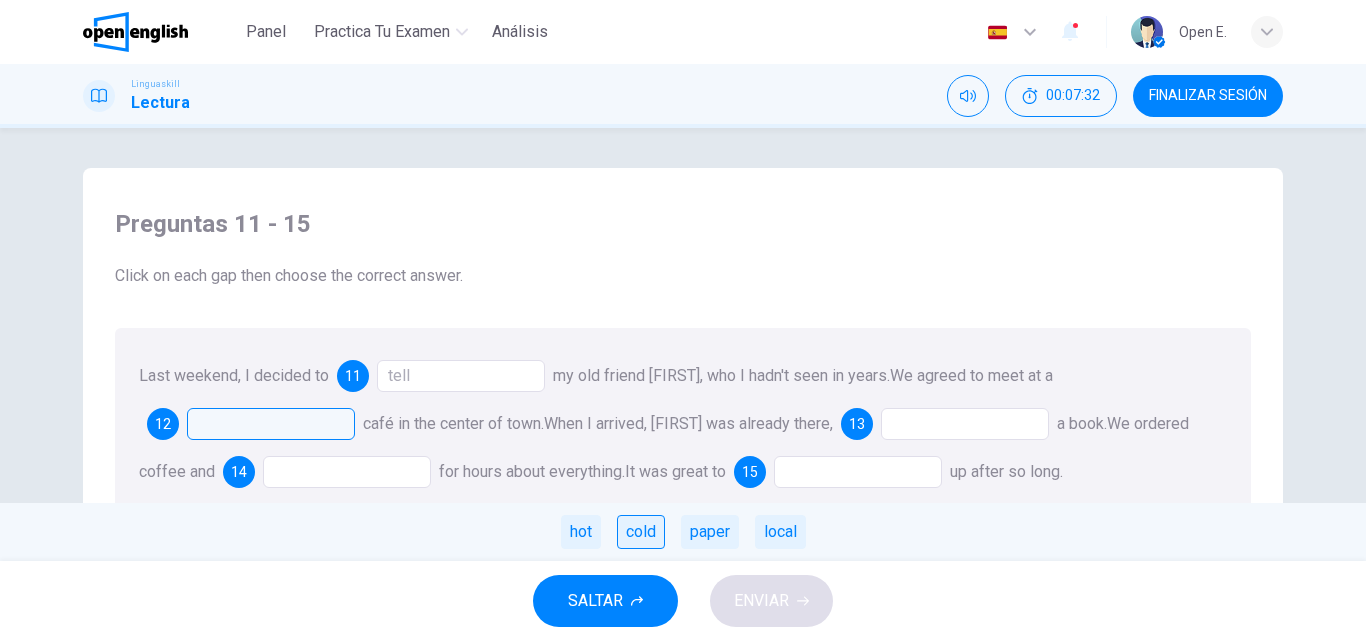 click on "cold" at bounding box center (641, 532) 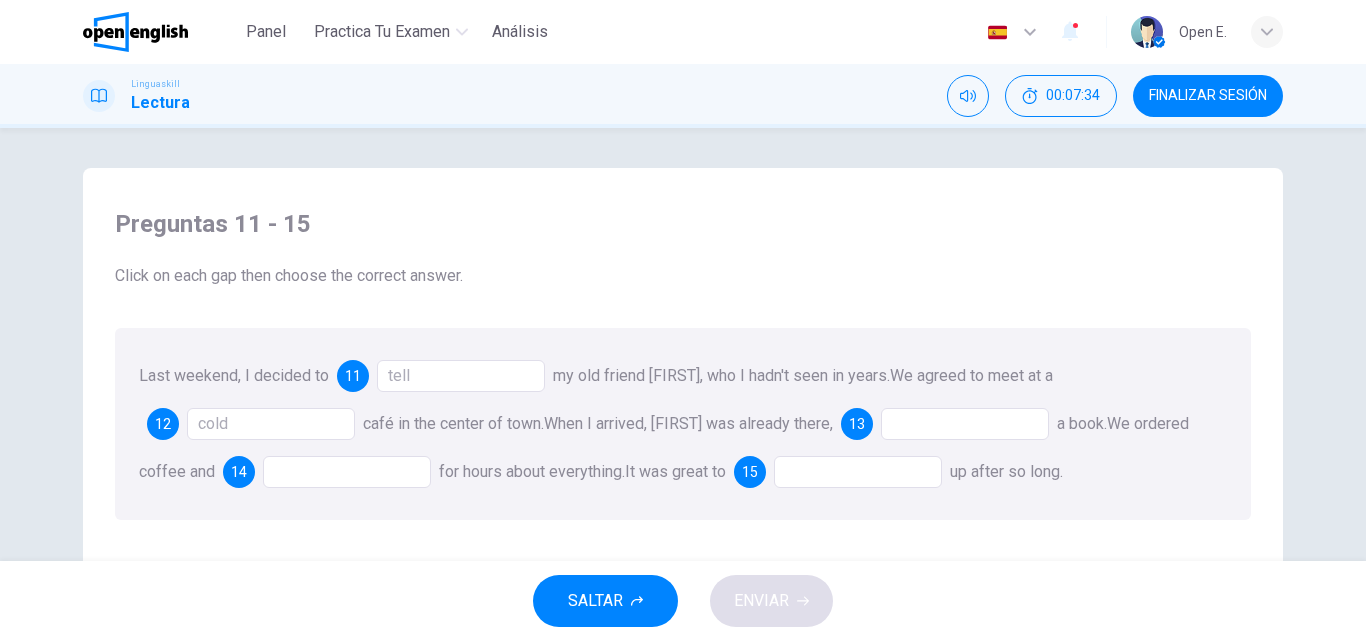 click at bounding box center (965, 424) 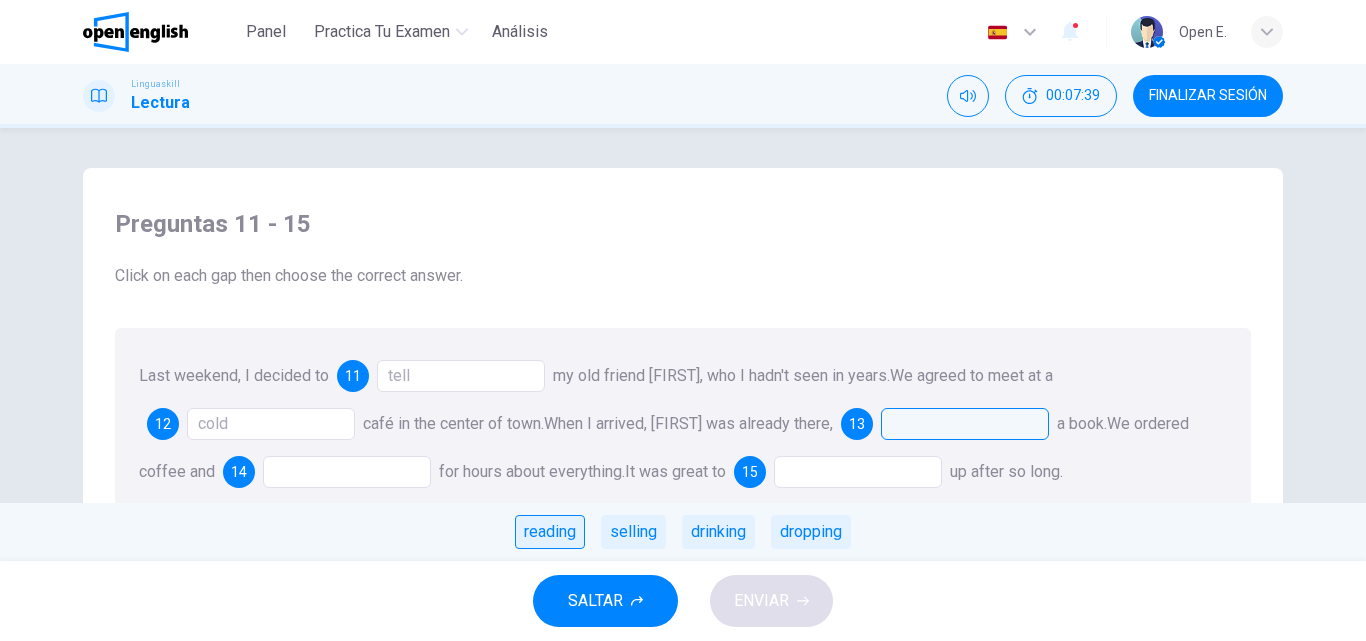 click on "reading" at bounding box center [550, 532] 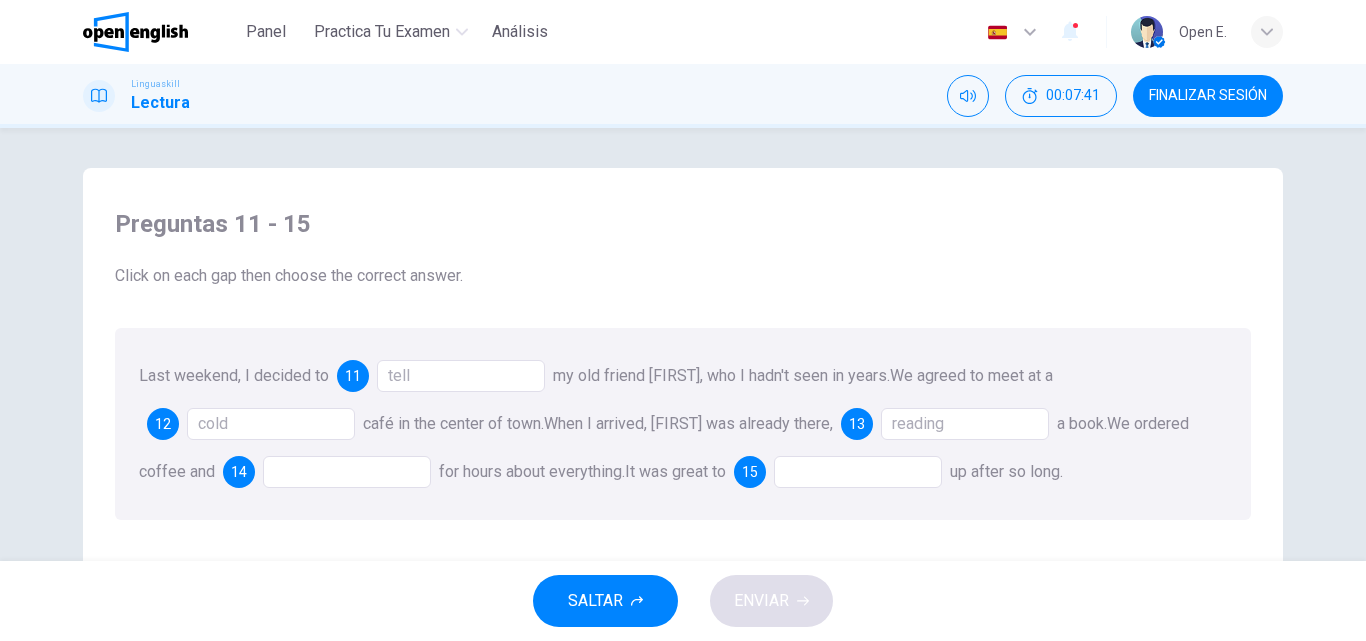 click at bounding box center [347, 472] 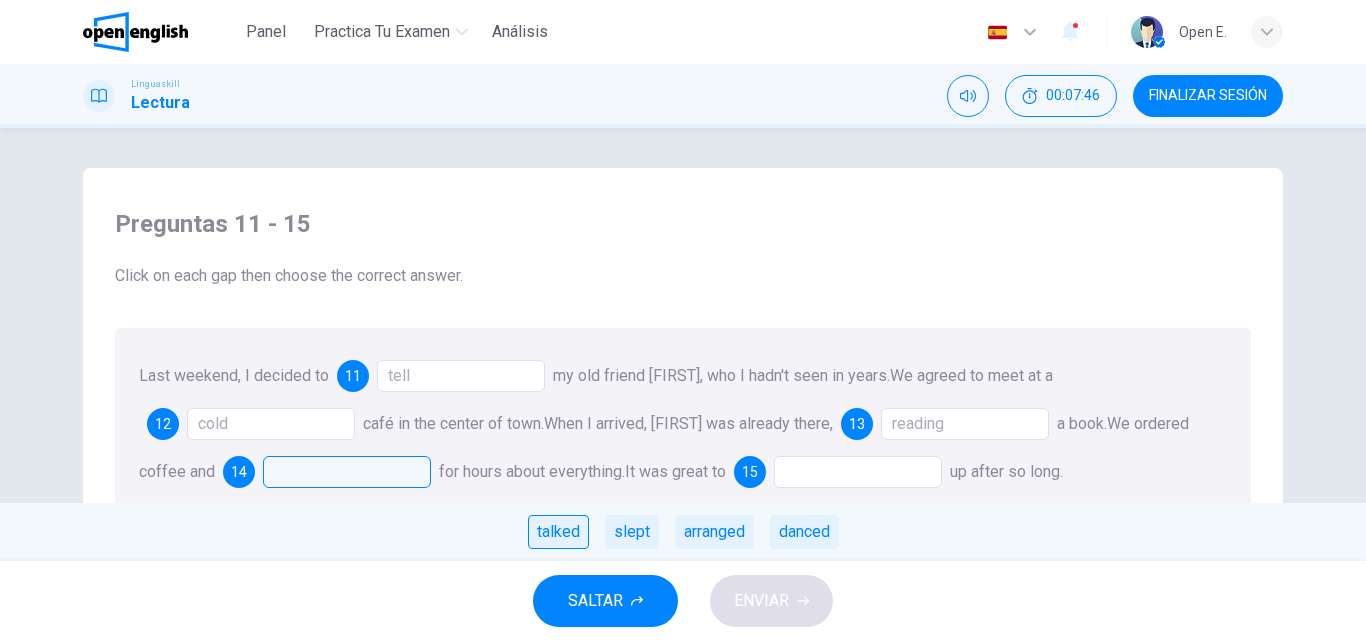click on "talked" at bounding box center (558, 532) 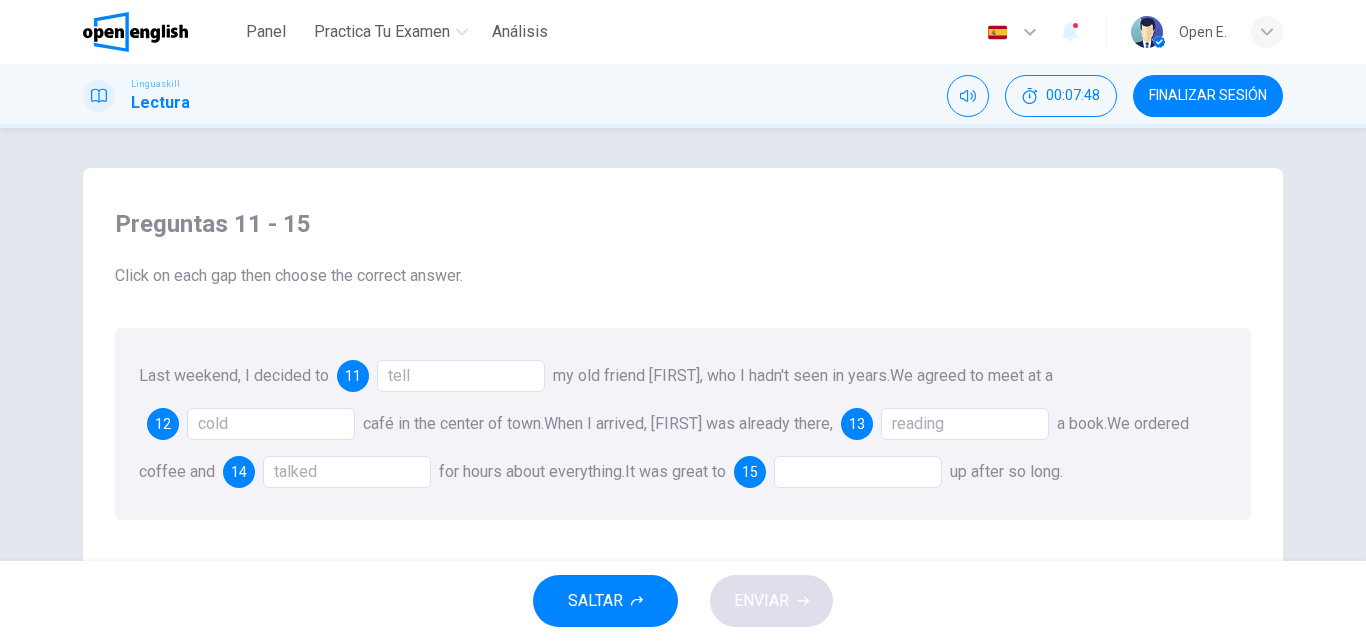 click at bounding box center [858, 472] 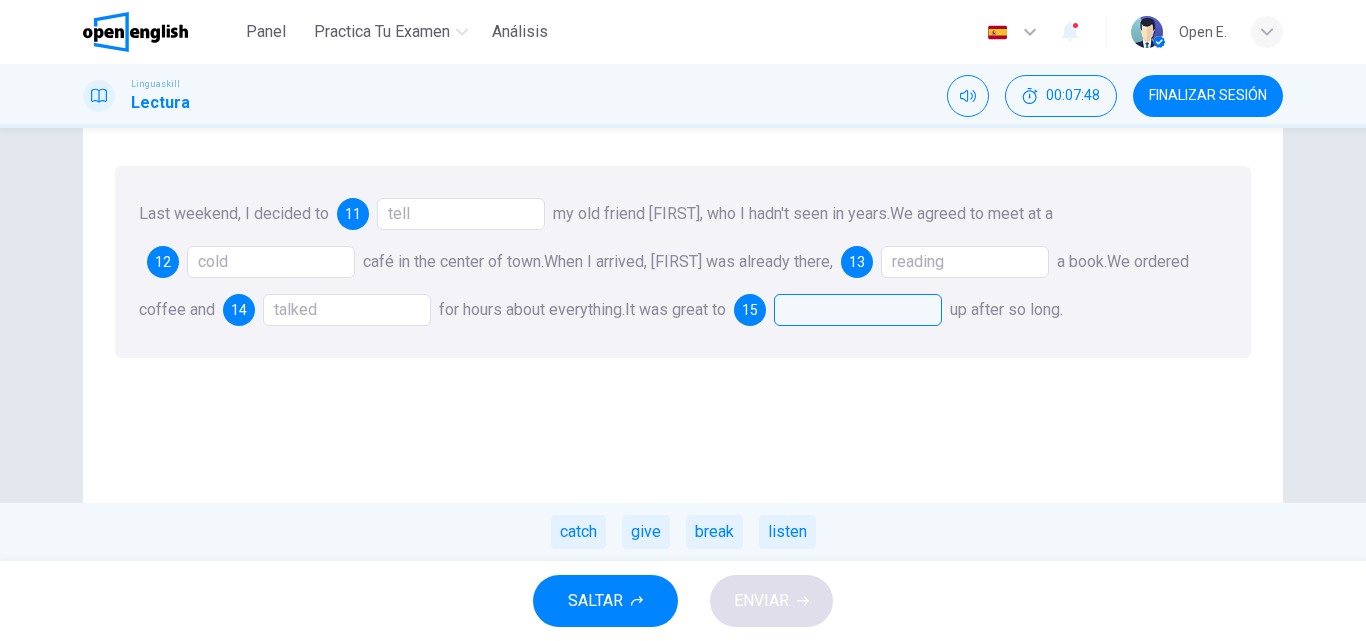 scroll, scrollTop: 200, scrollLeft: 0, axis: vertical 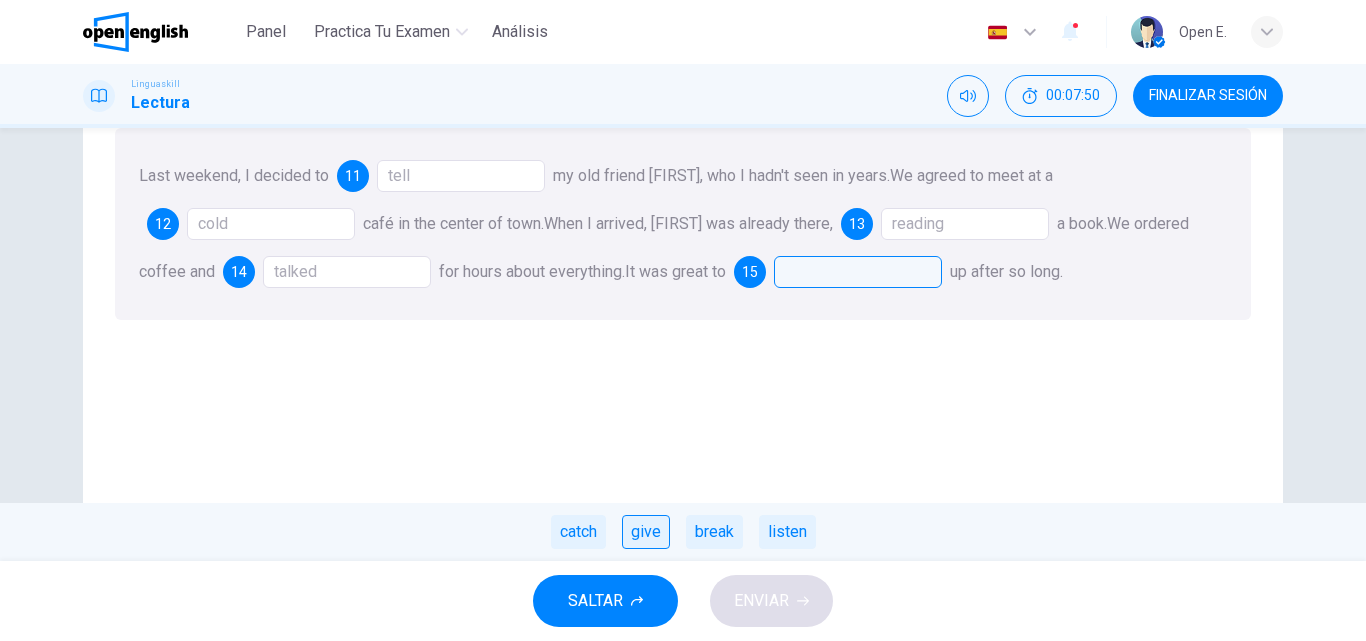 click on "give" at bounding box center (646, 532) 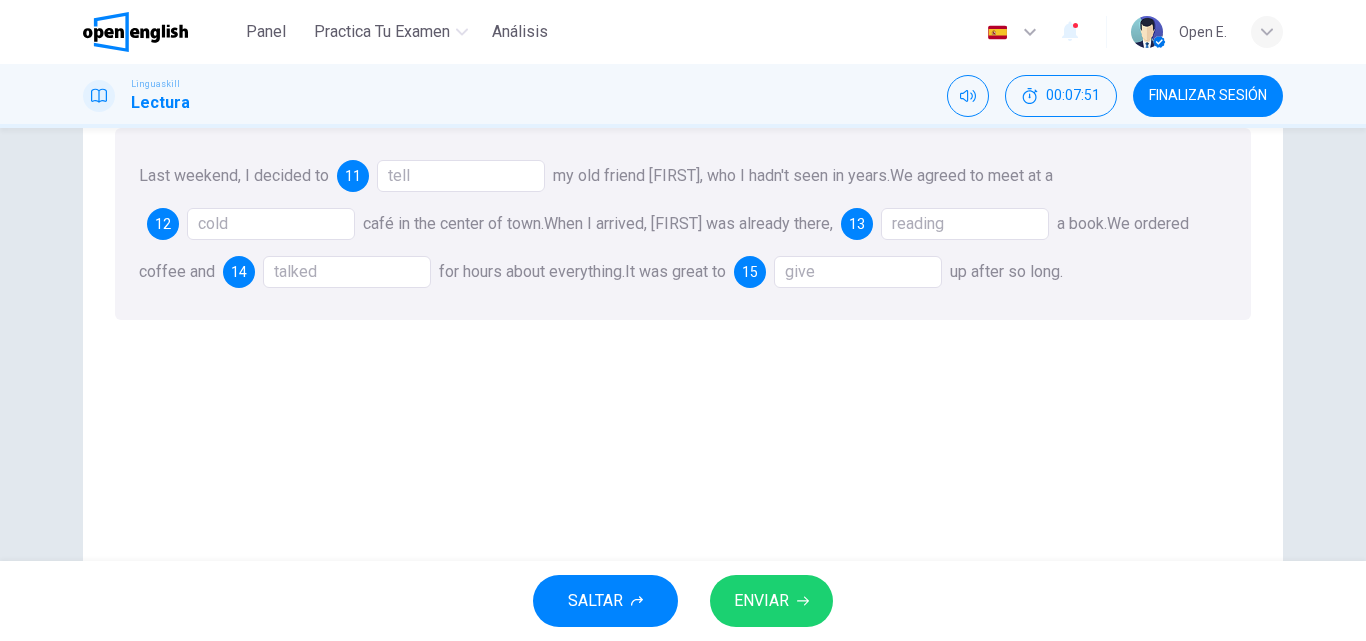 click on "ENVIAR" at bounding box center (761, 601) 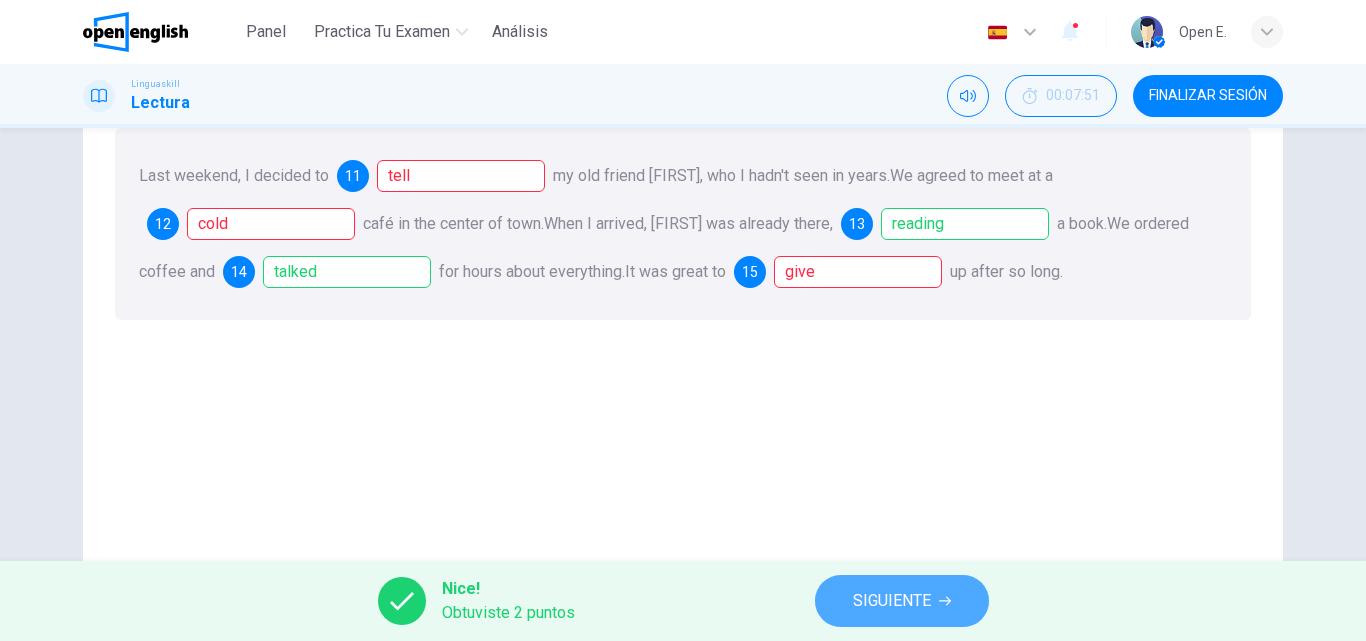 click on "SIGUIENTE" at bounding box center (902, 601) 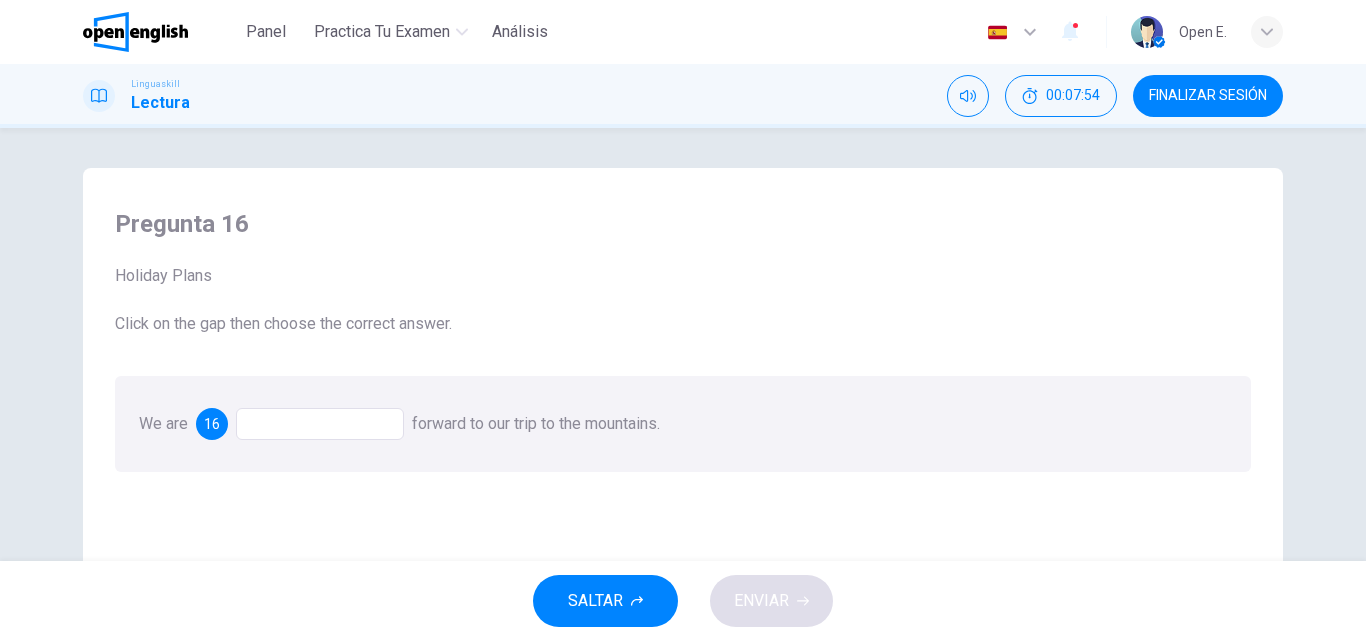 click at bounding box center (320, 424) 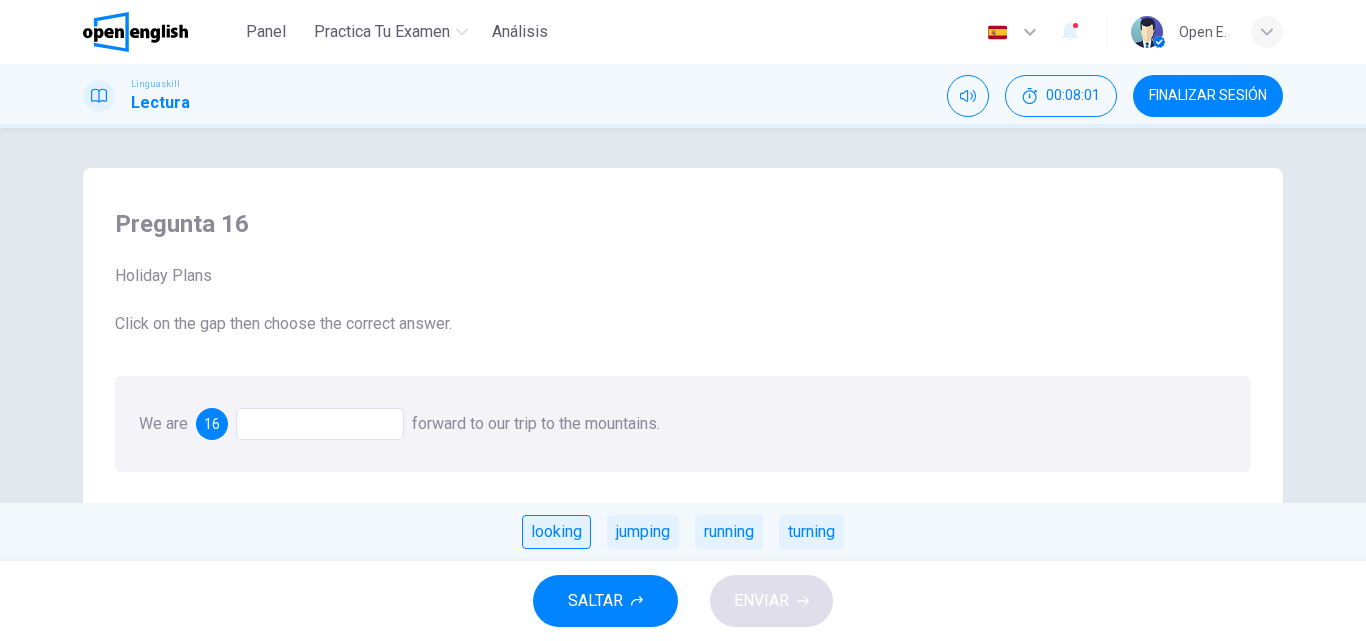click on "looking" at bounding box center [556, 532] 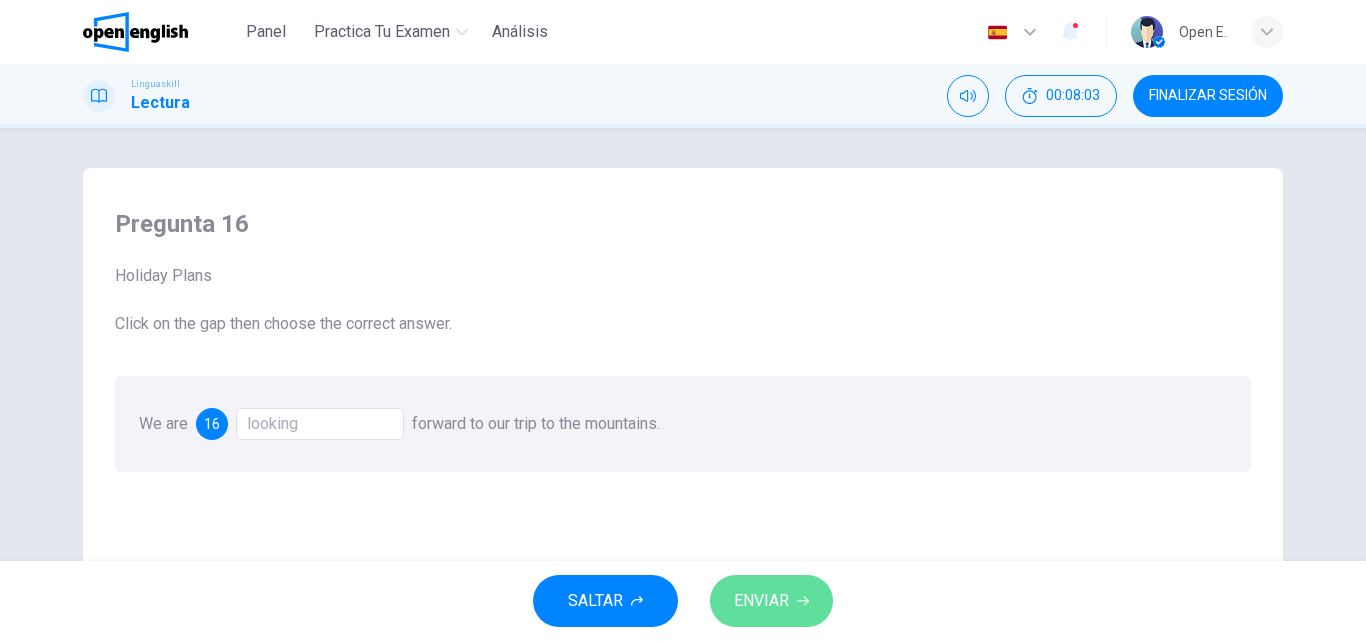 click on "ENVIAR" at bounding box center (761, 601) 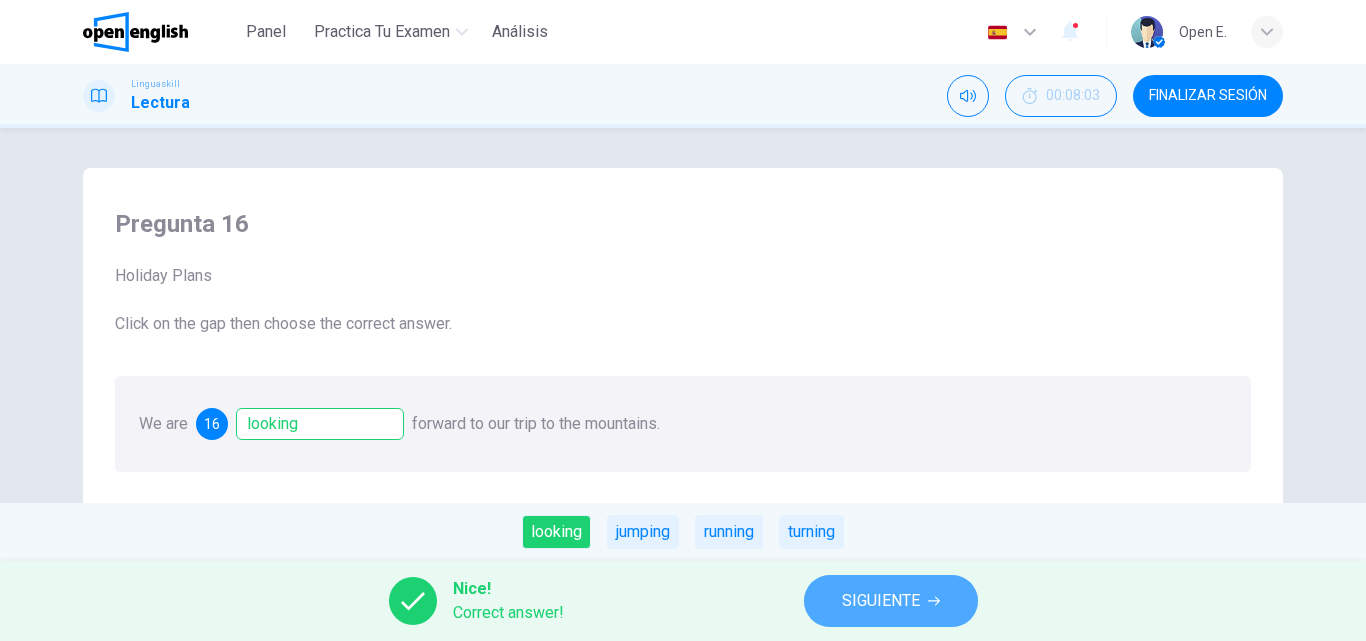 click on "SIGUIENTE" at bounding box center [881, 601] 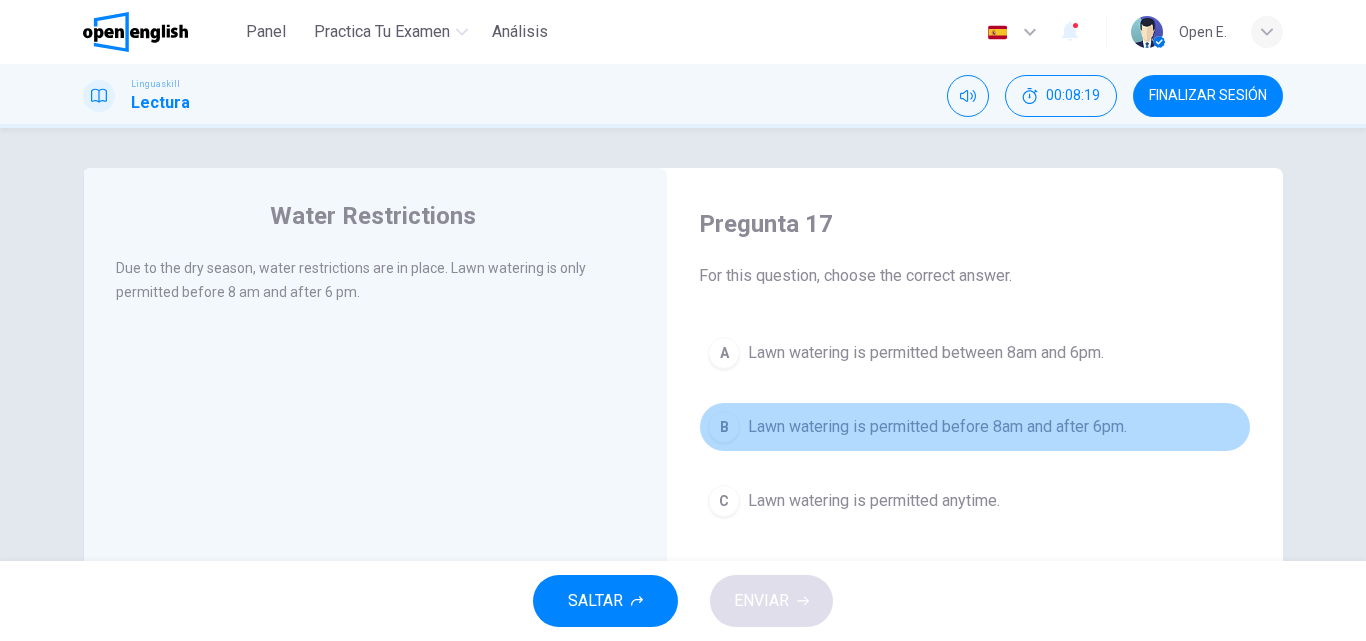 click on "B" at bounding box center [724, 427] 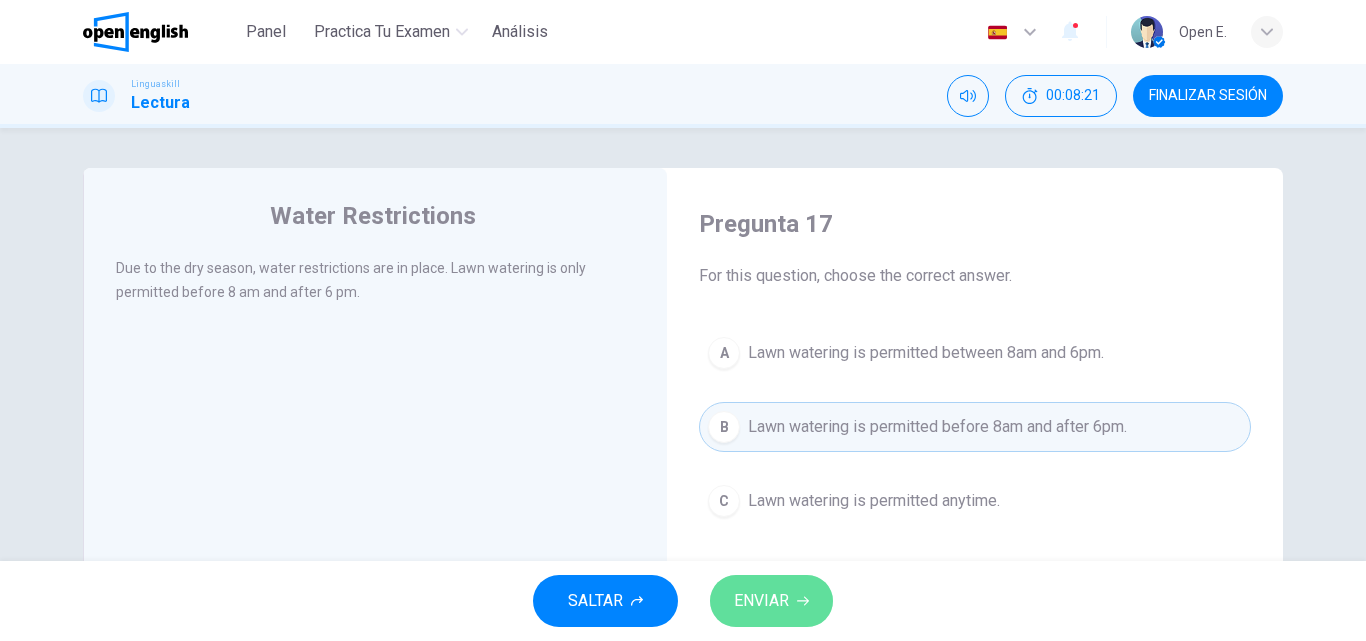 click on "ENVIAR" at bounding box center [761, 601] 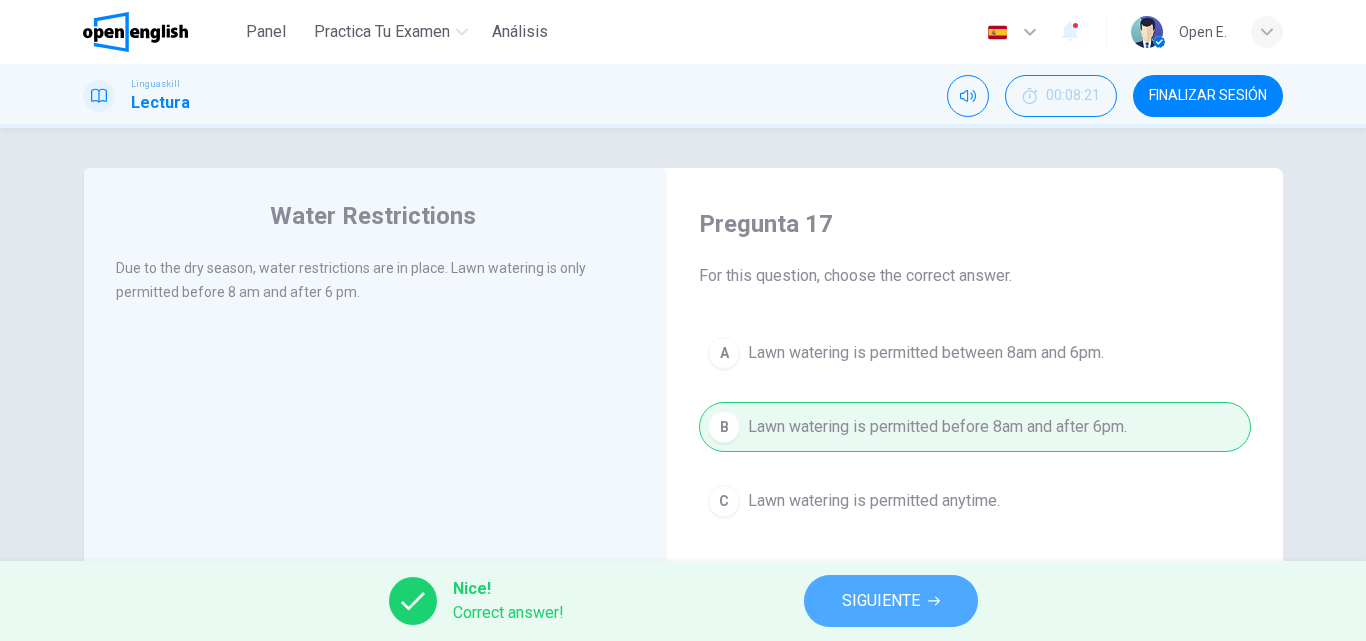 click on "SIGUIENTE" at bounding box center [891, 601] 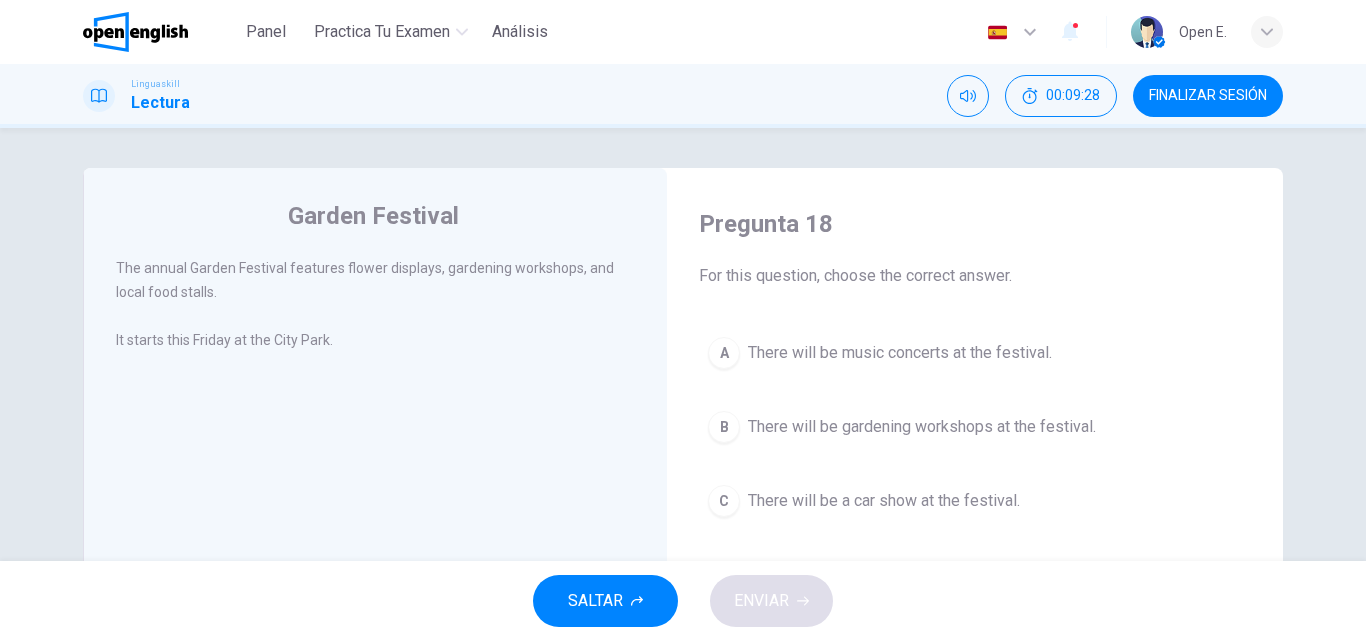 click on "B" at bounding box center [724, 427] 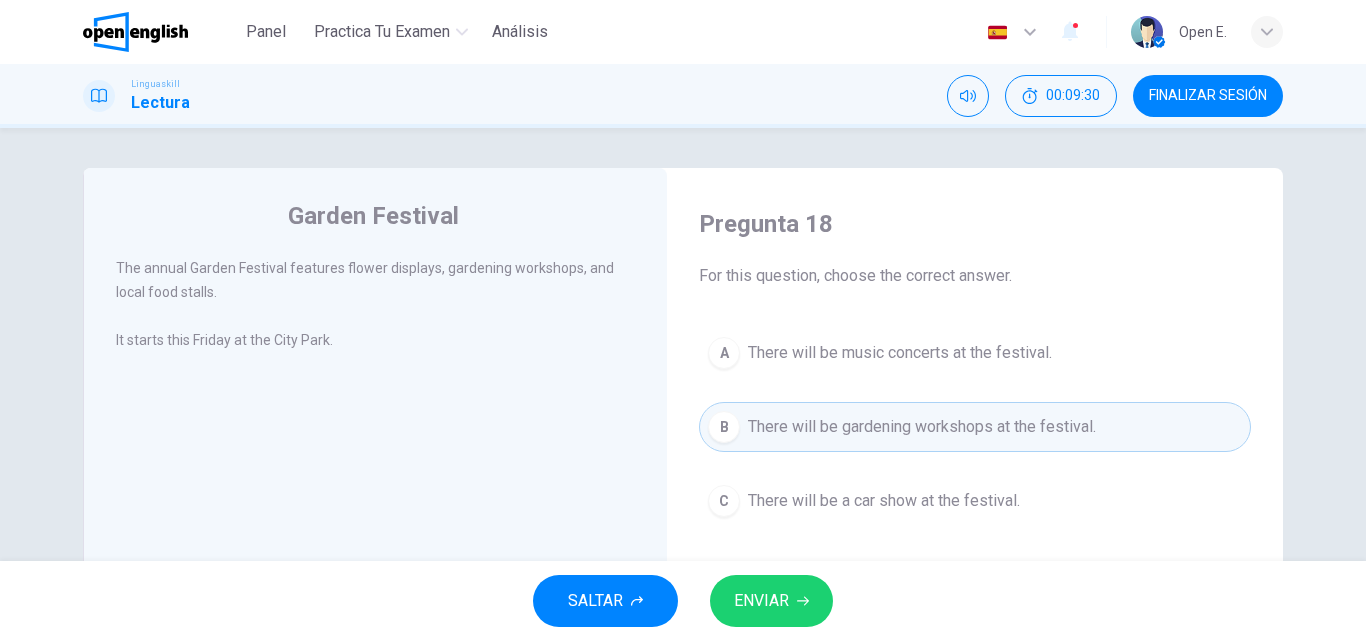 click on "ENVIAR" at bounding box center [761, 601] 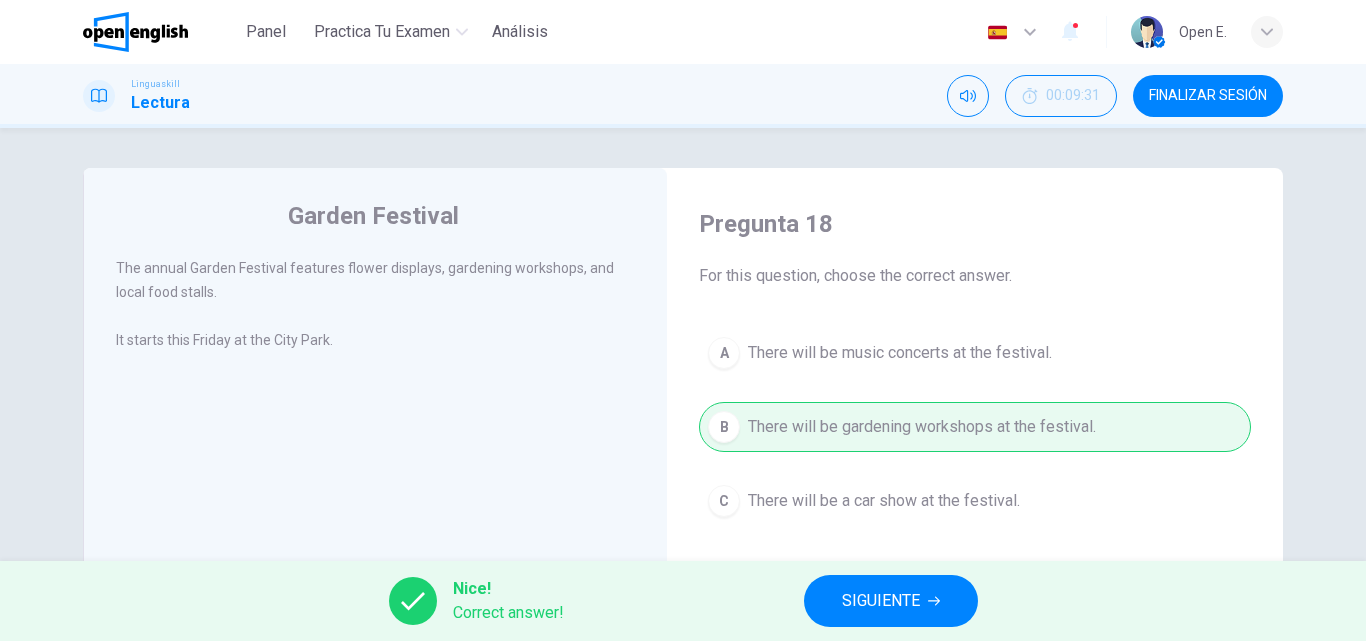 click on "SIGUIENTE" at bounding box center [891, 601] 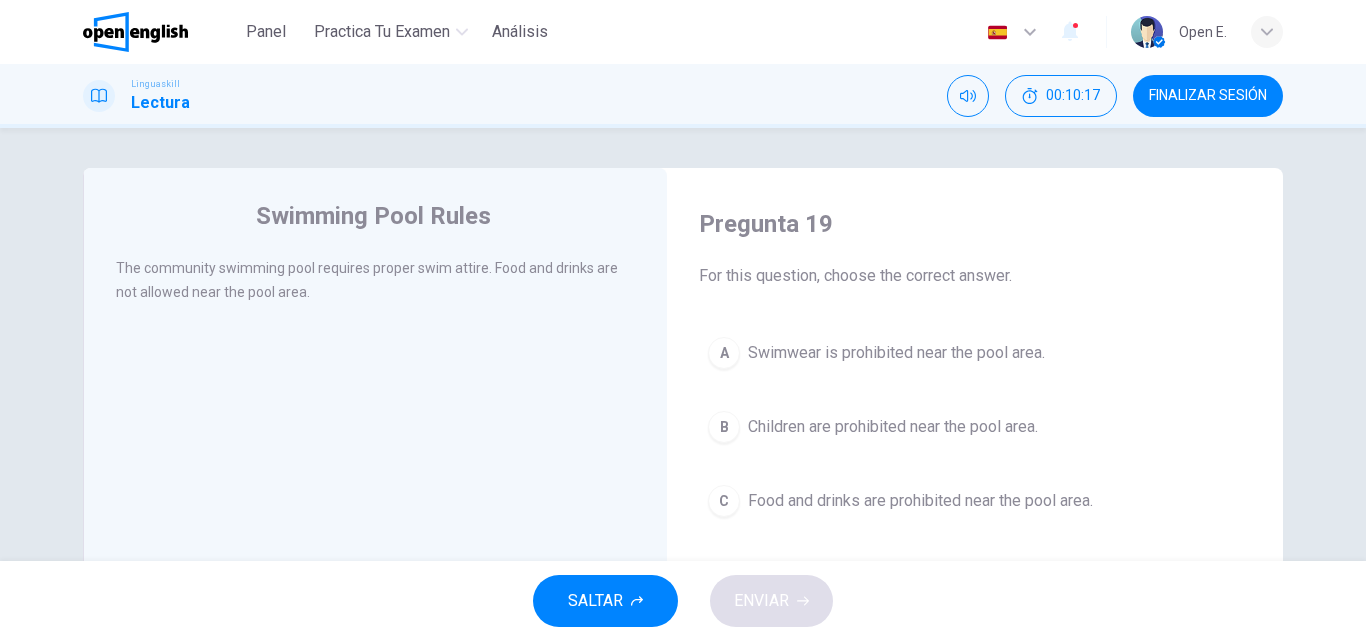 click on "A" at bounding box center (724, 353) 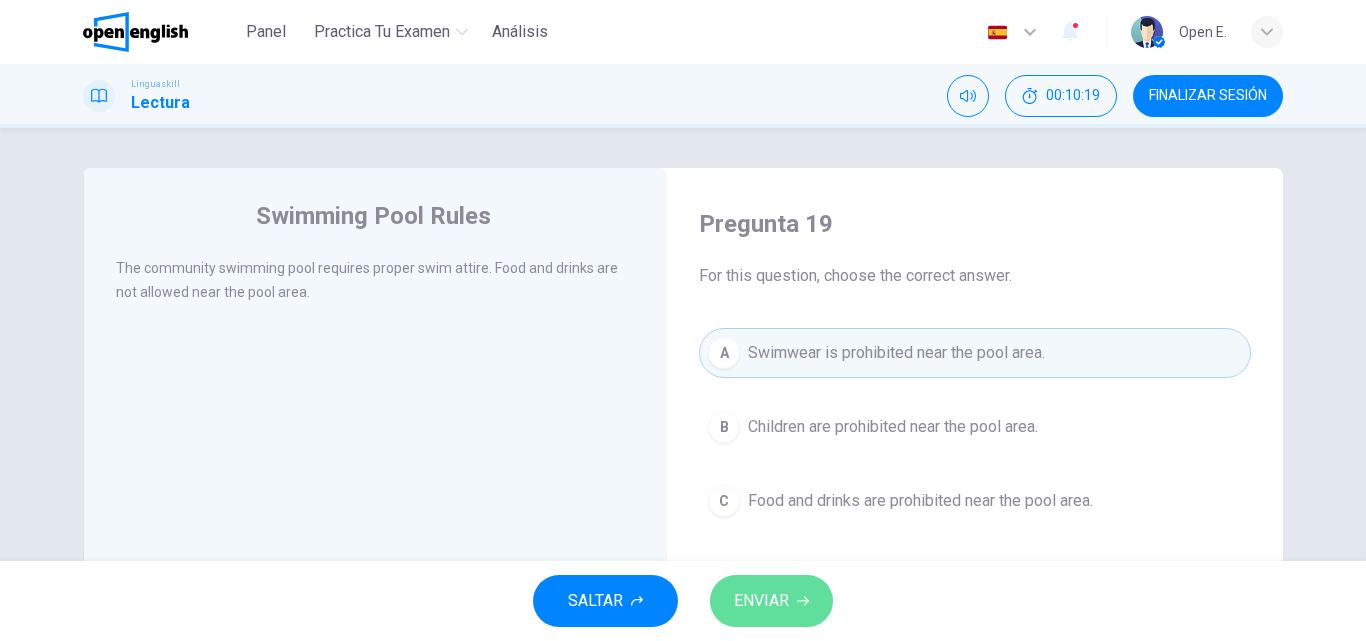 click on "ENVIAR" at bounding box center [771, 601] 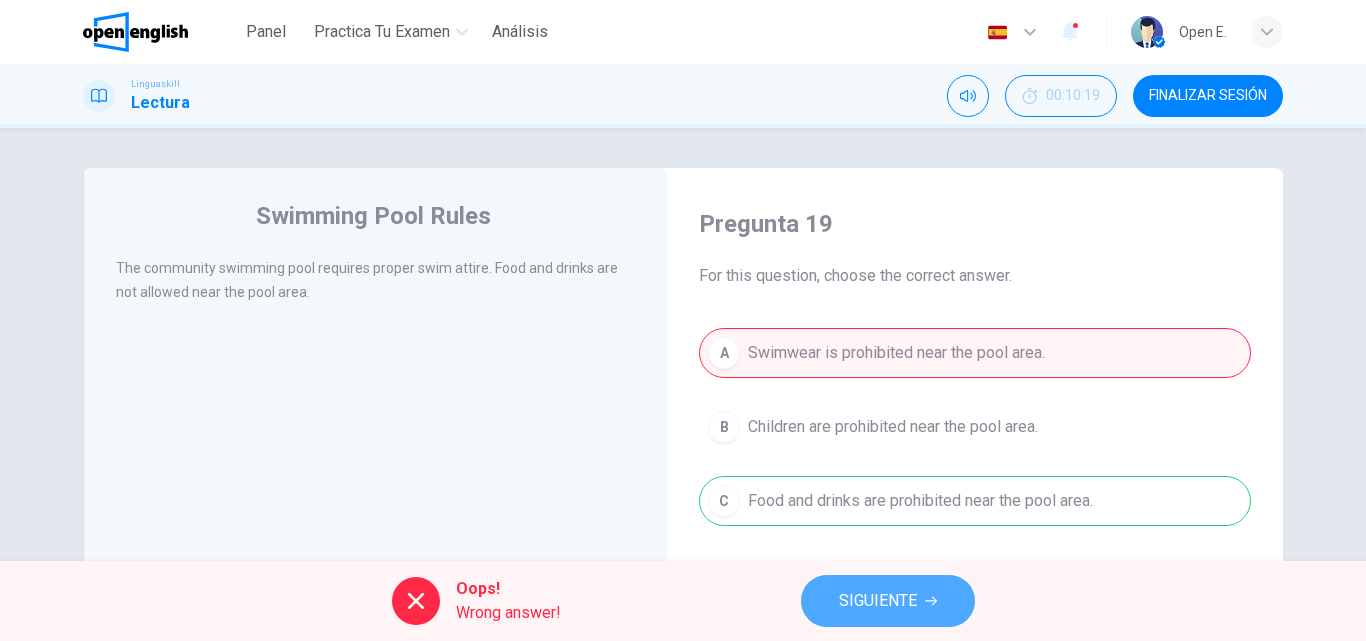 click on "SIGUIENTE" at bounding box center (878, 601) 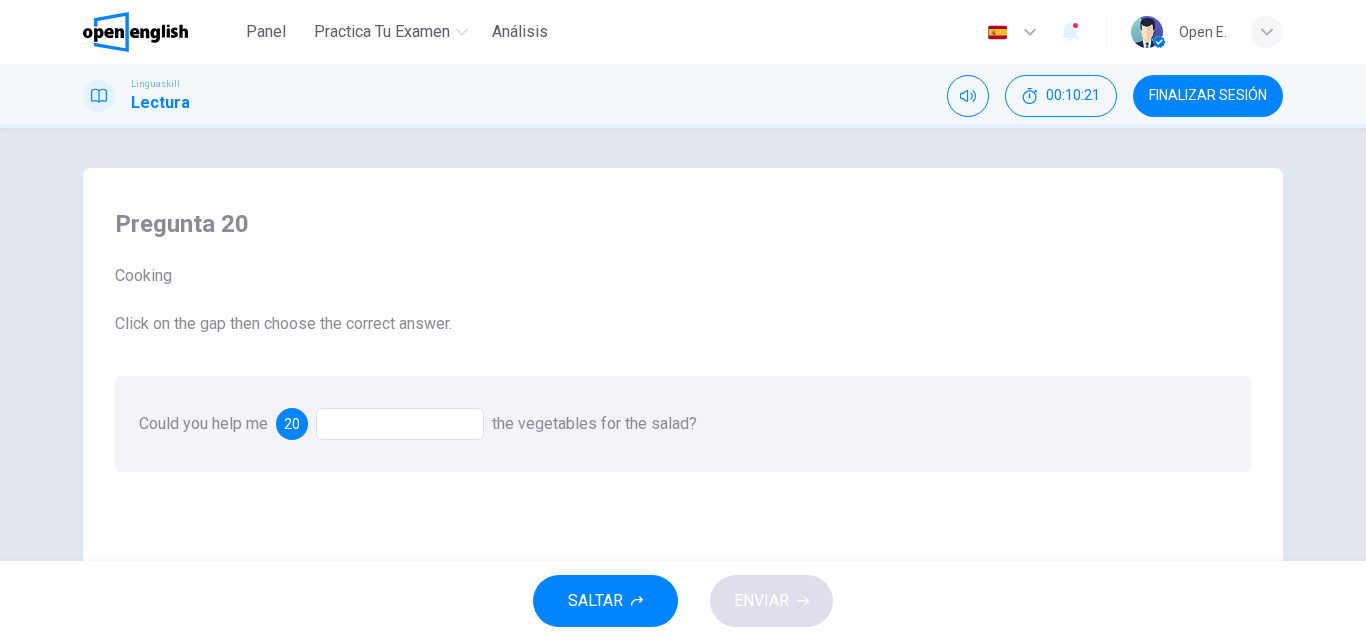 click at bounding box center (400, 424) 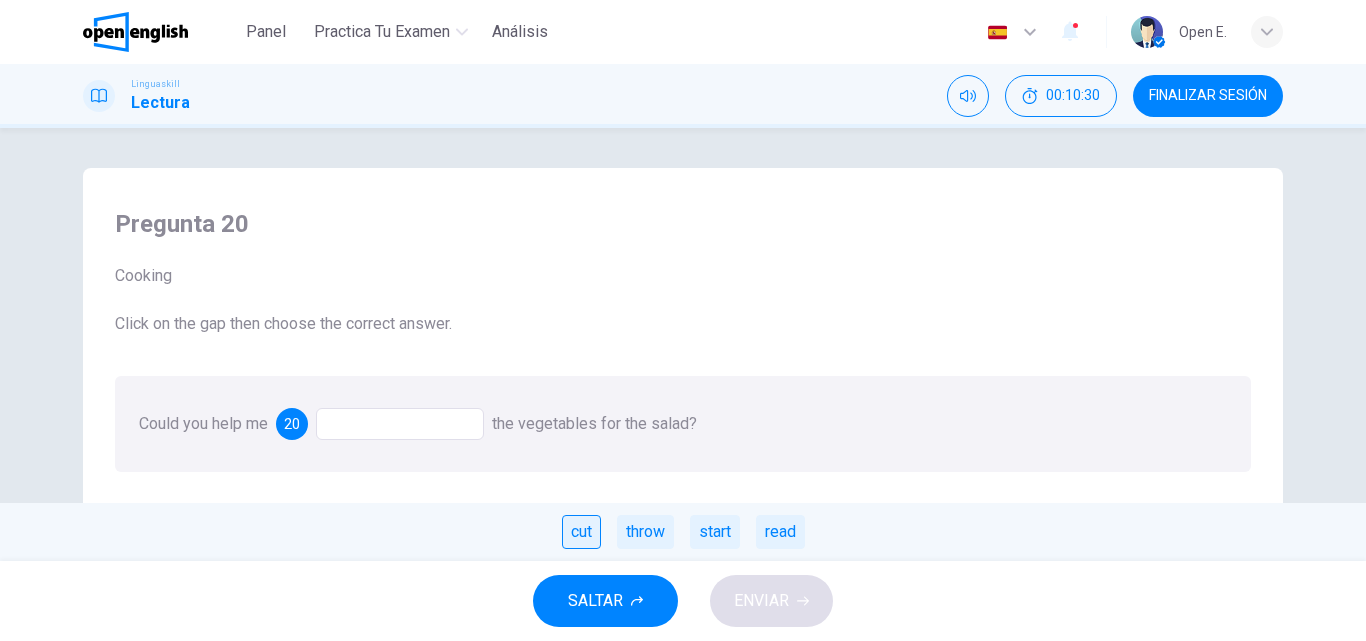 click on "cut" at bounding box center (581, 532) 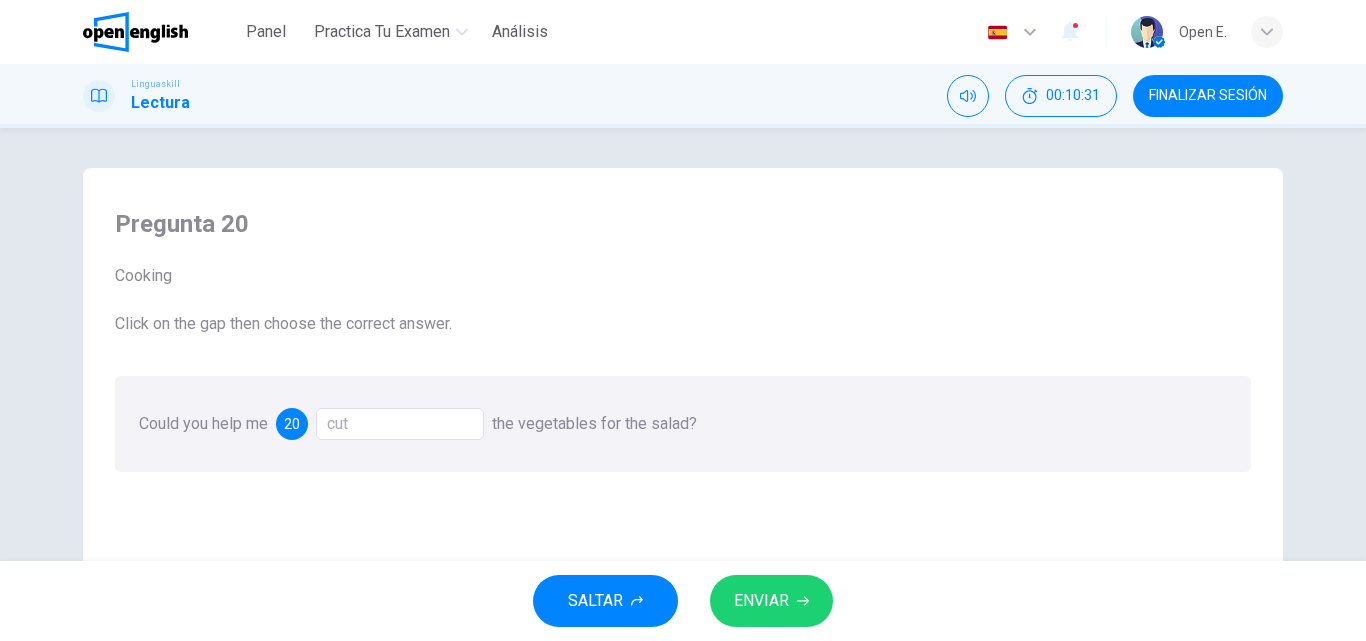 click on "ENVIAR" at bounding box center [771, 601] 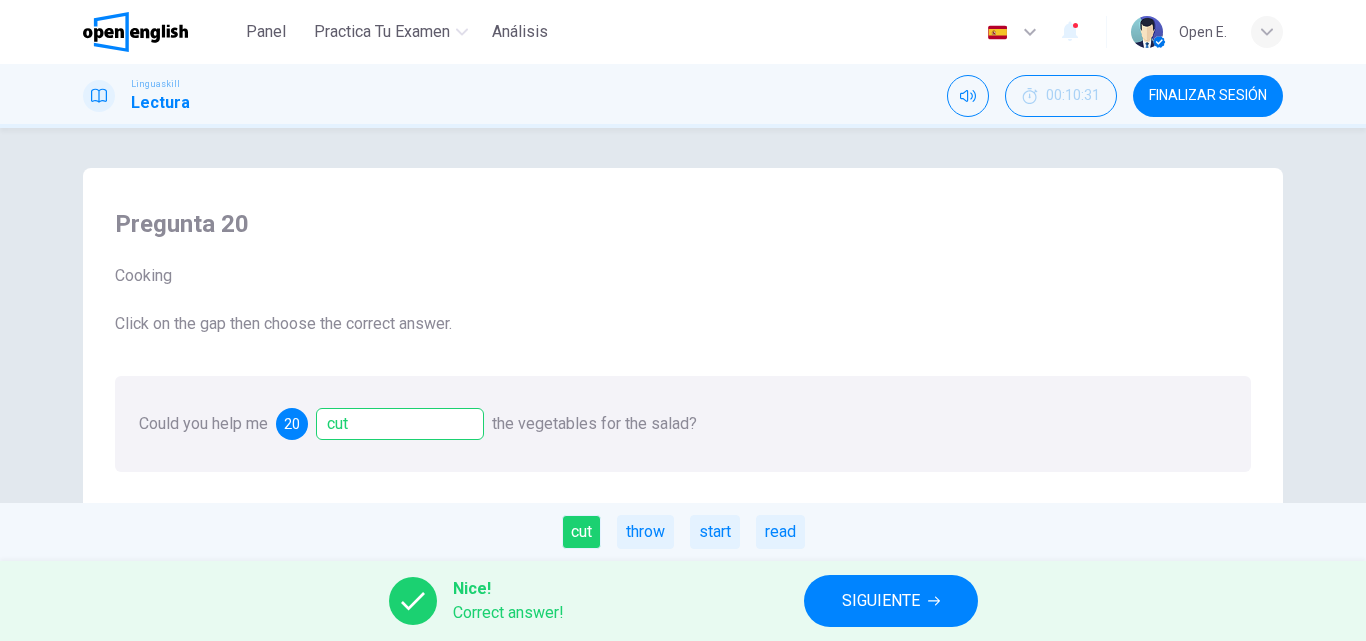 click on "SIGUIENTE" at bounding box center [891, 601] 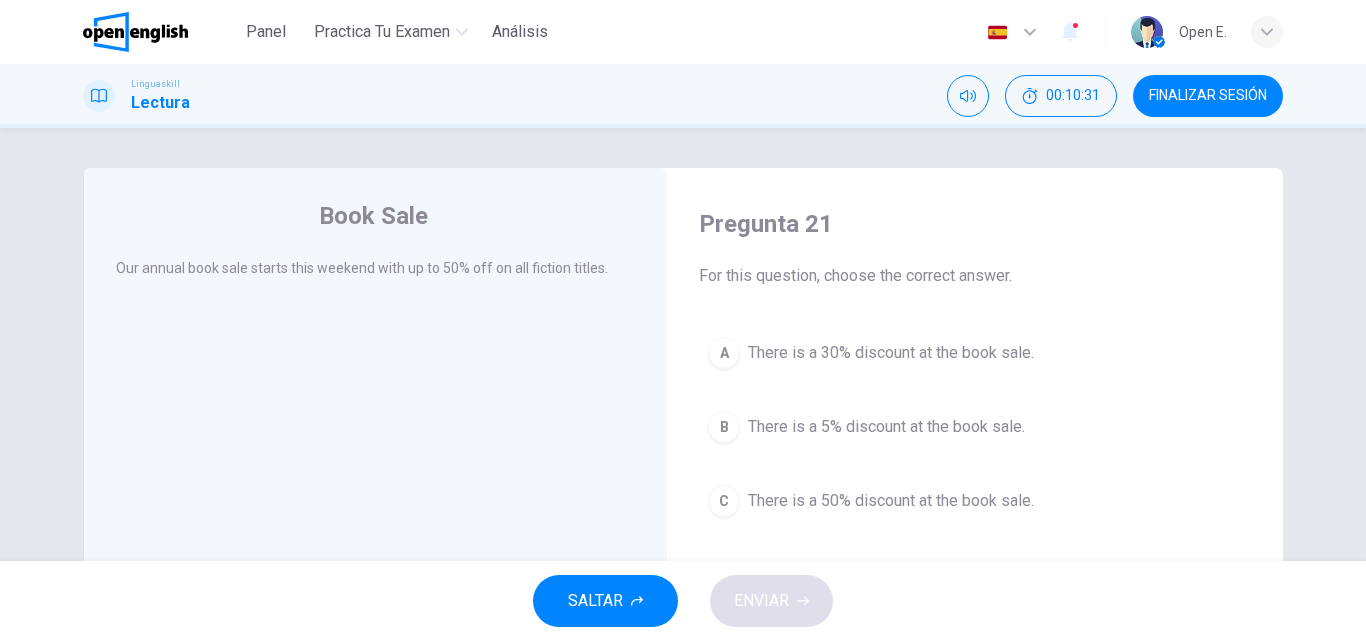click on "SALTAR ENVIAR" at bounding box center (683, 601) 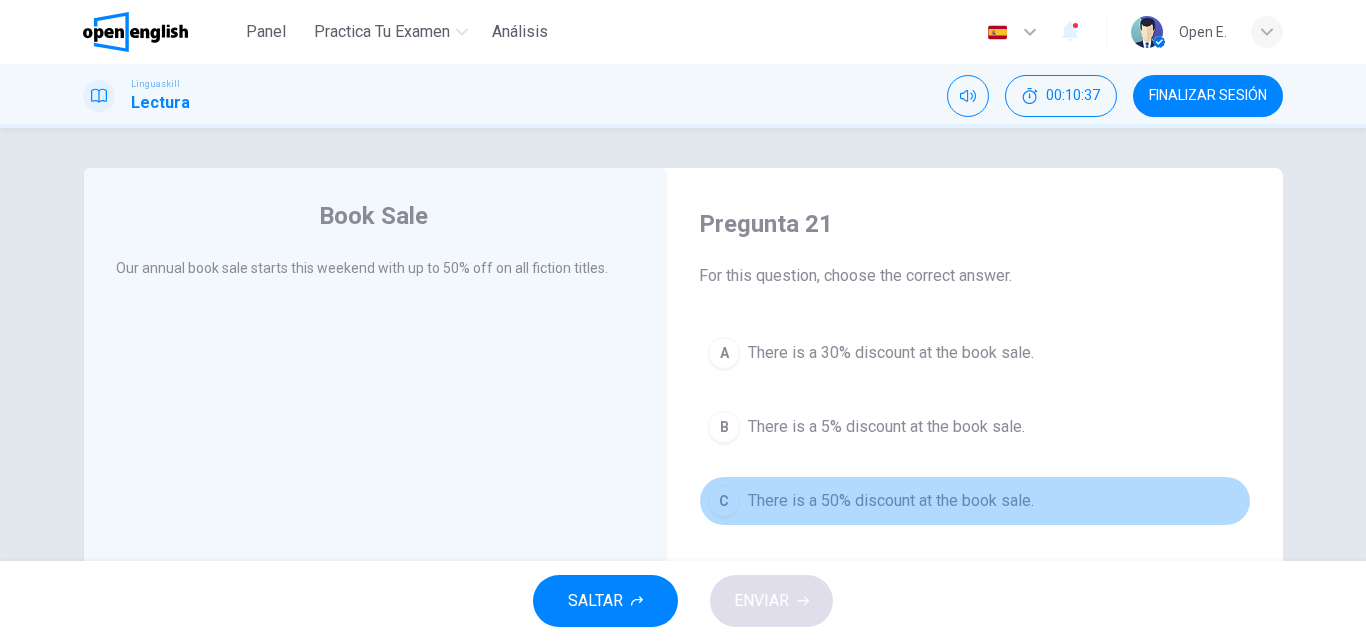 click on "C" at bounding box center (724, 501) 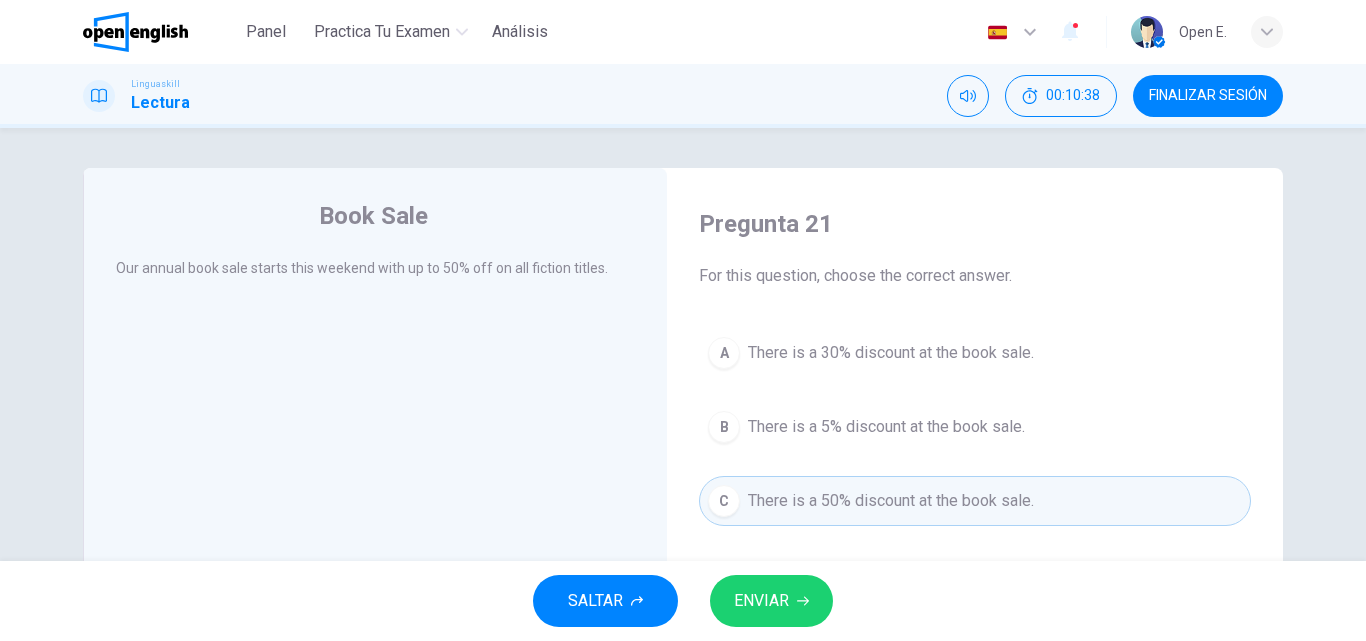 click on "ENVIAR" at bounding box center [771, 601] 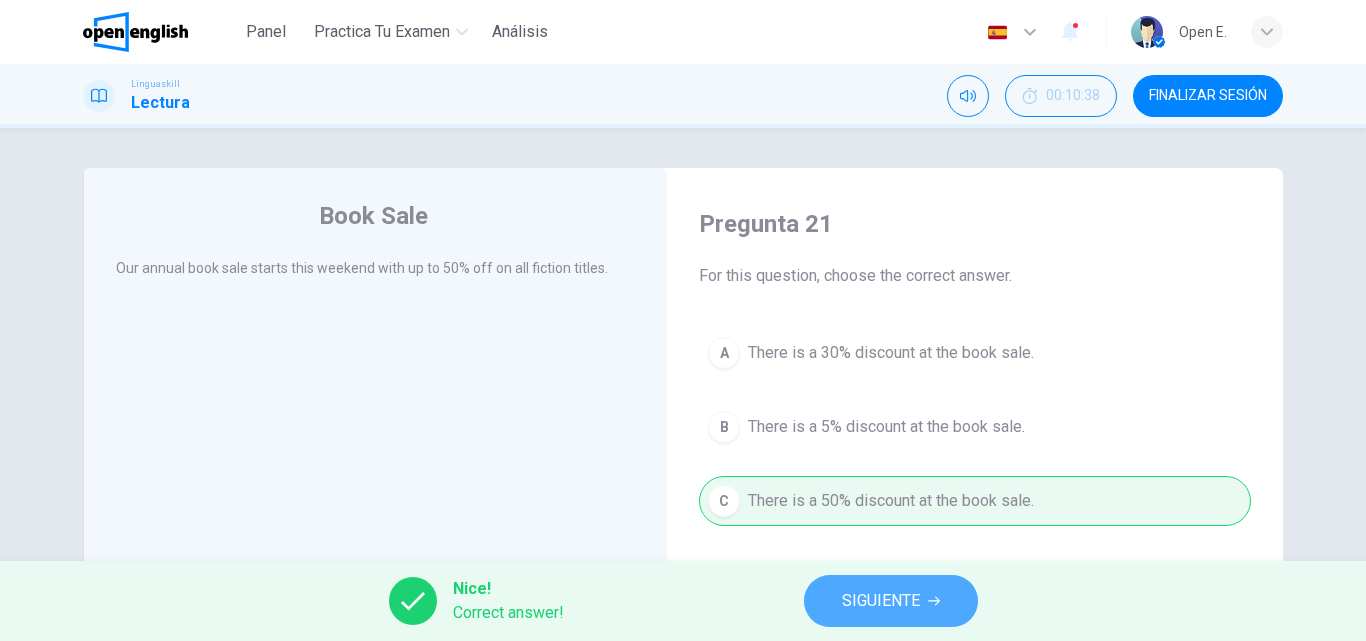 click on "SIGUIENTE" at bounding box center (891, 601) 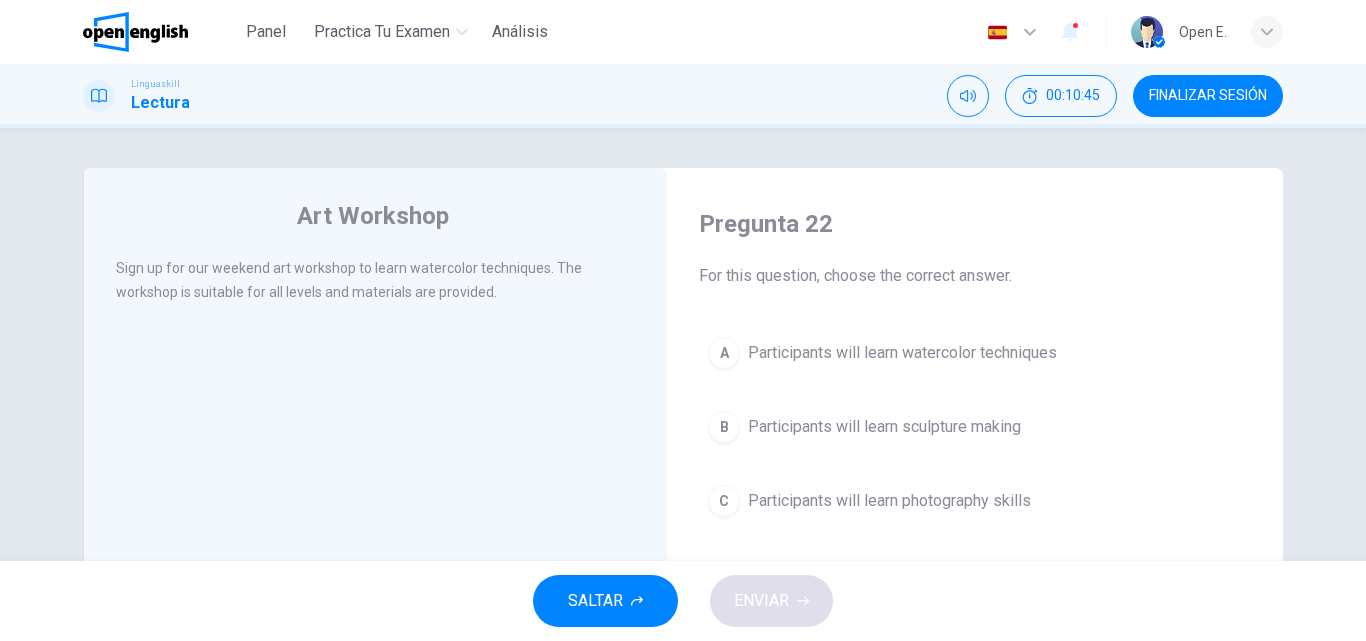 click on "A" at bounding box center [724, 353] 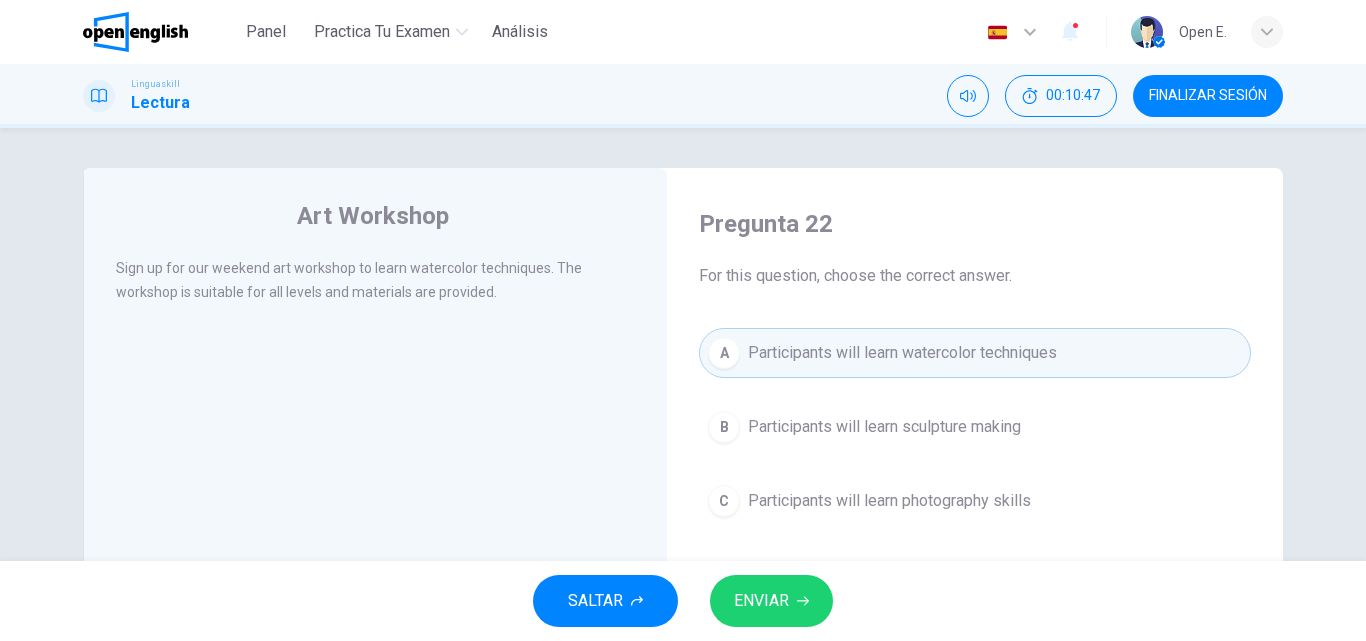 click on "ENVIAR" at bounding box center (761, 601) 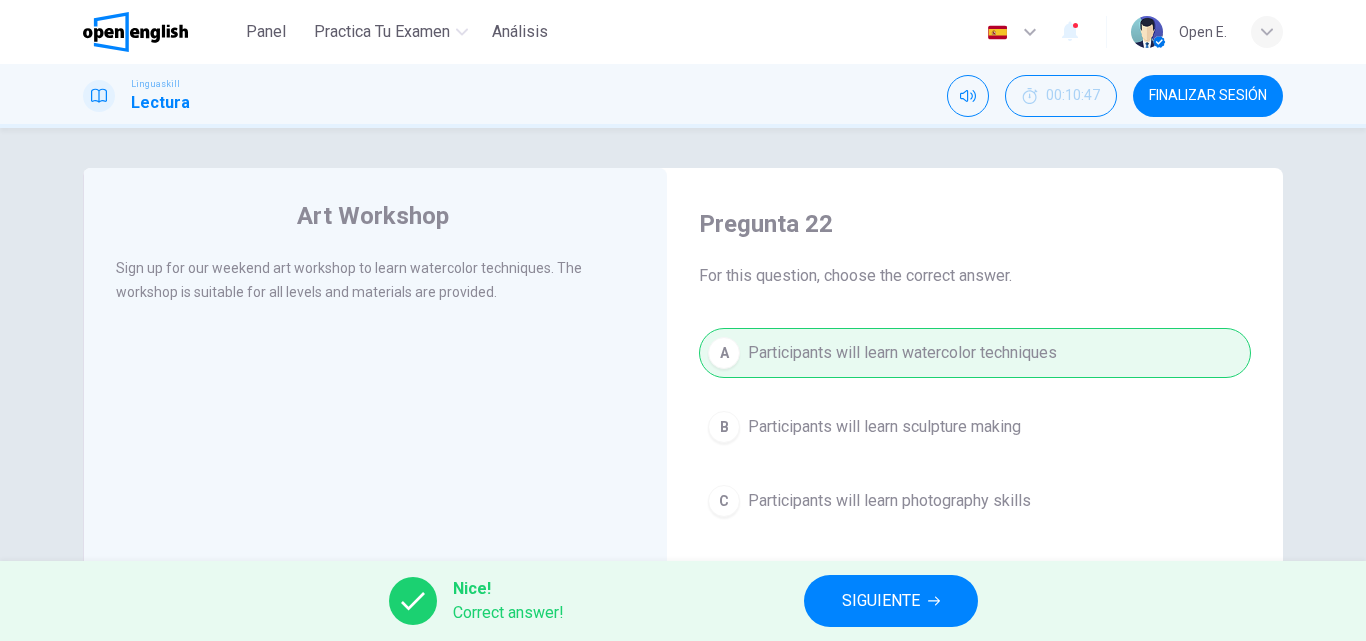click on "SIGUIENTE" at bounding box center [891, 601] 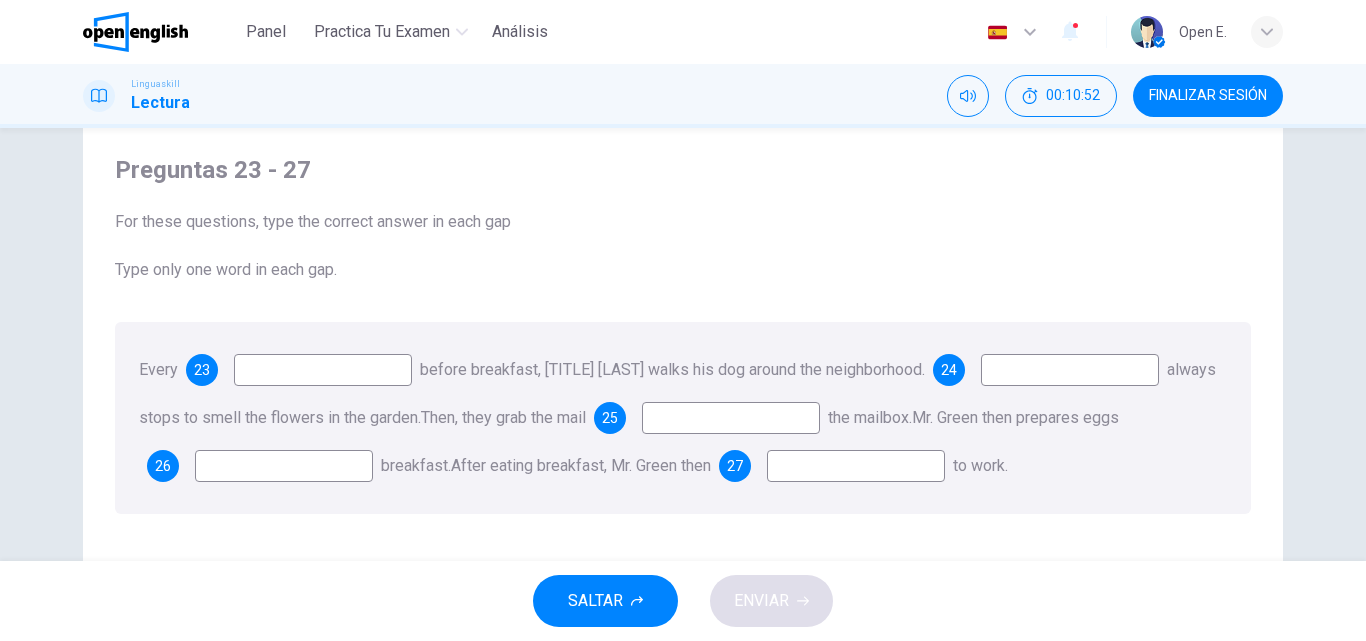 scroll, scrollTop: 80, scrollLeft: 0, axis: vertical 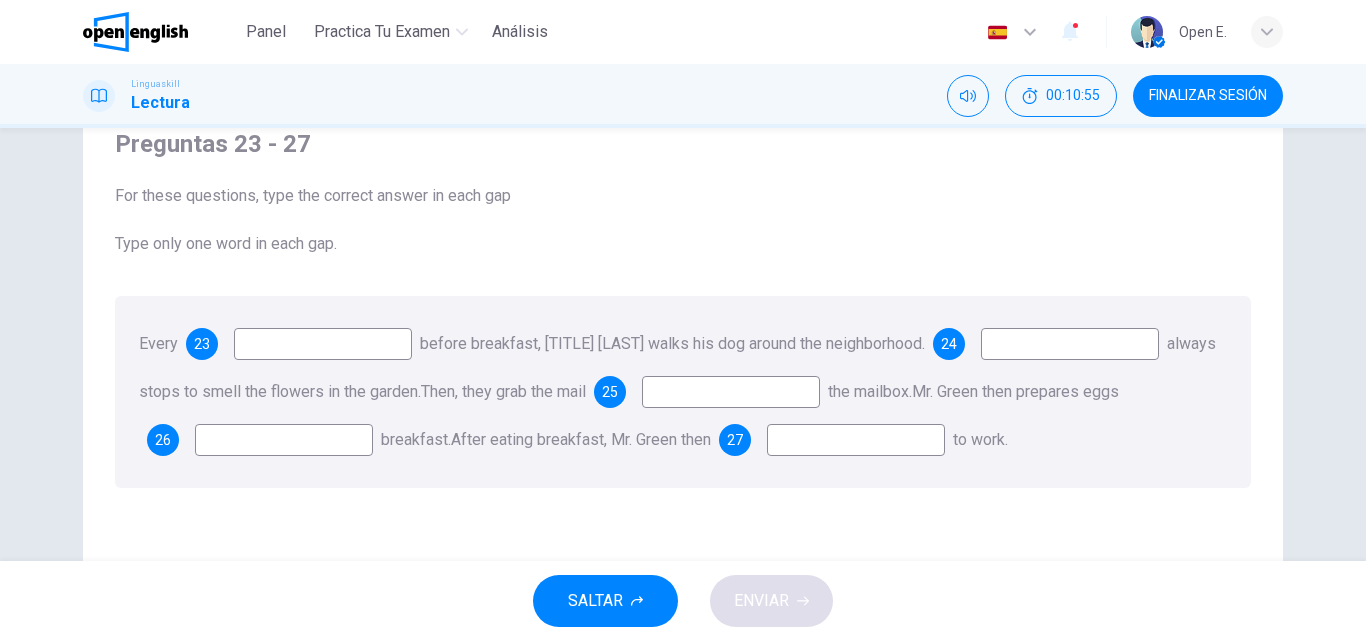 click at bounding box center (323, 344) 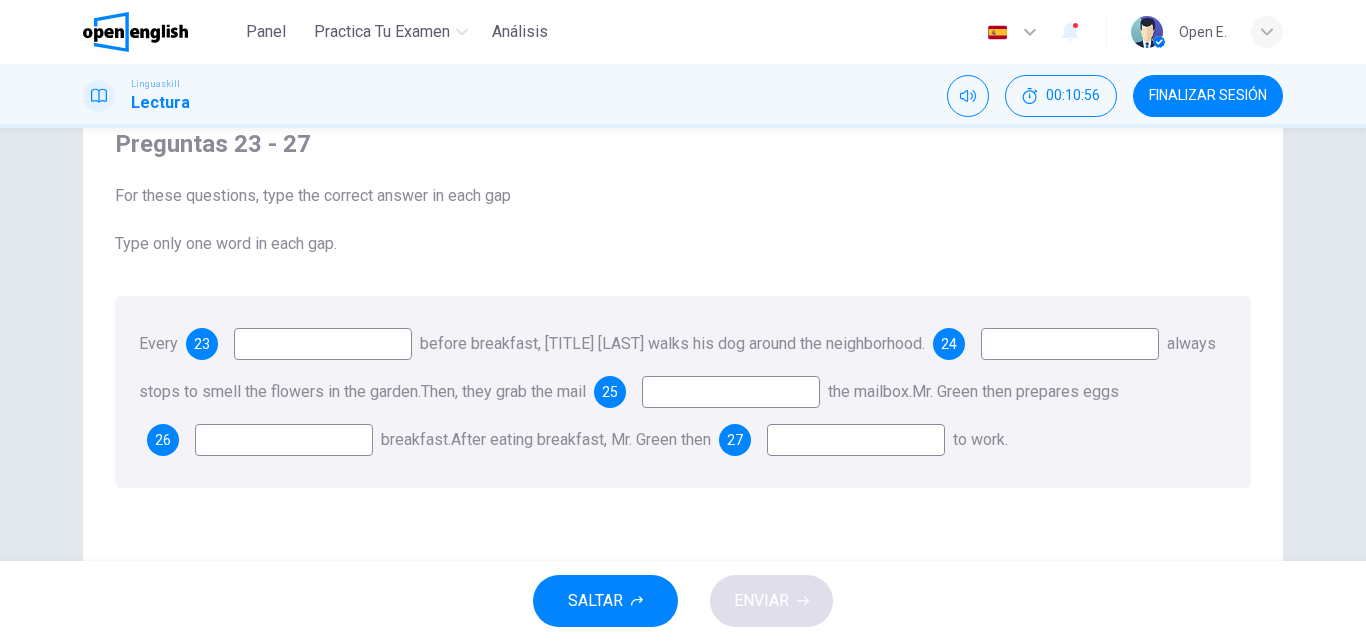click at bounding box center [323, 344] 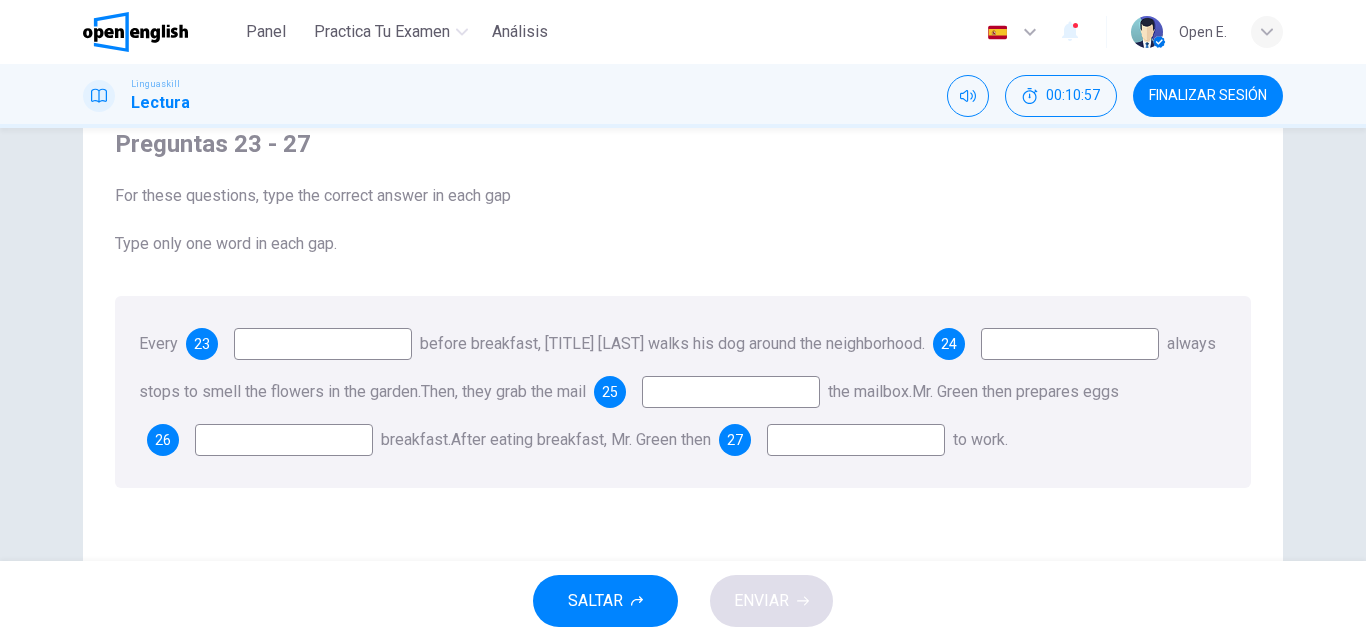 click at bounding box center [323, 344] 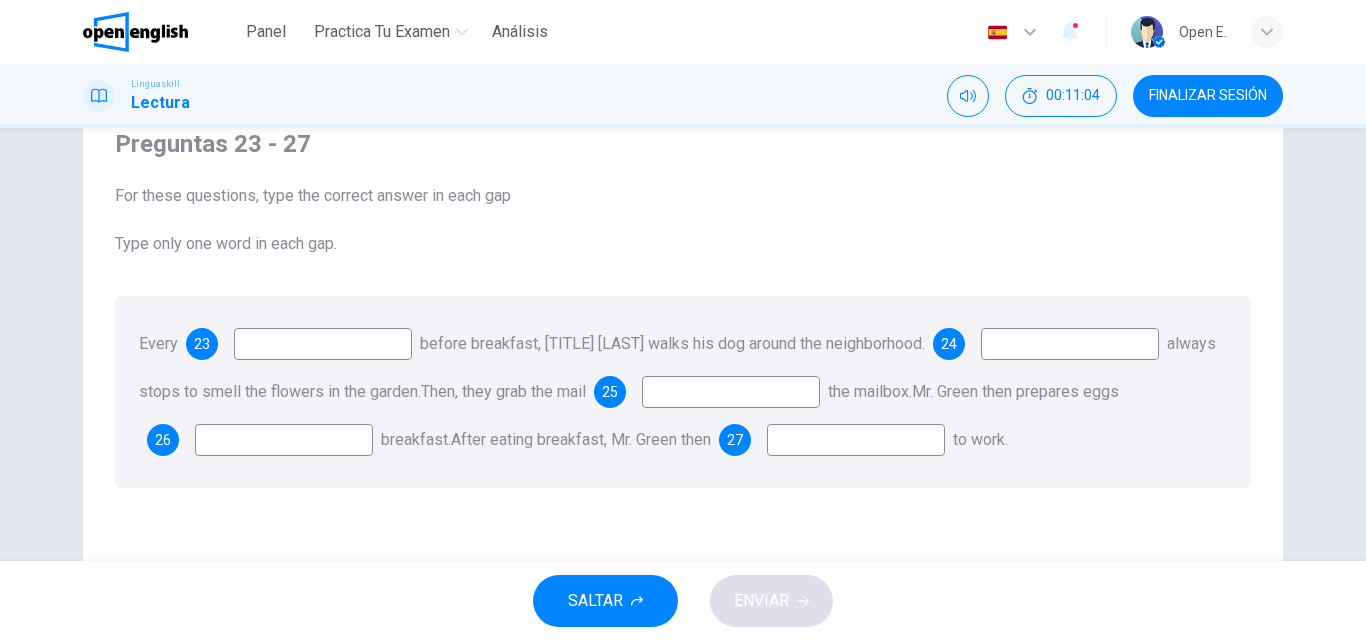 click at bounding box center (1070, 344) 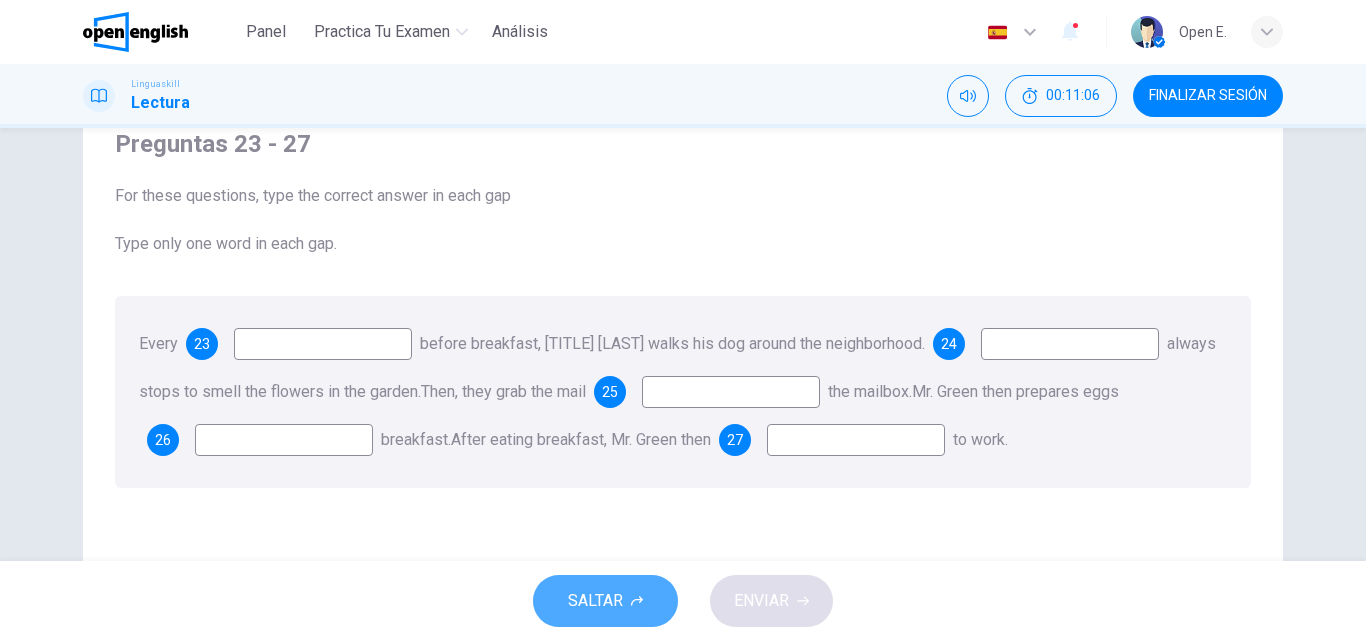 click 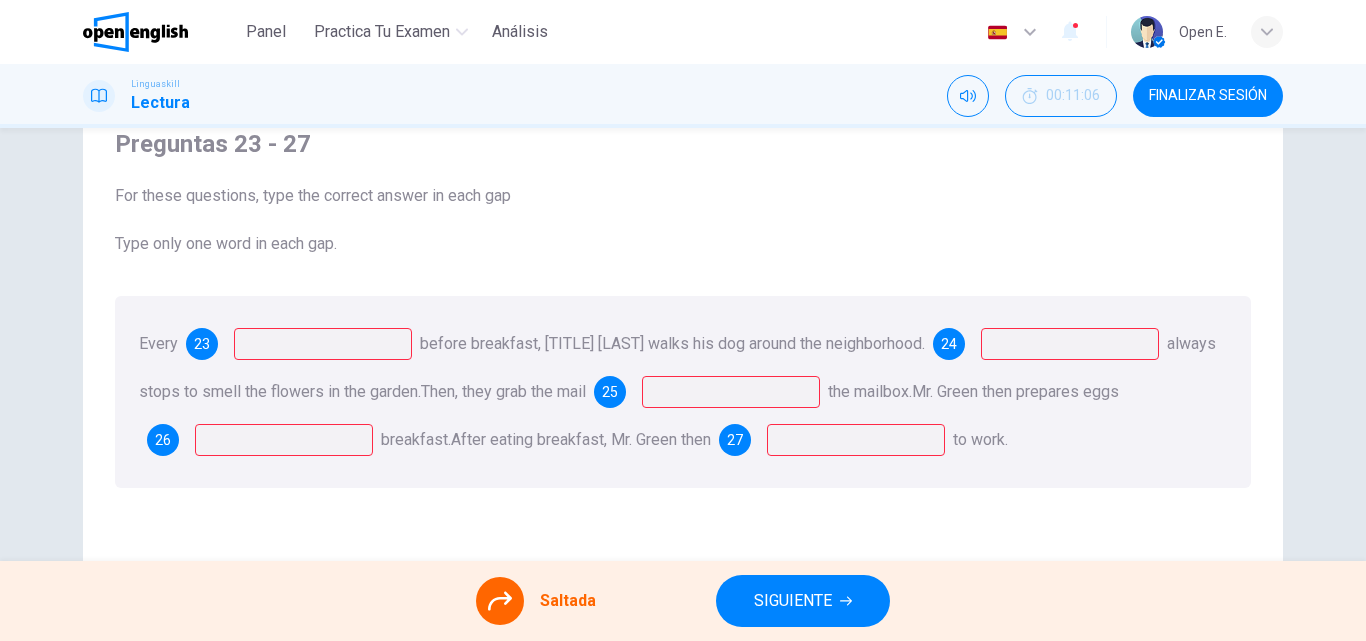 click on "SIGUIENTE" at bounding box center [803, 601] 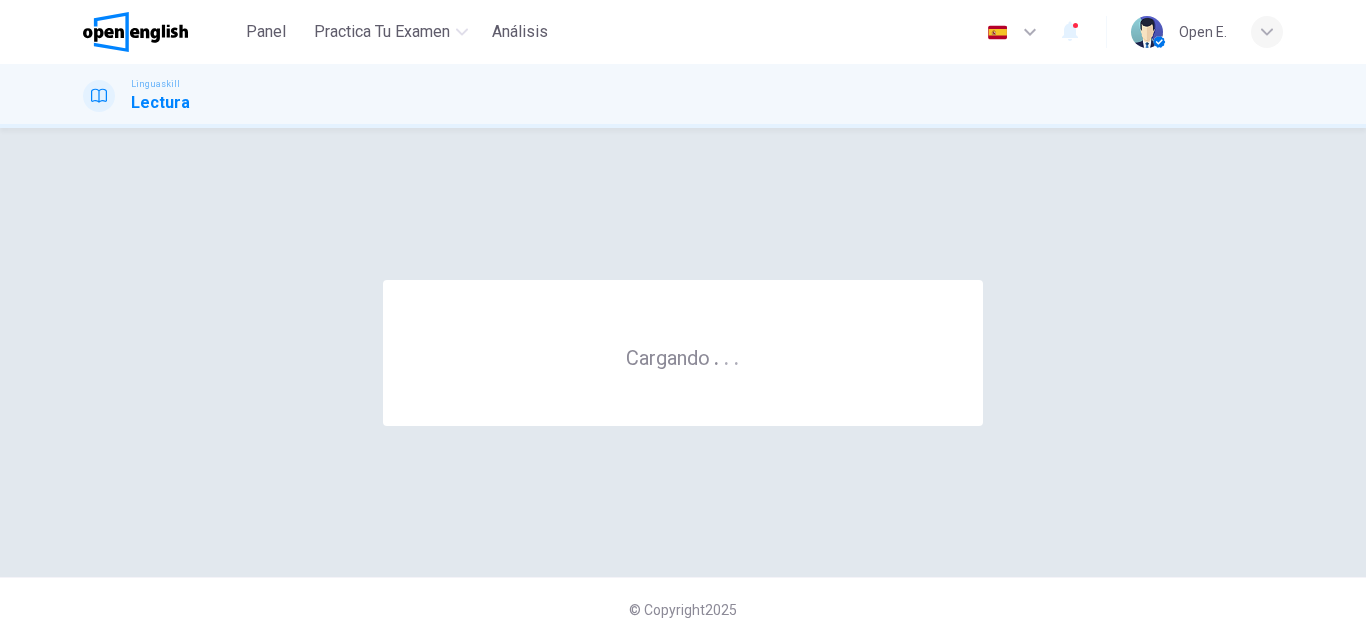 scroll, scrollTop: 0, scrollLeft: 0, axis: both 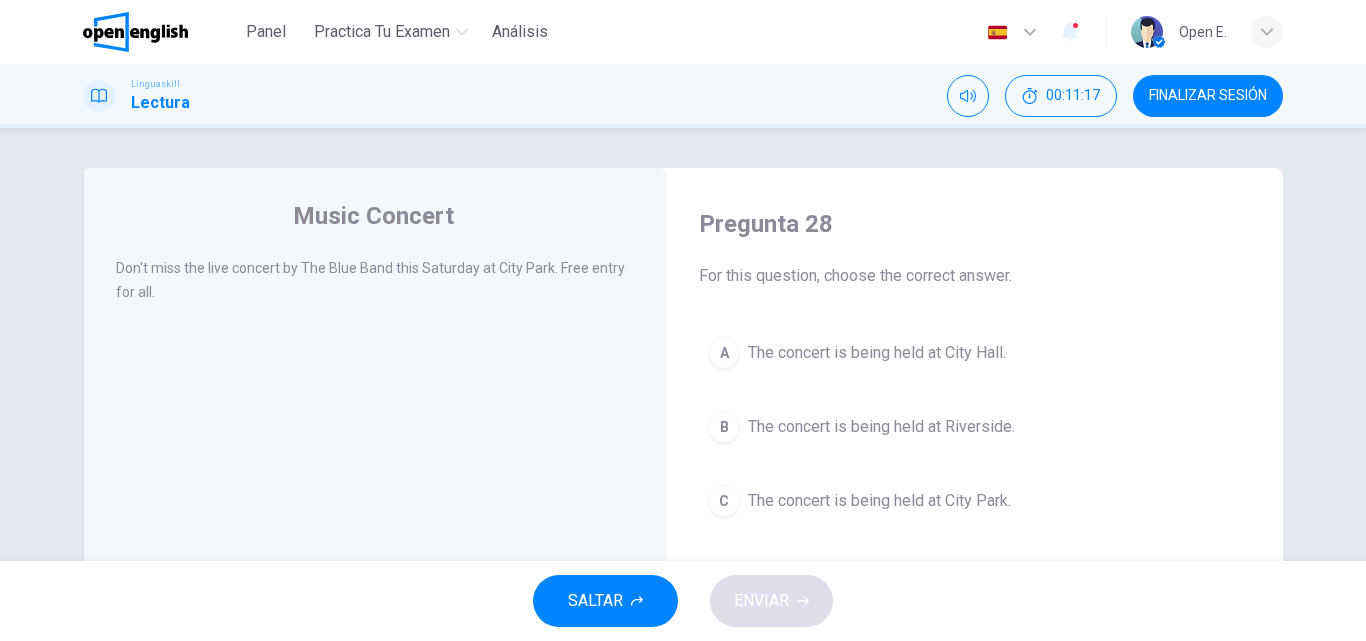click on "C" at bounding box center [724, 501] 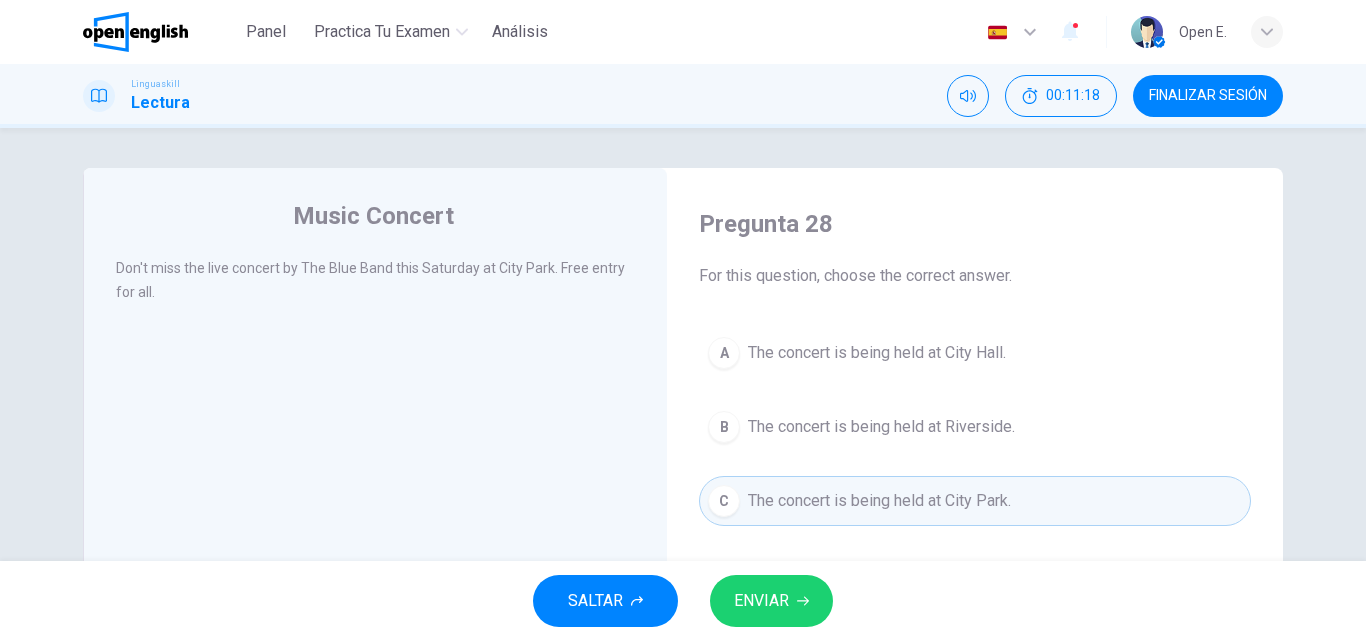 click on "ENVIAR" at bounding box center (761, 601) 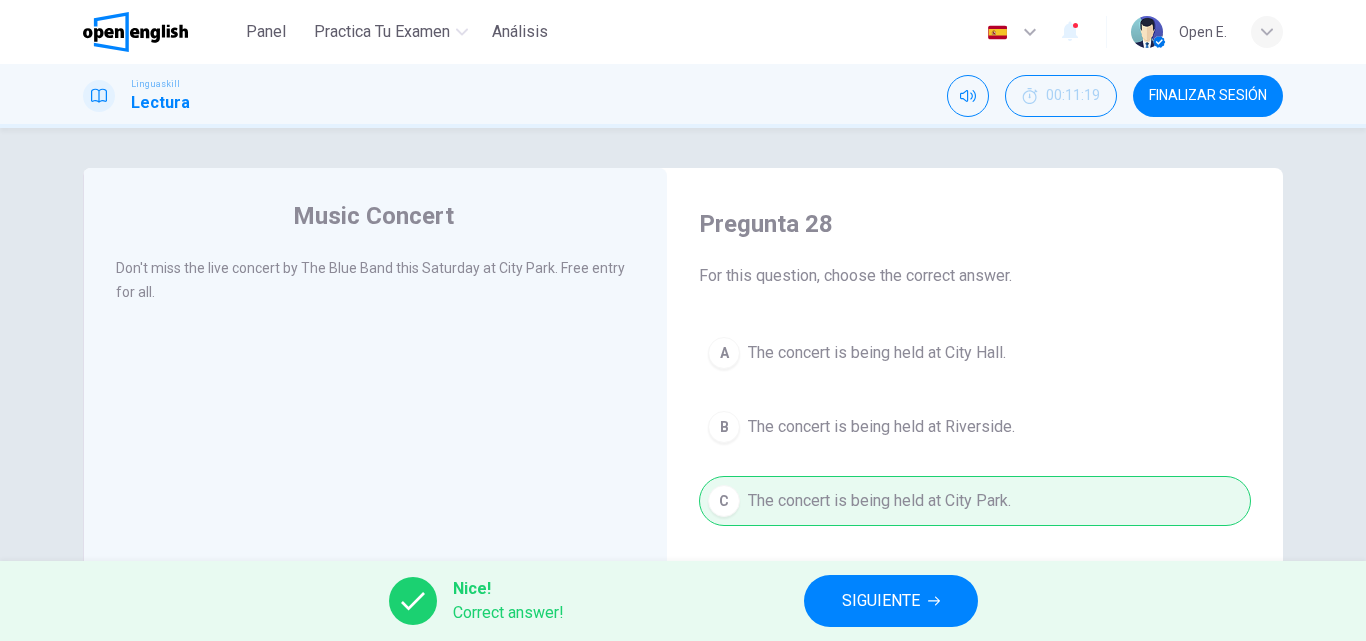 click on "SIGUIENTE" at bounding box center [881, 601] 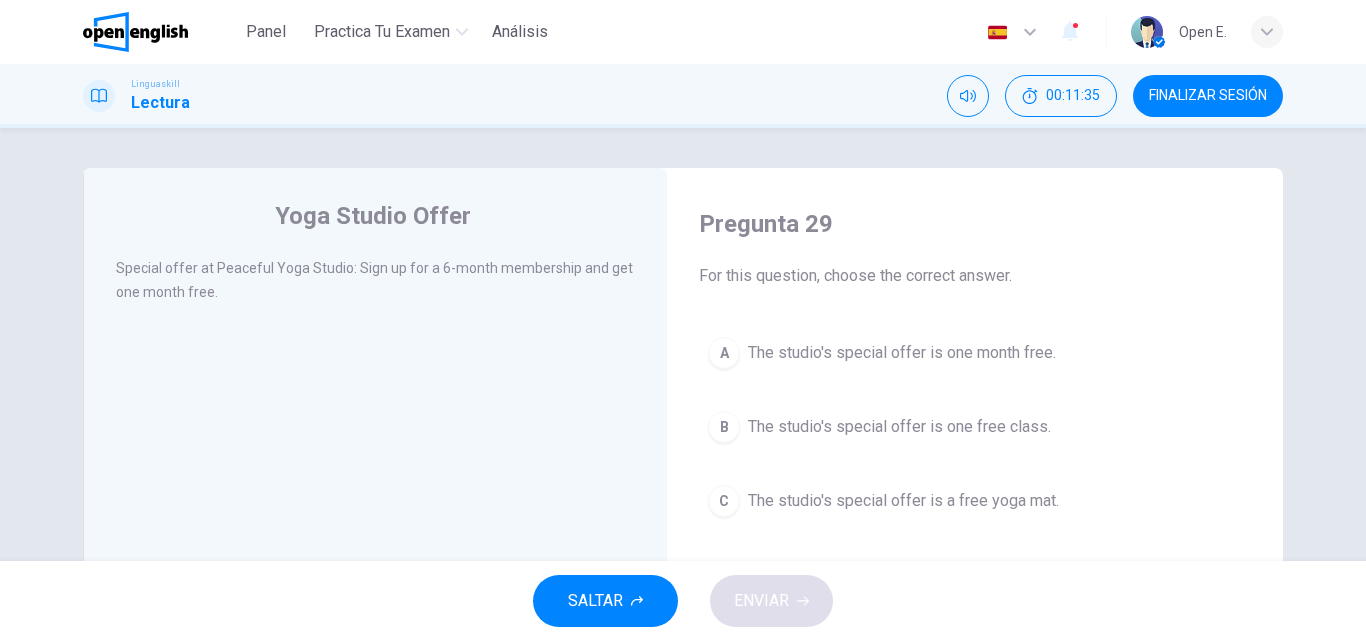 click on "C" at bounding box center [724, 501] 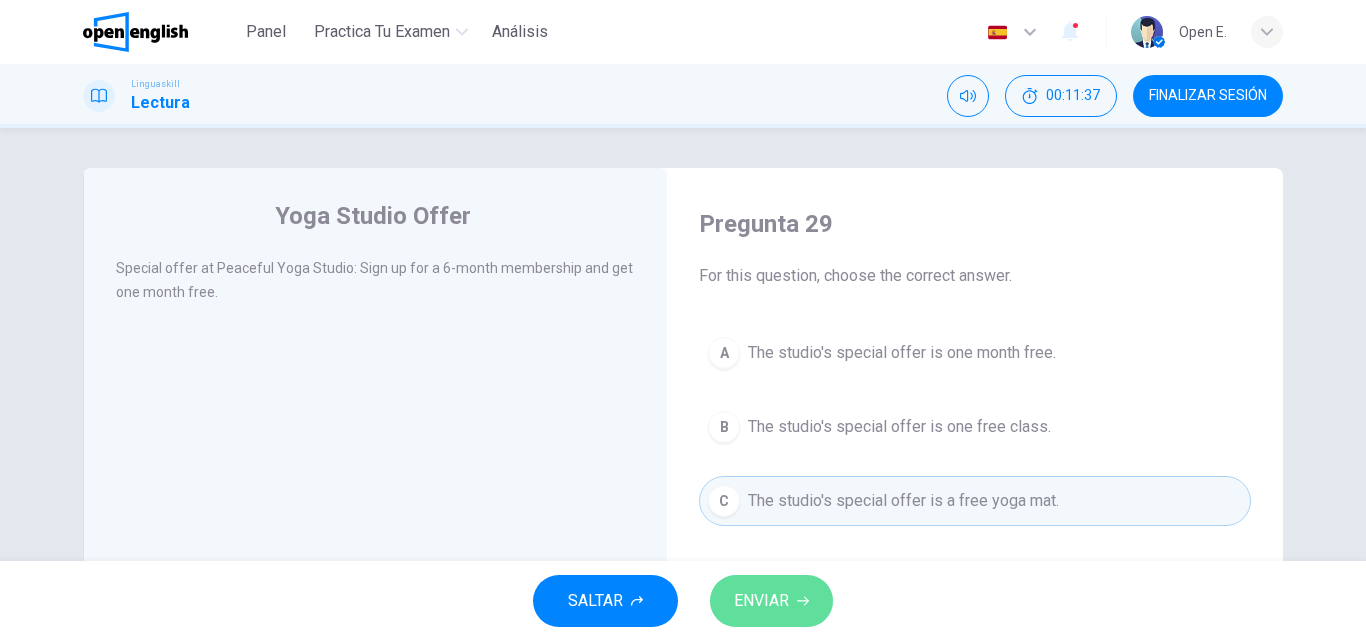 click on "ENVIAR" at bounding box center [771, 601] 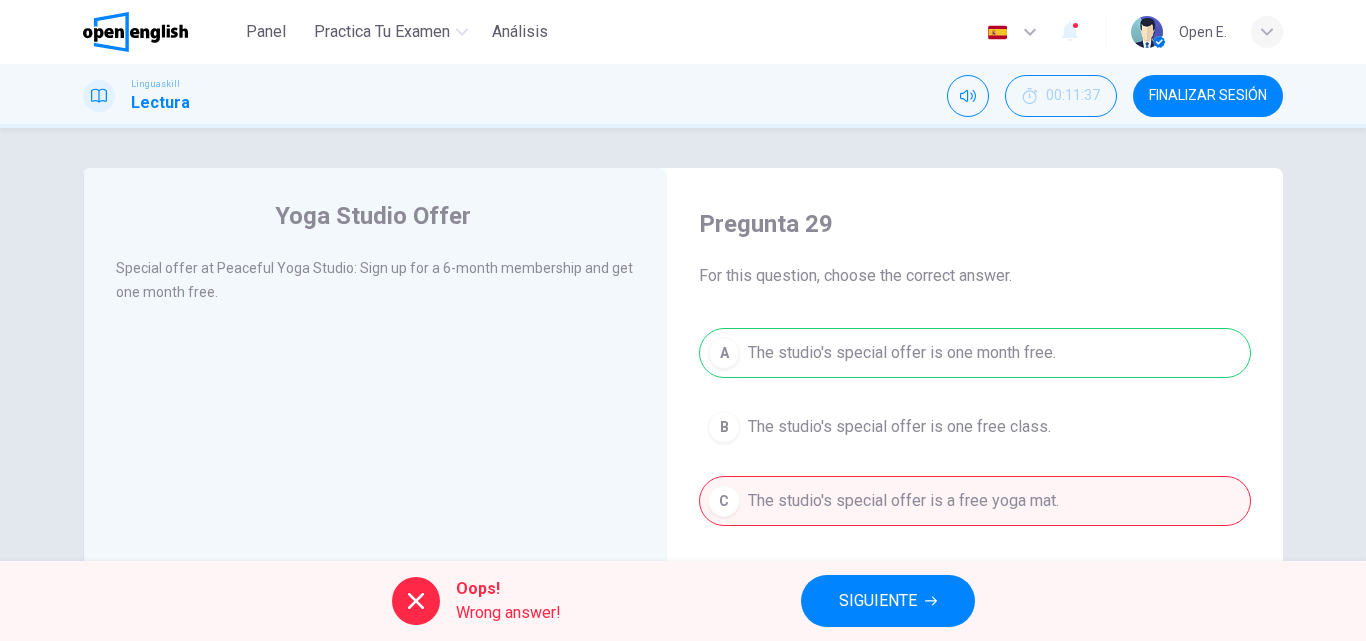 click on "SIGUIENTE" at bounding box center (888, 601) 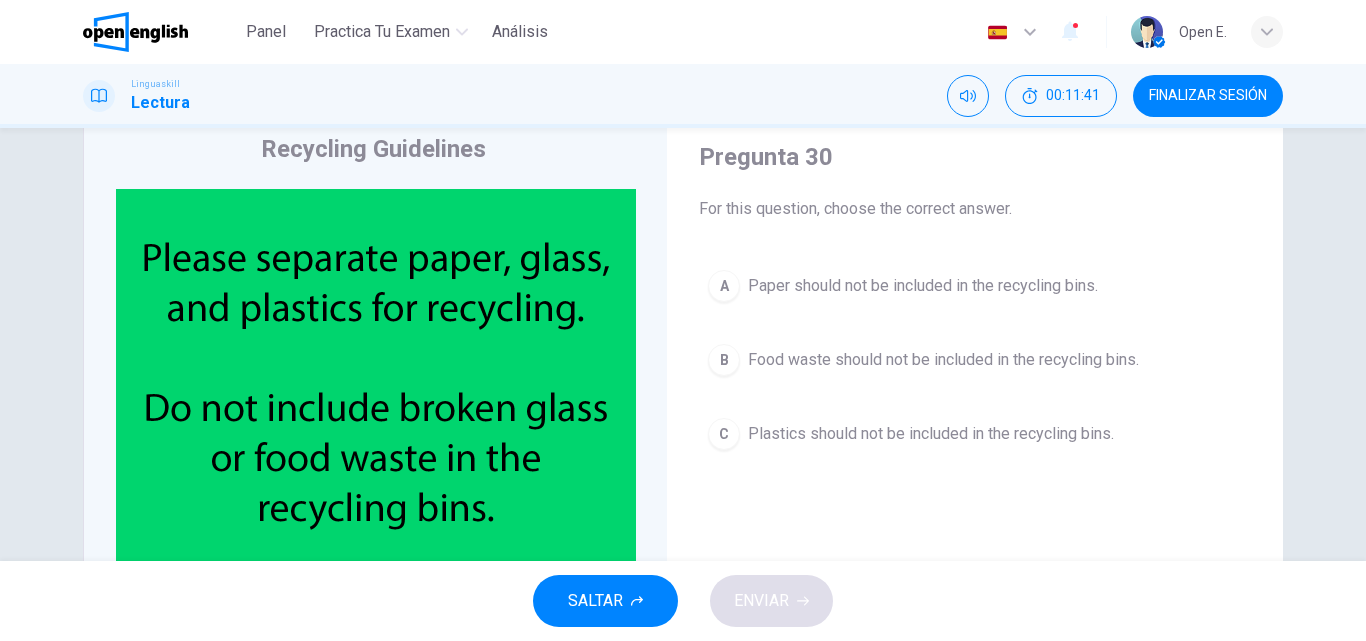 scroll, scrollTop: 80, scrollLeft: 0, axis: vertical 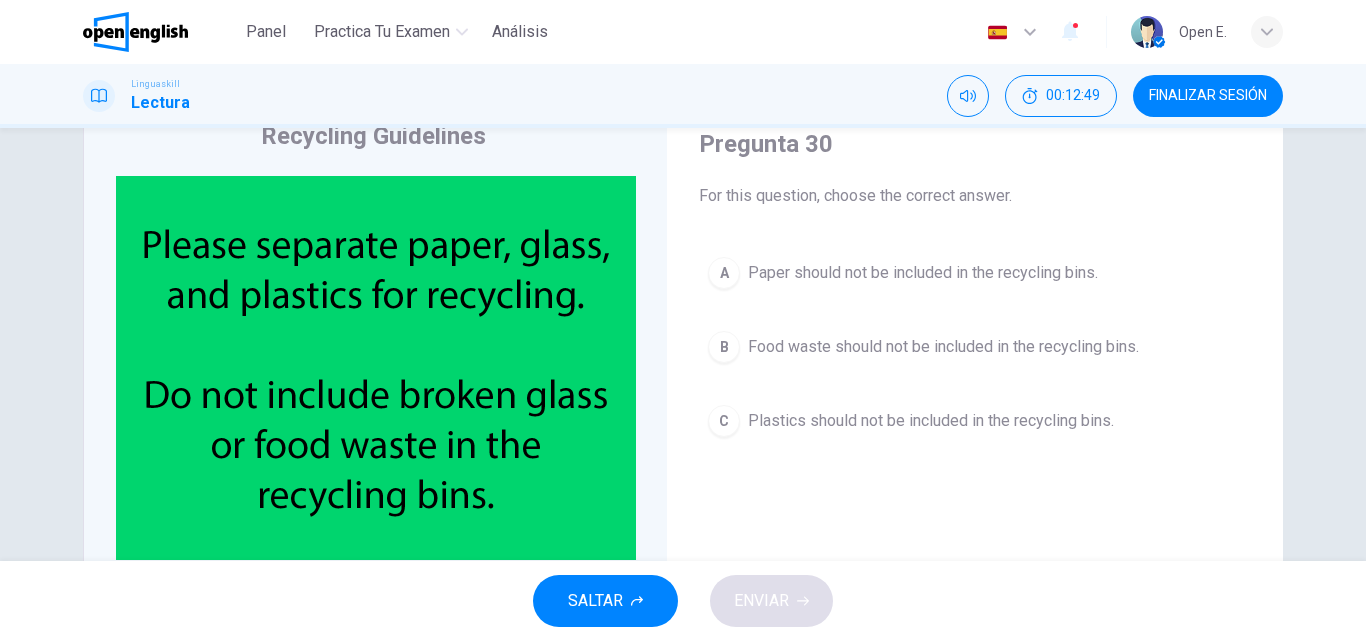 click on "C" at bounding box center [724, 421] 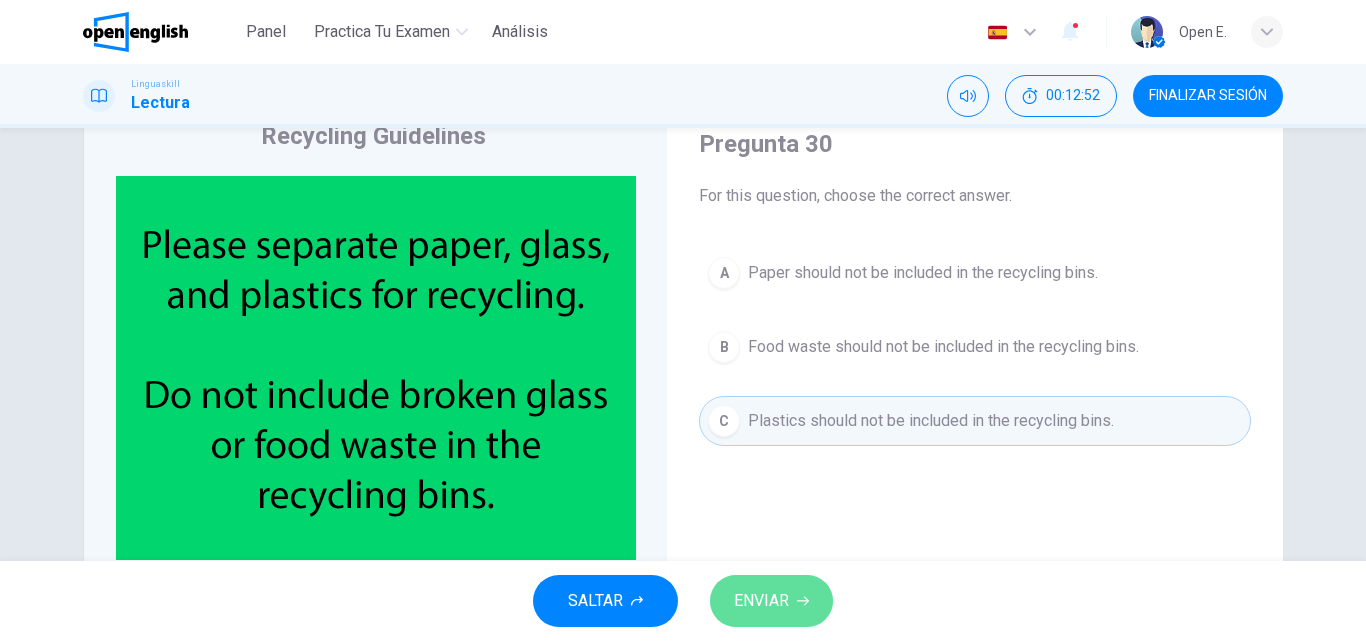 click 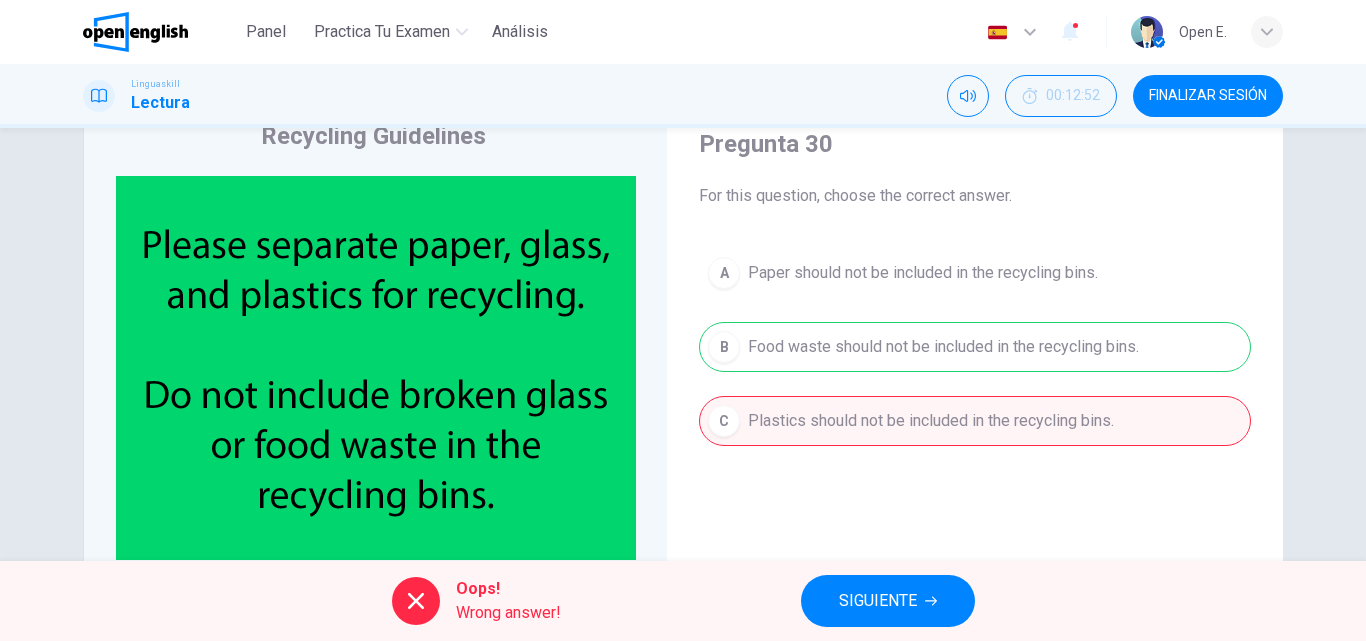 click on "SIGUIENTE" at bounding box center (878, 601) 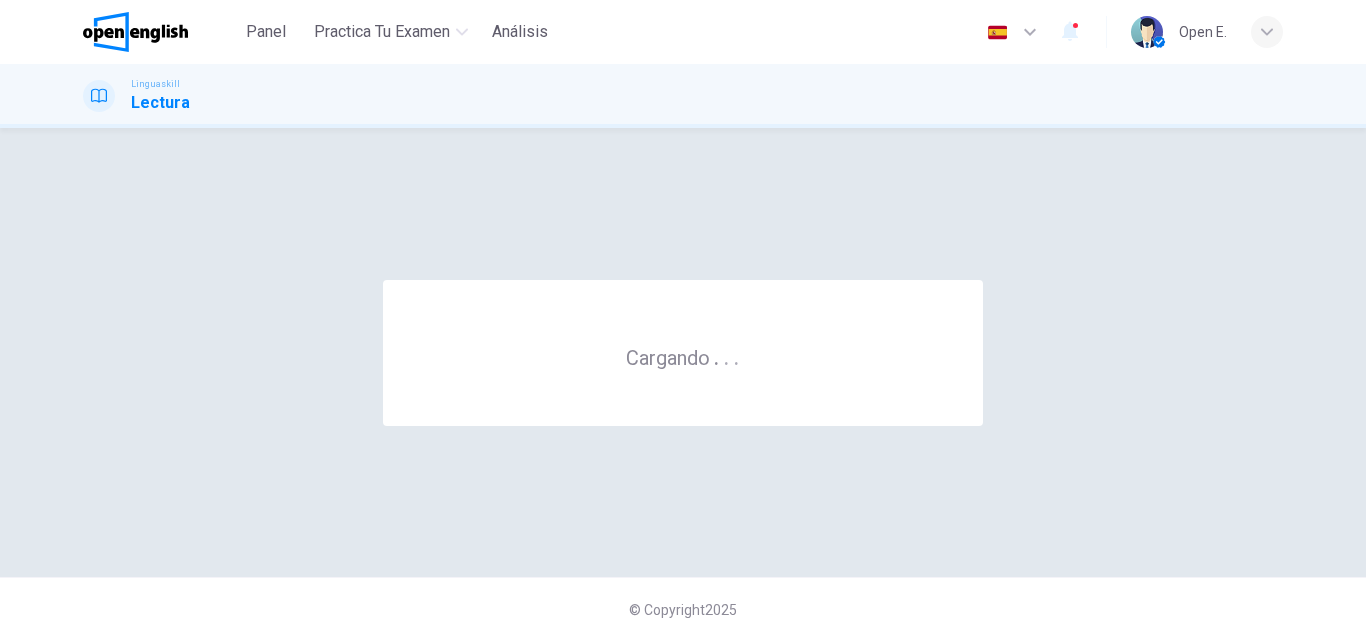 scroll, scrollTop: 0, scrollLeft: 0, axis: both 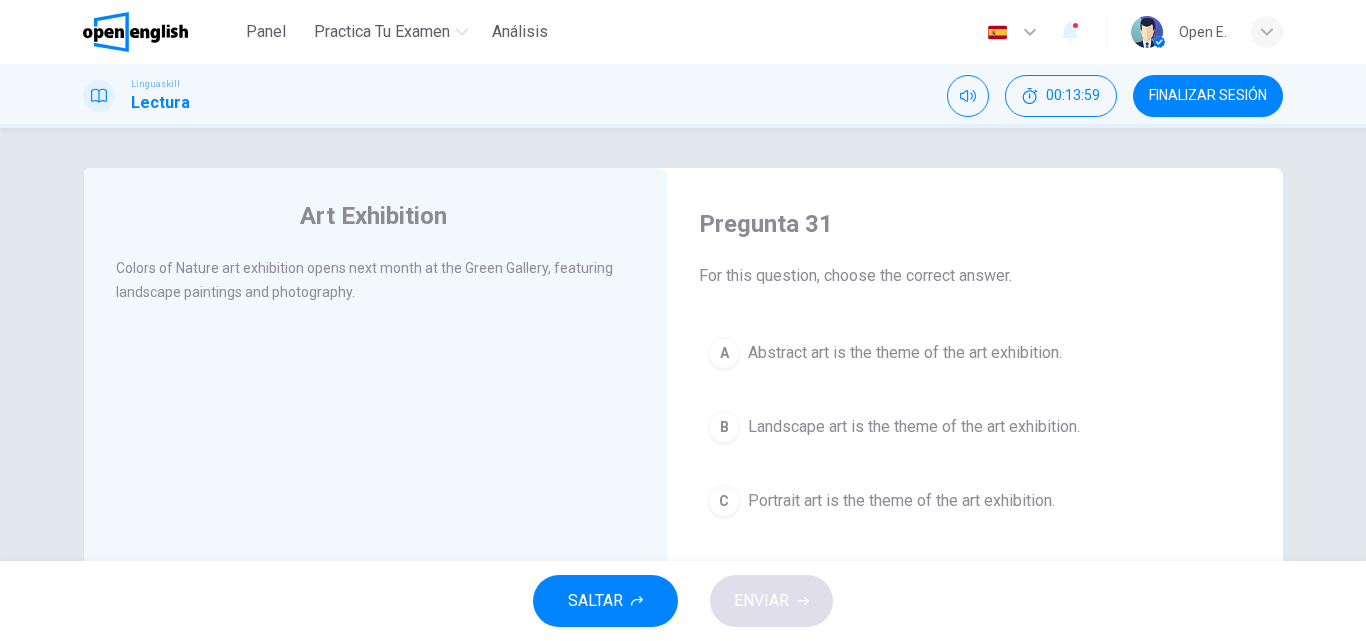 click on "C" at bounding box center (724, 501) 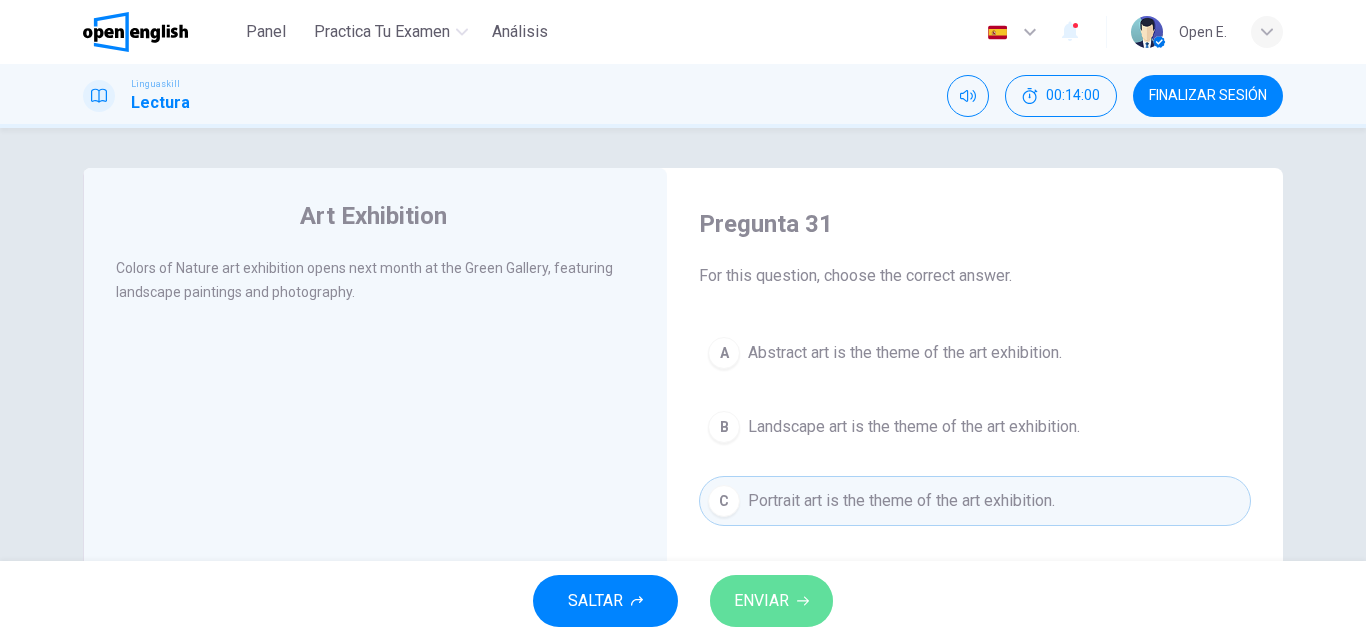 click on "ENVIAR" at bounding box center [771, 601] 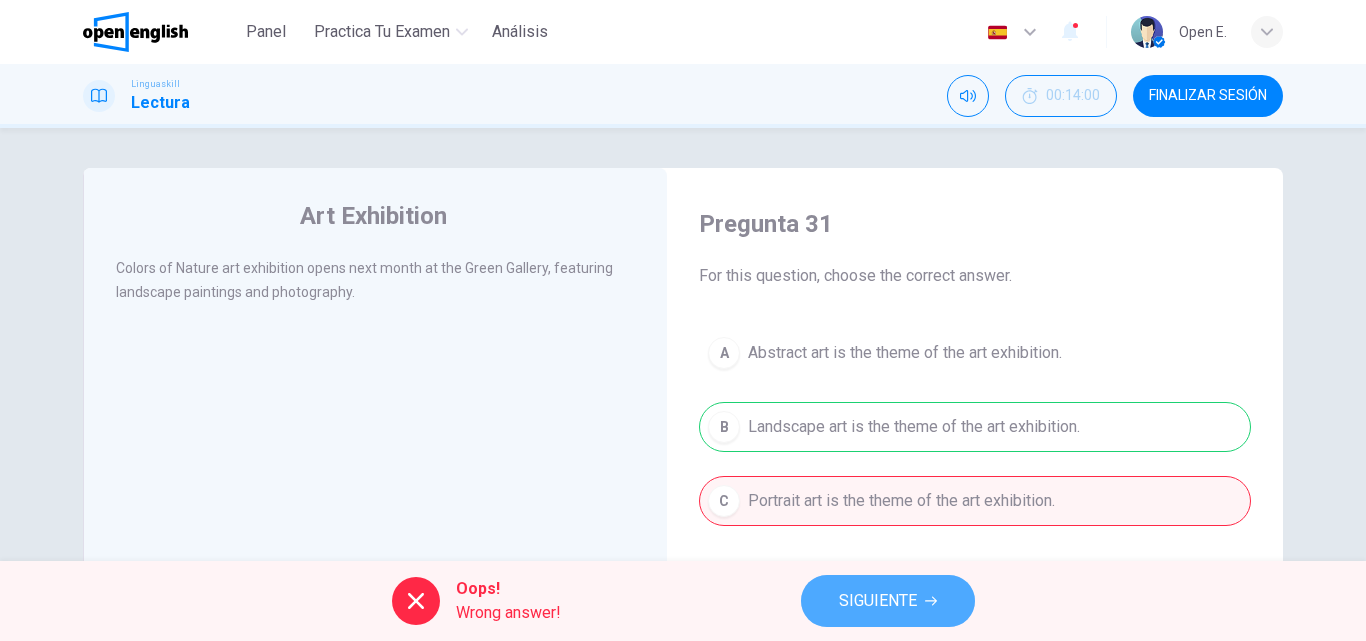 click on "SIGUIENTE" at bounding box center (878, 601) 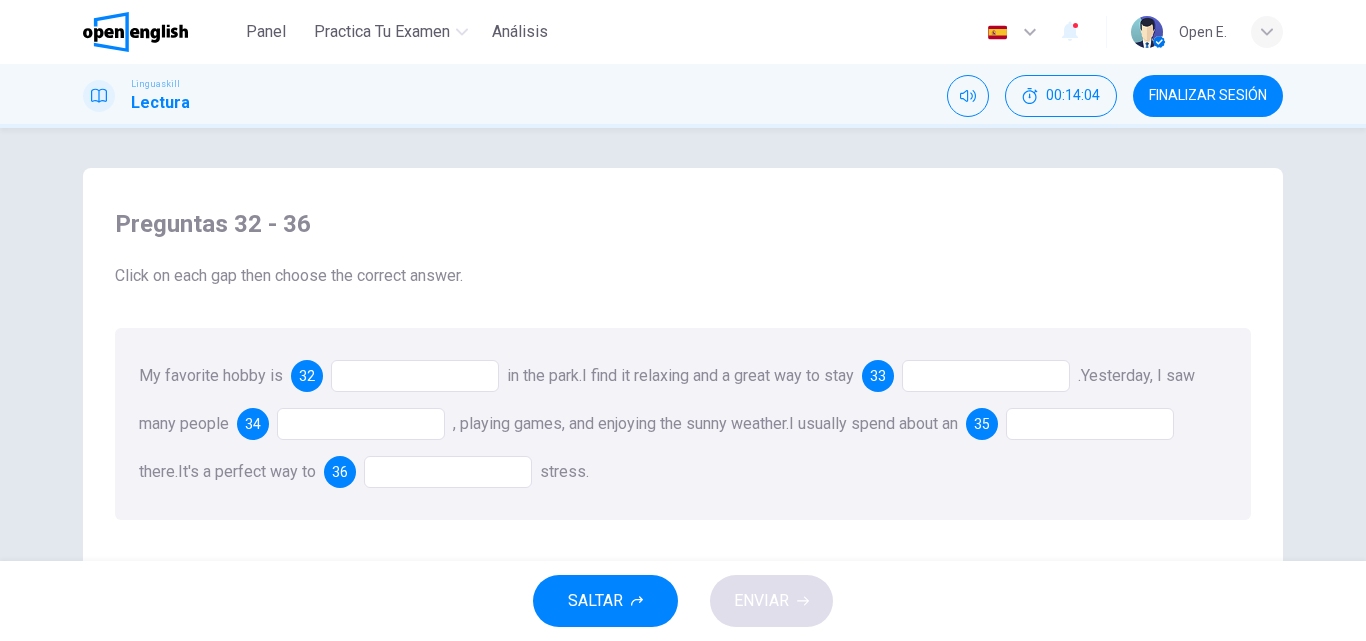 click at bounding box center [415, 376] 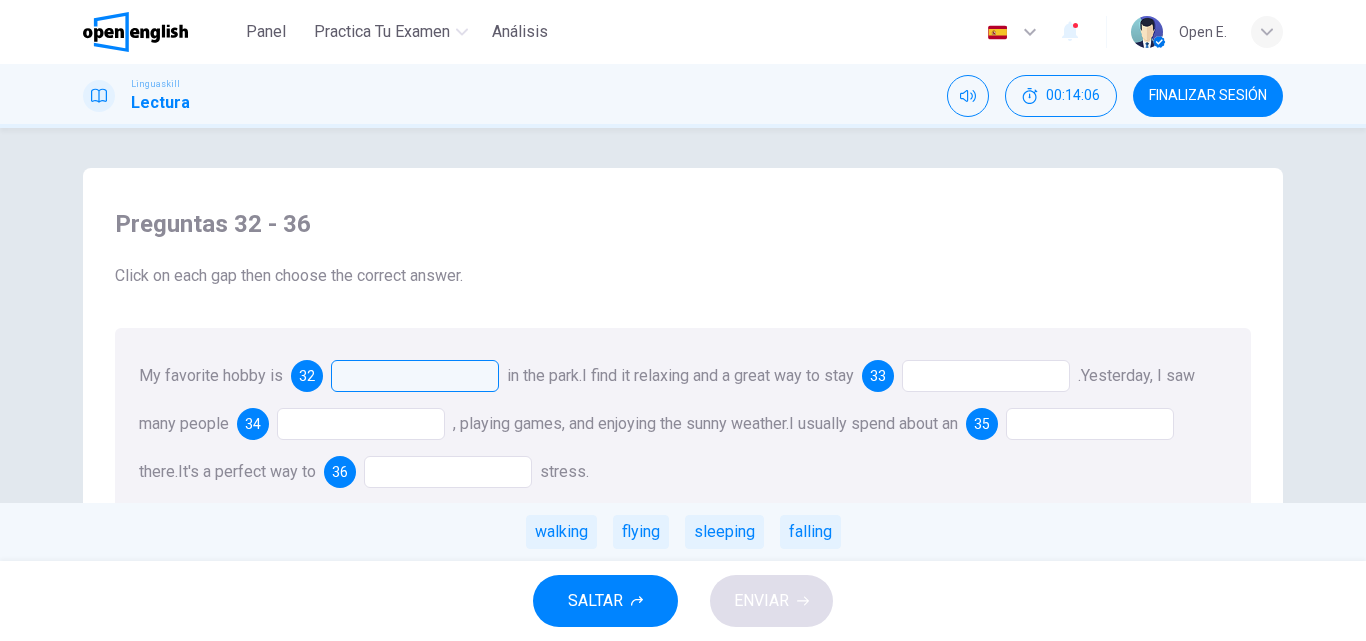 click at bounding box center (415, 376) 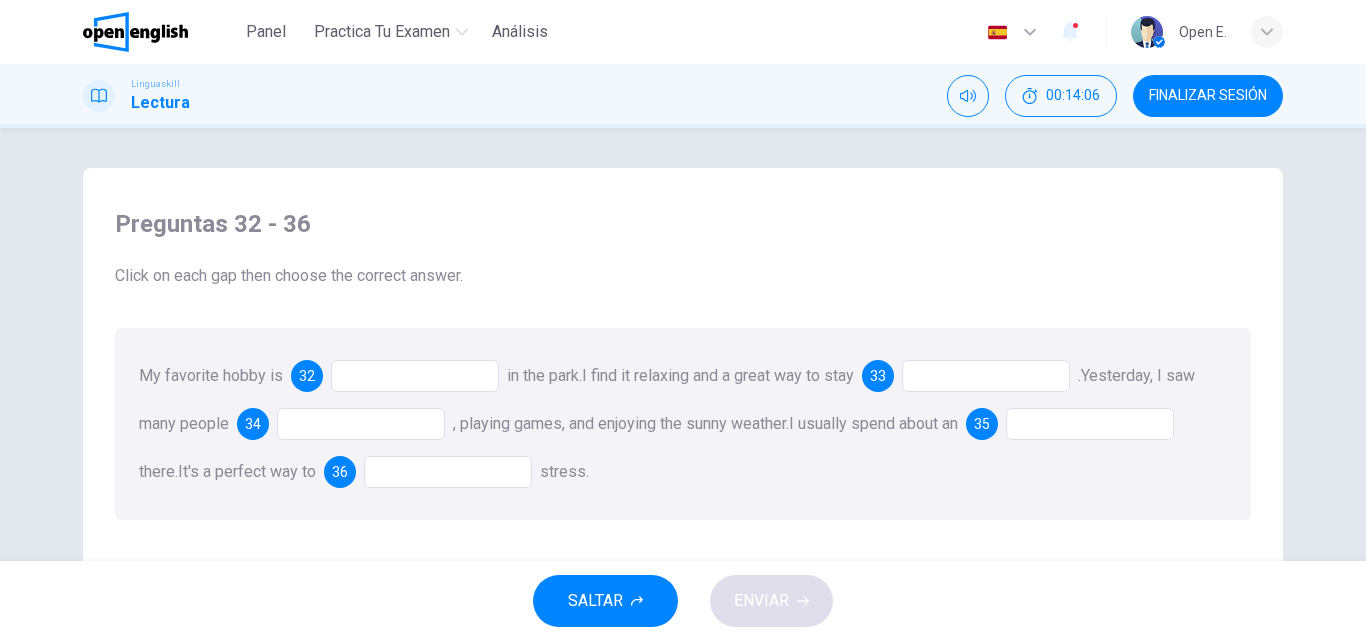 click at bounding box center (415, 376) 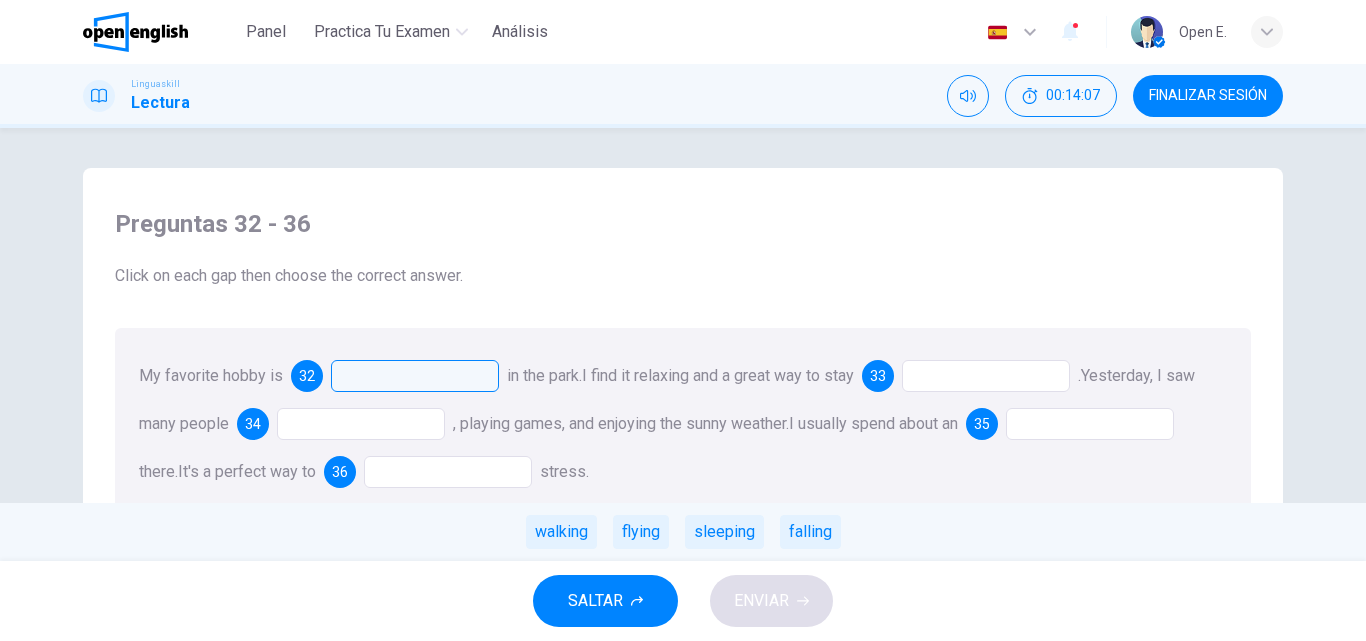 click at bounding box center [415, 376] 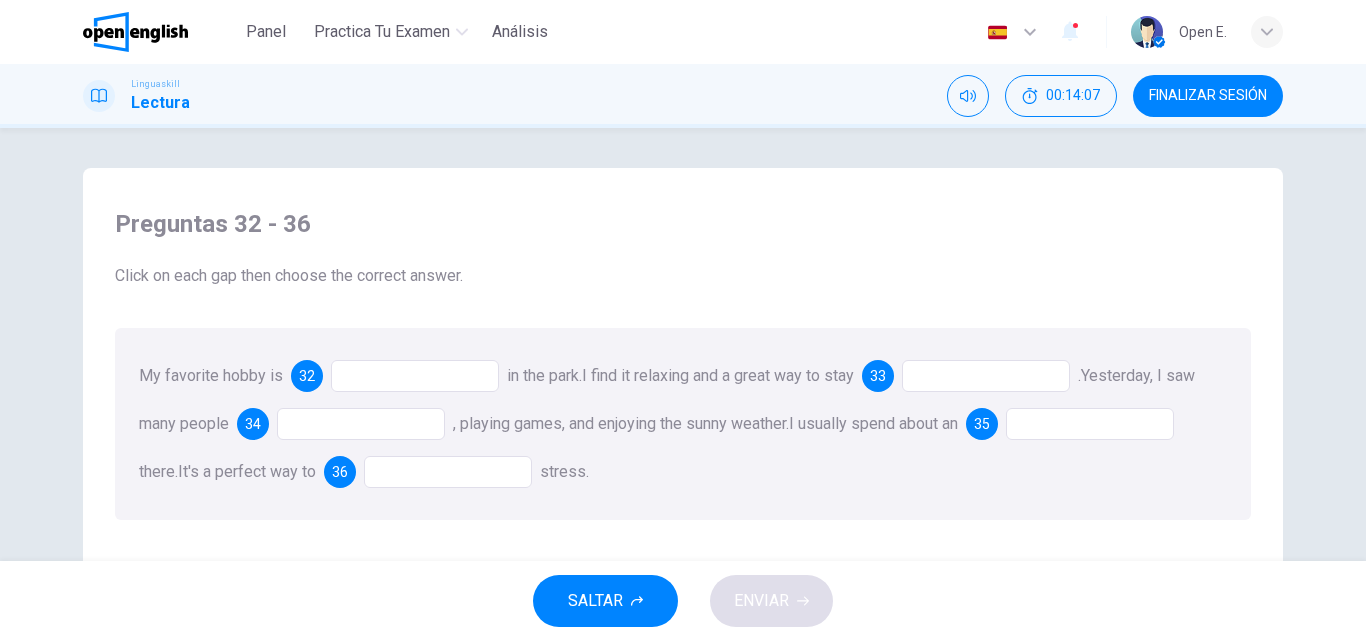click at bounding box center (415, 376) 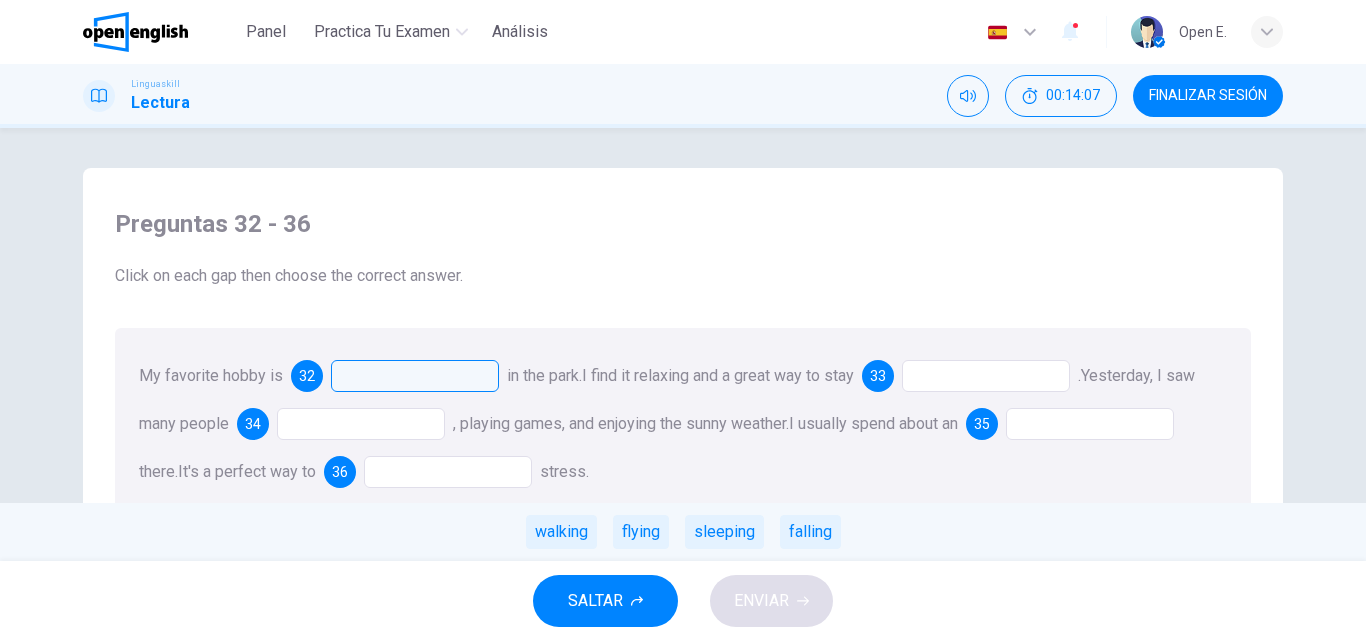 click at bounding box center [415, 376] 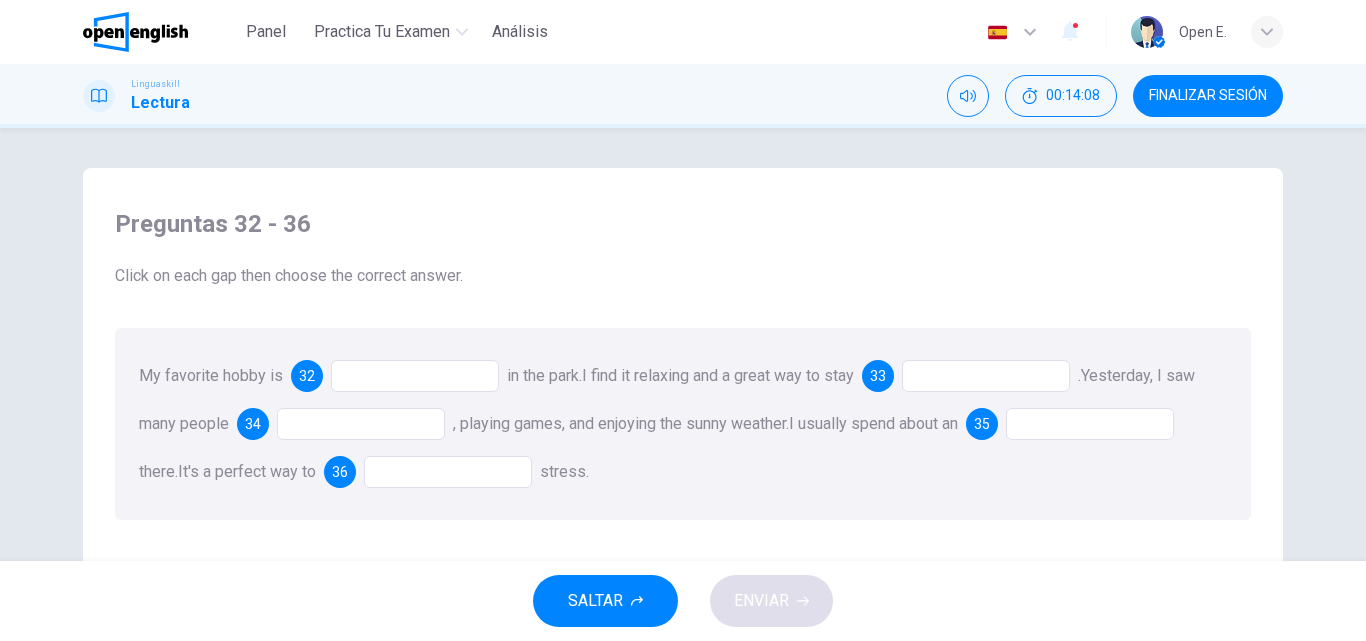 click at bounding box center [415, 376] 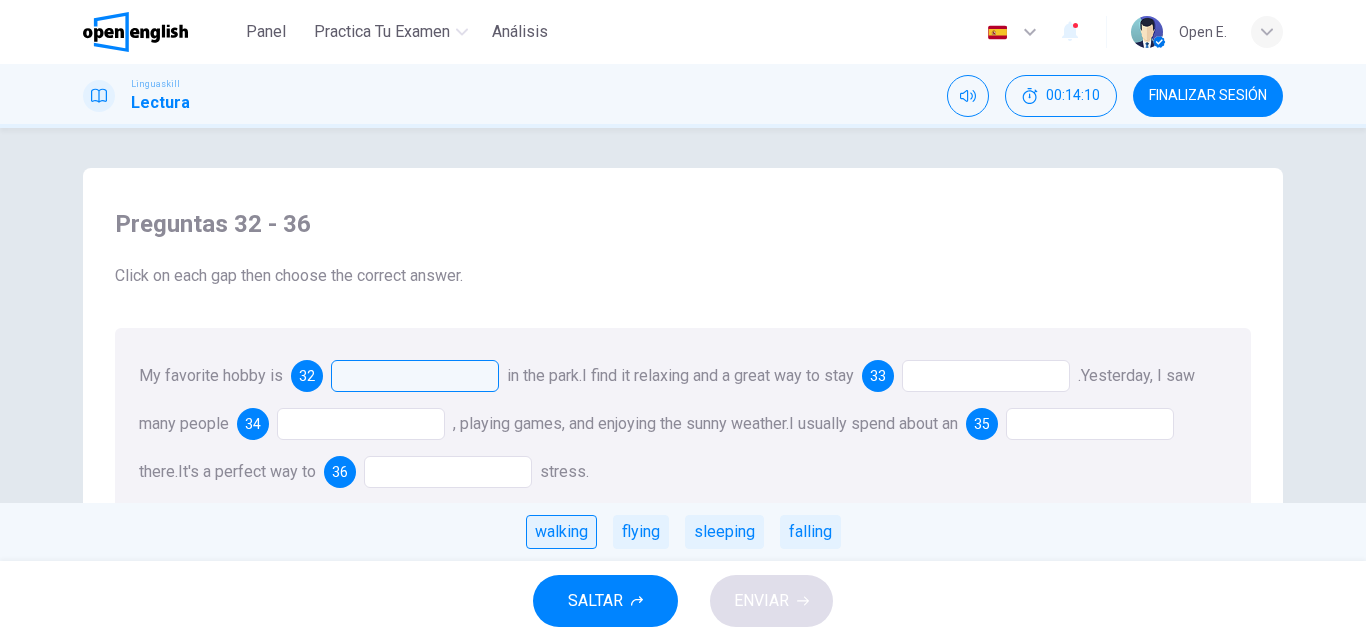 click on "walking" at bounding box center [561, 532] 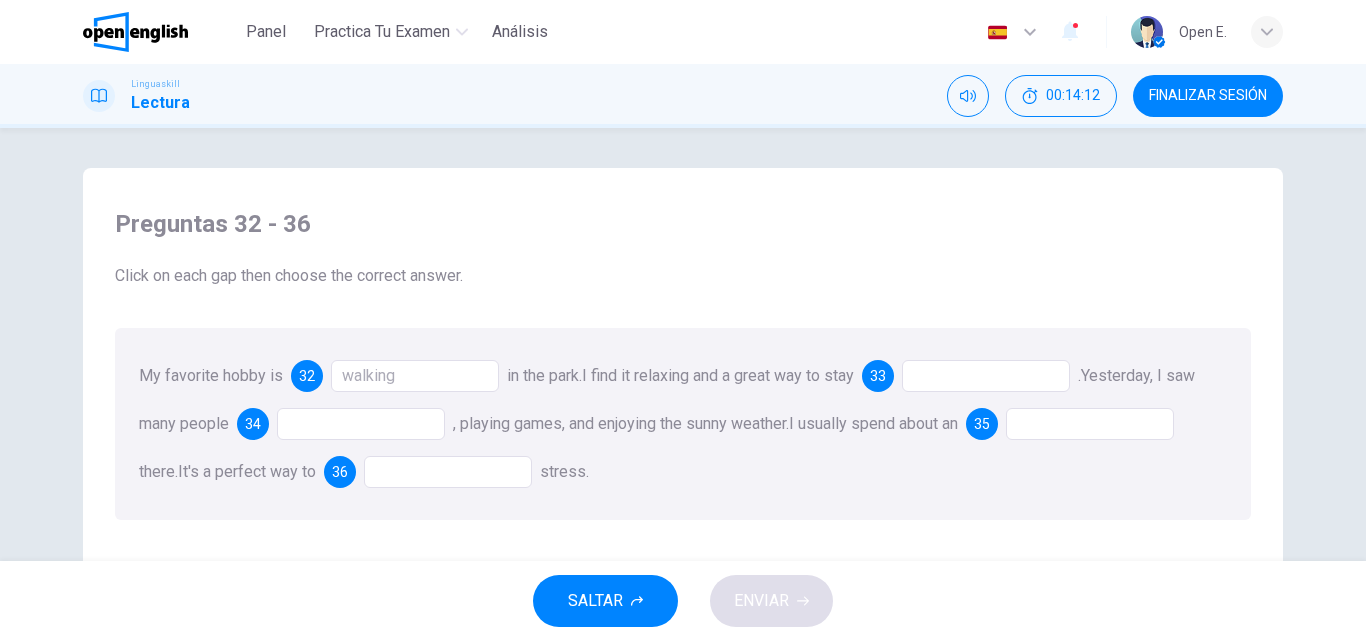 click at bounding box center [986, 376] 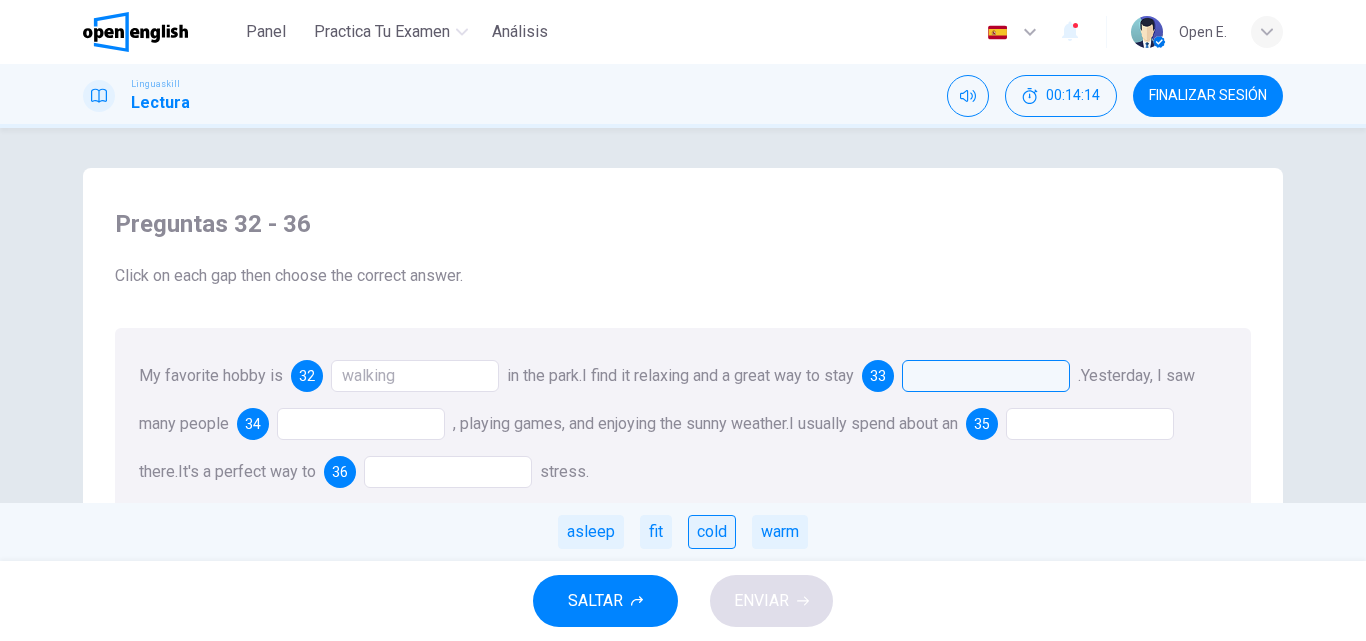 click on "cold" at bounding box center [712, 532] 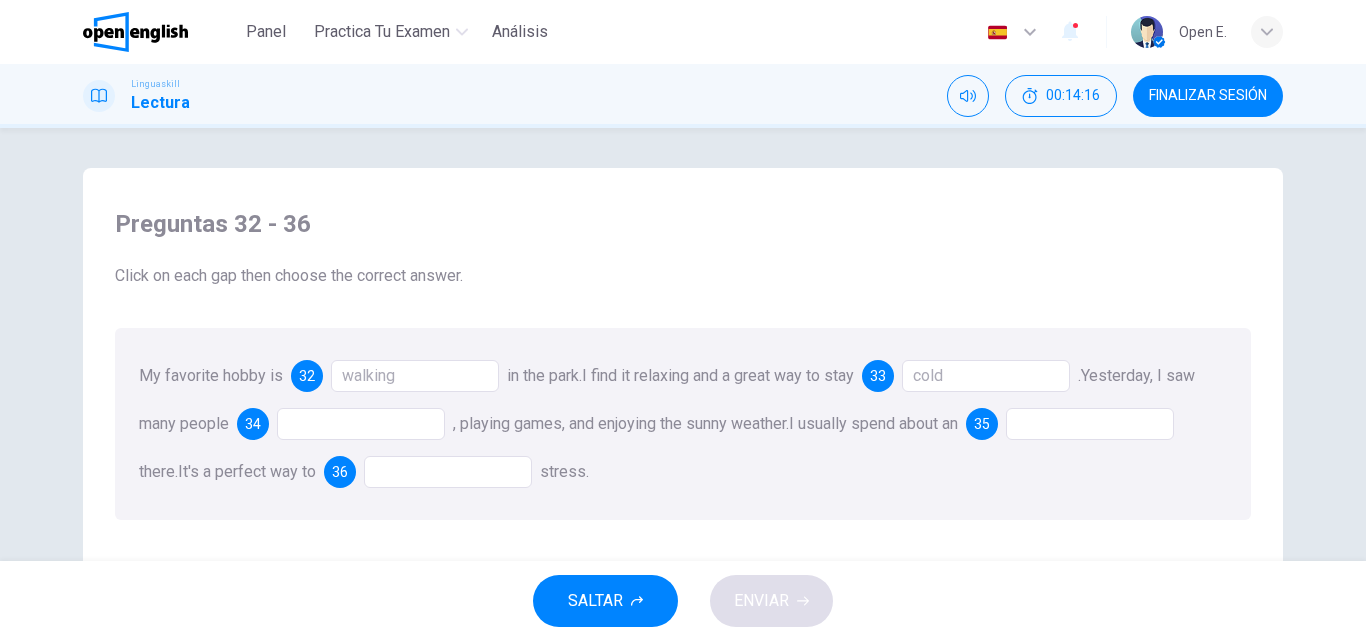 click at bounding box center [361, 424] 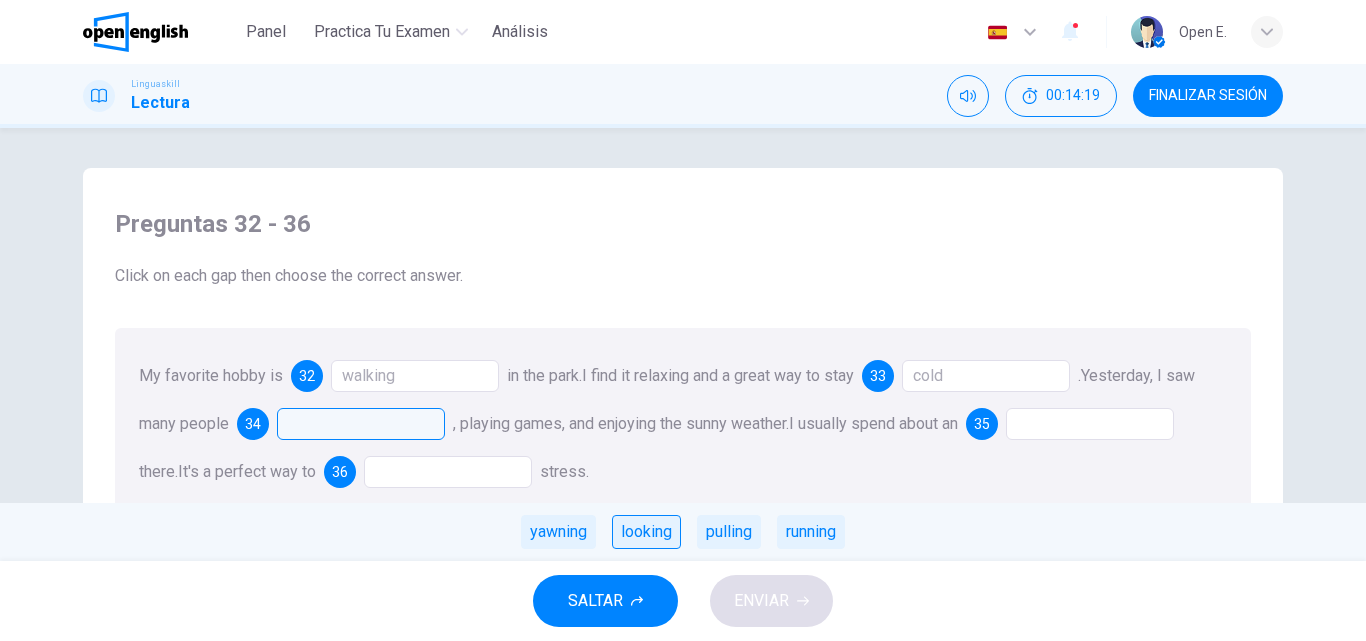 click on "looking" at bounding box center [646, 532] 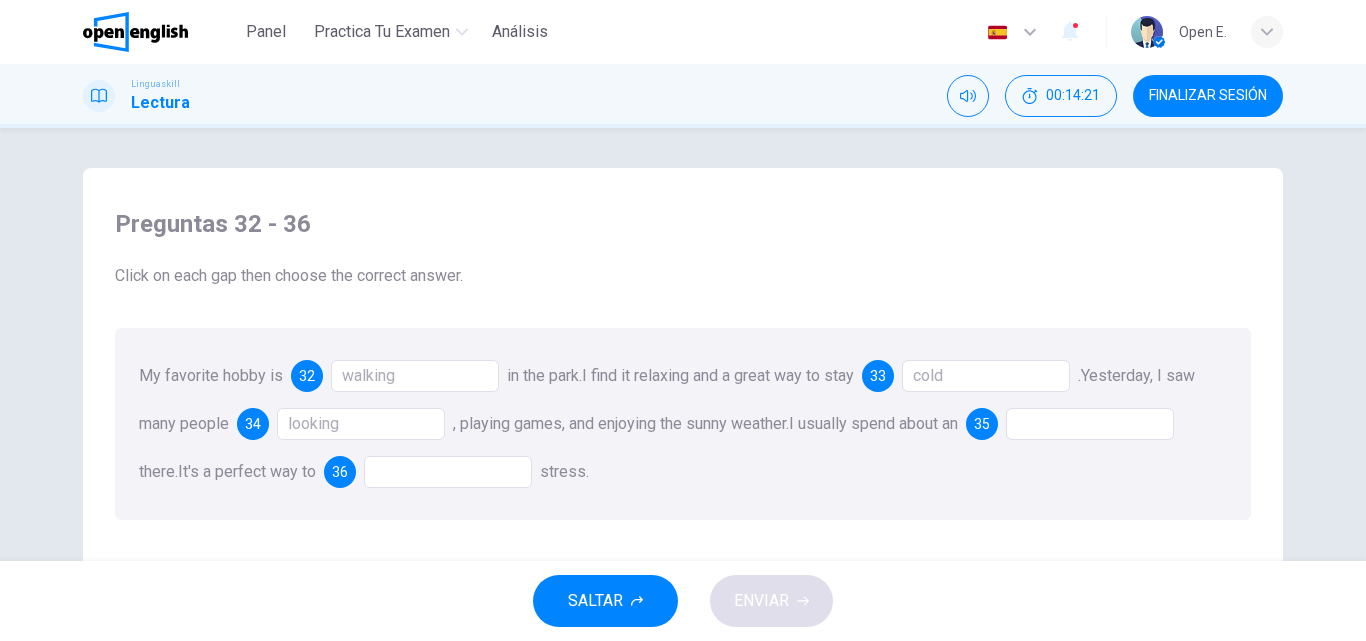click at bounding box center (1090, 424) 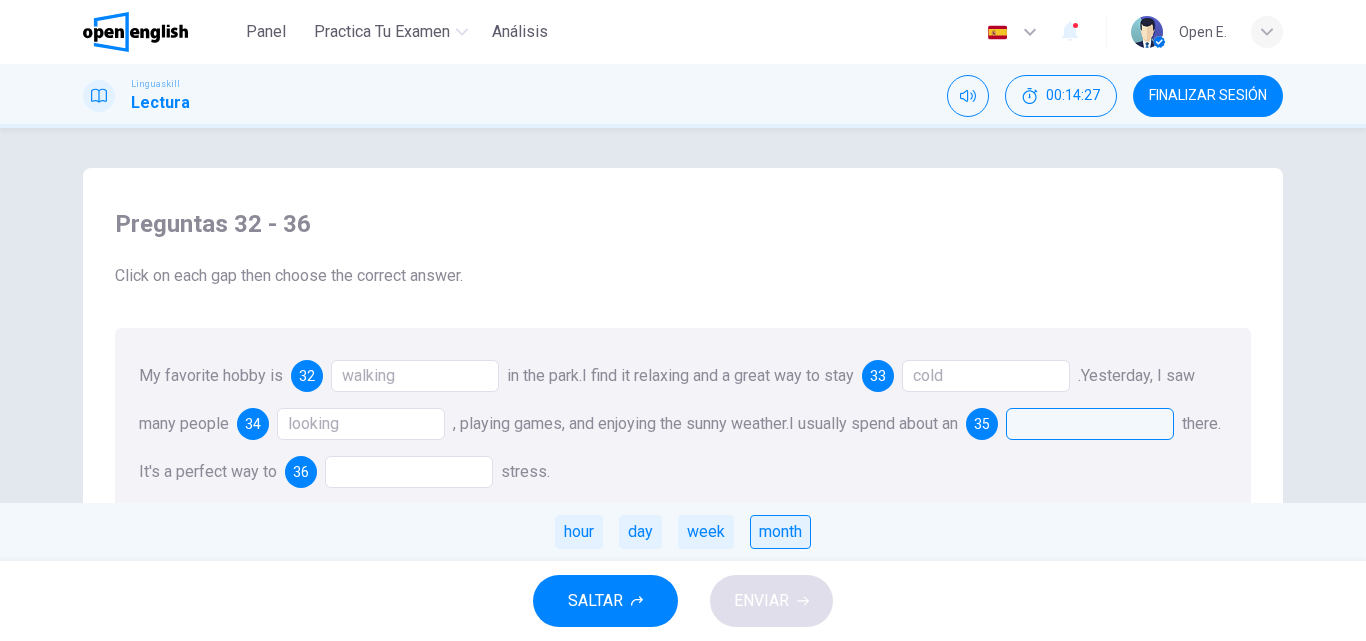 click on "month" at bounding box center (780, 532) 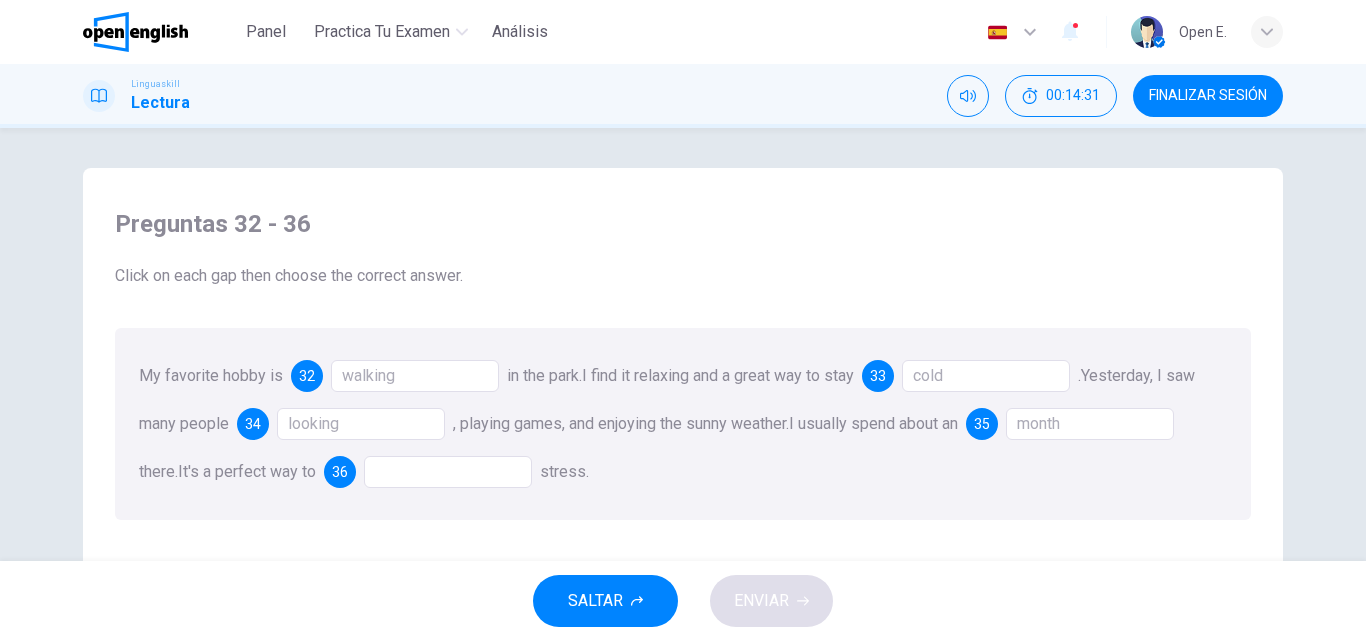 click at bounding box center (448, 472) 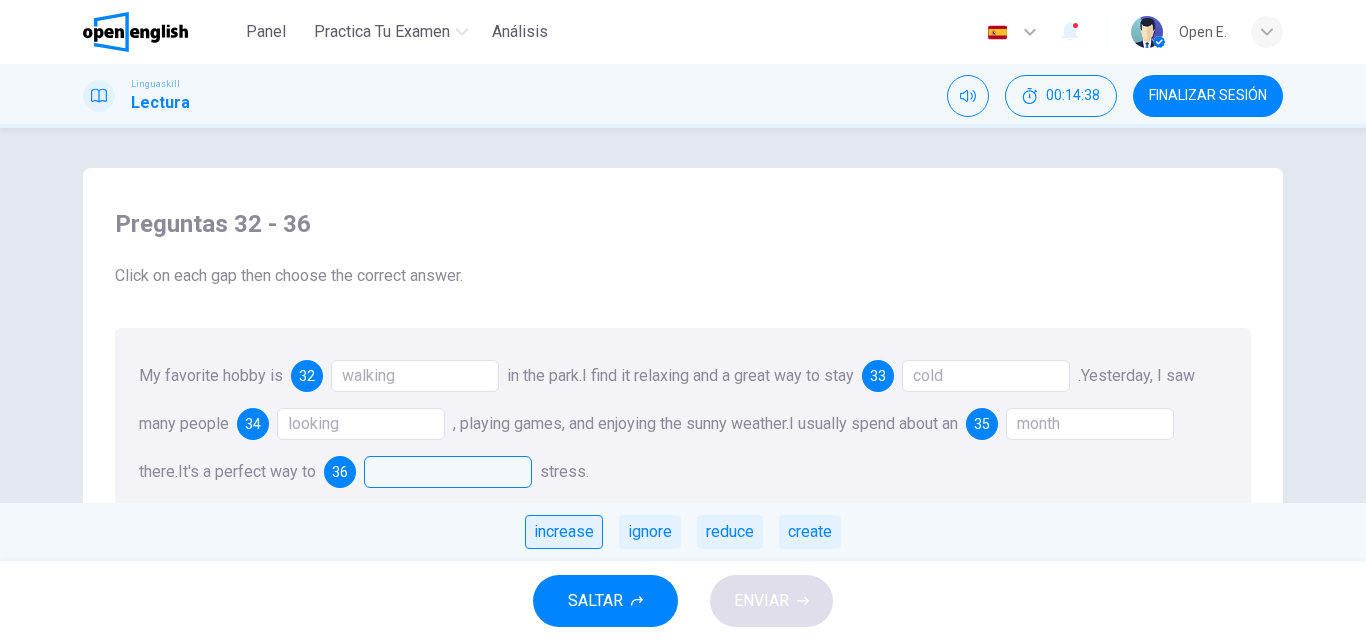 click on "increase" at bounding box center (564, 532) 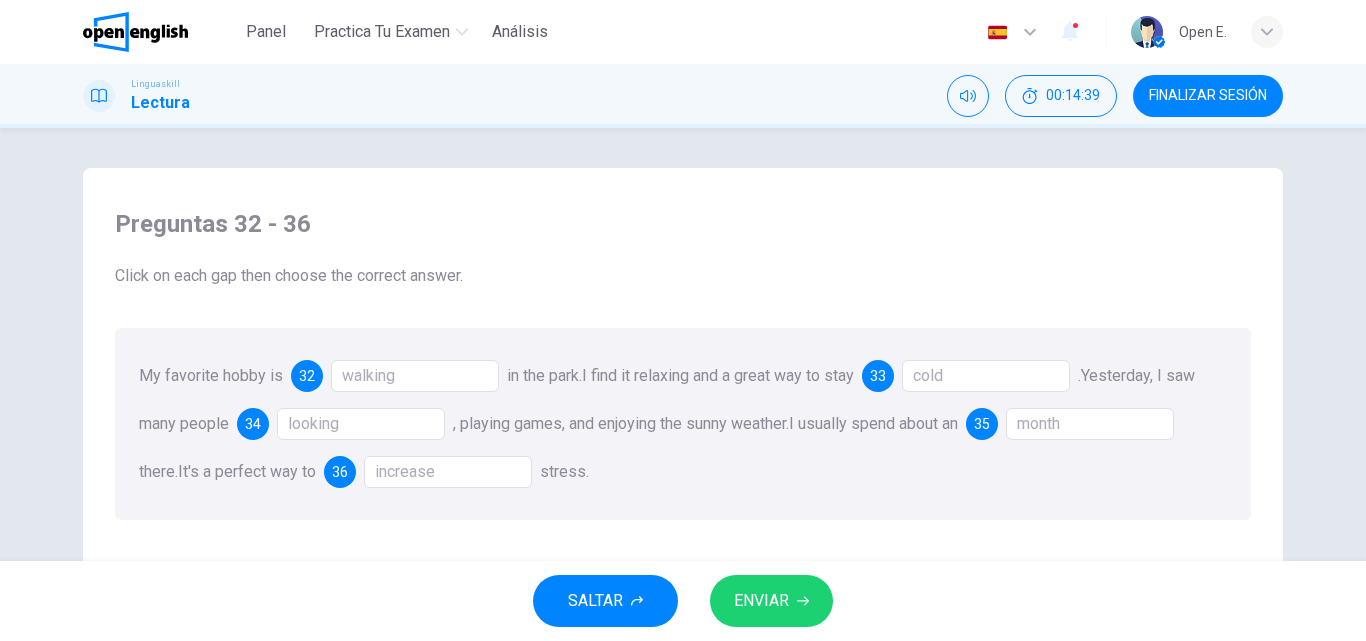 click on "ENVIAR" at bounding box center [761, 601] 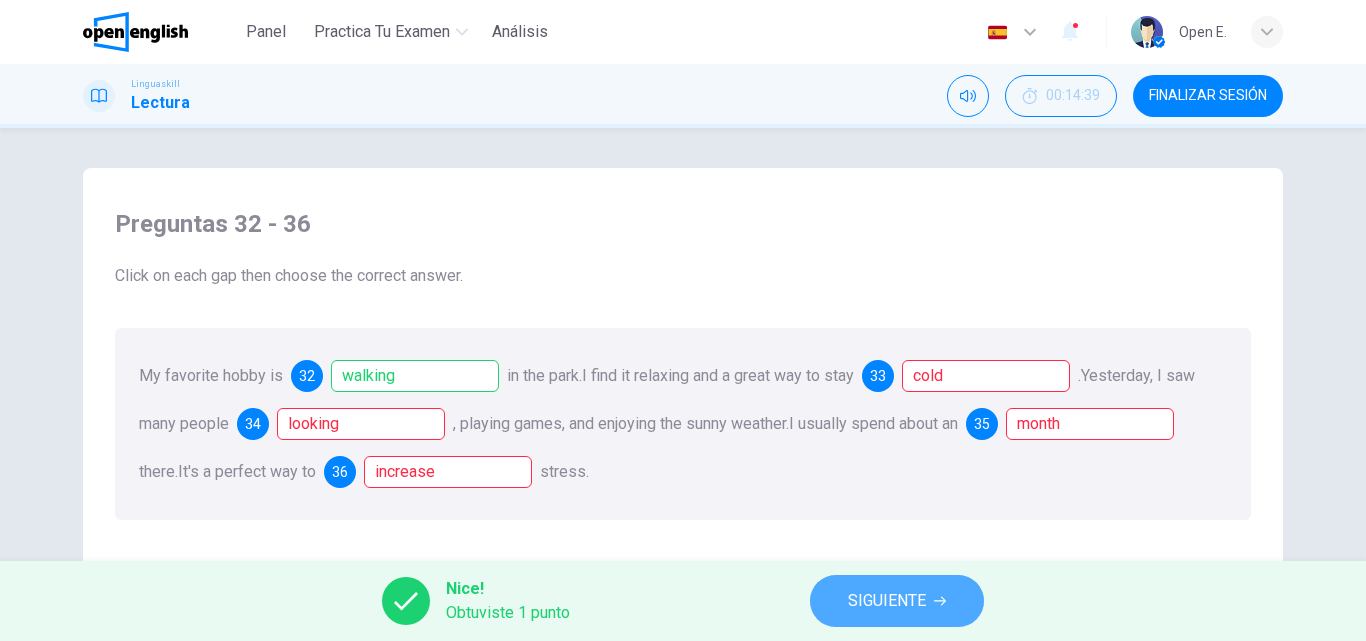 click on "SIGUIENTE" at bounding box center [887, 601] 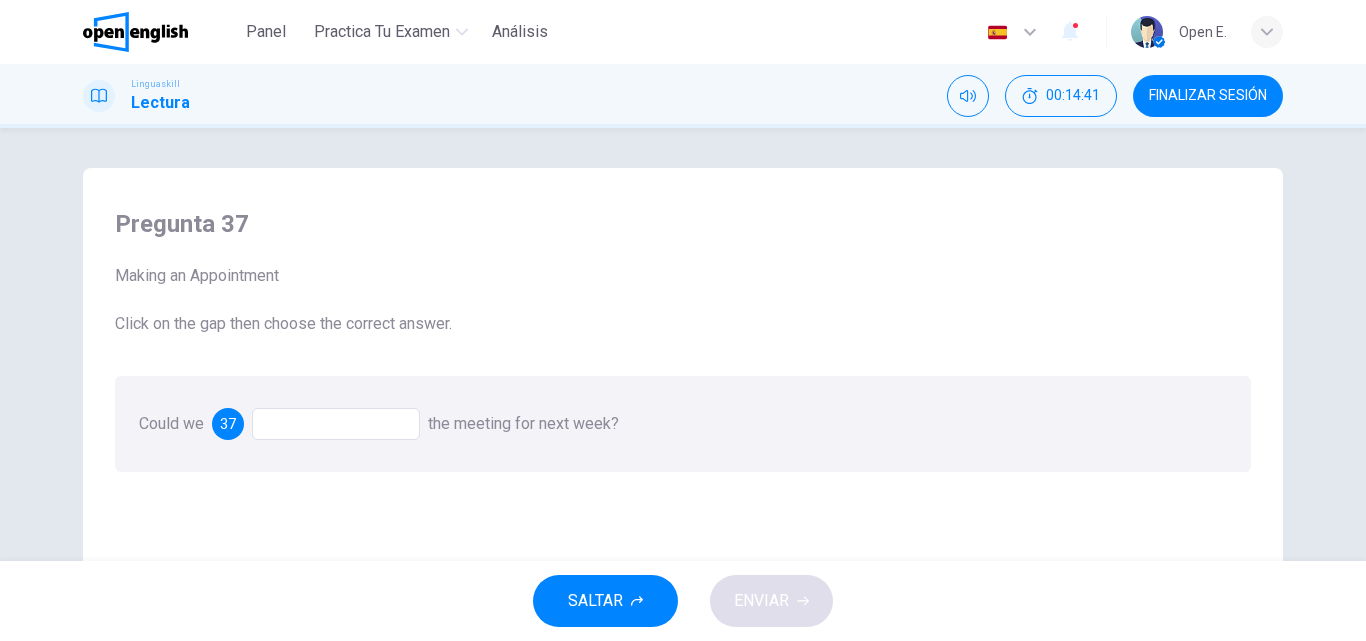 click at bounding box center [336, 424] 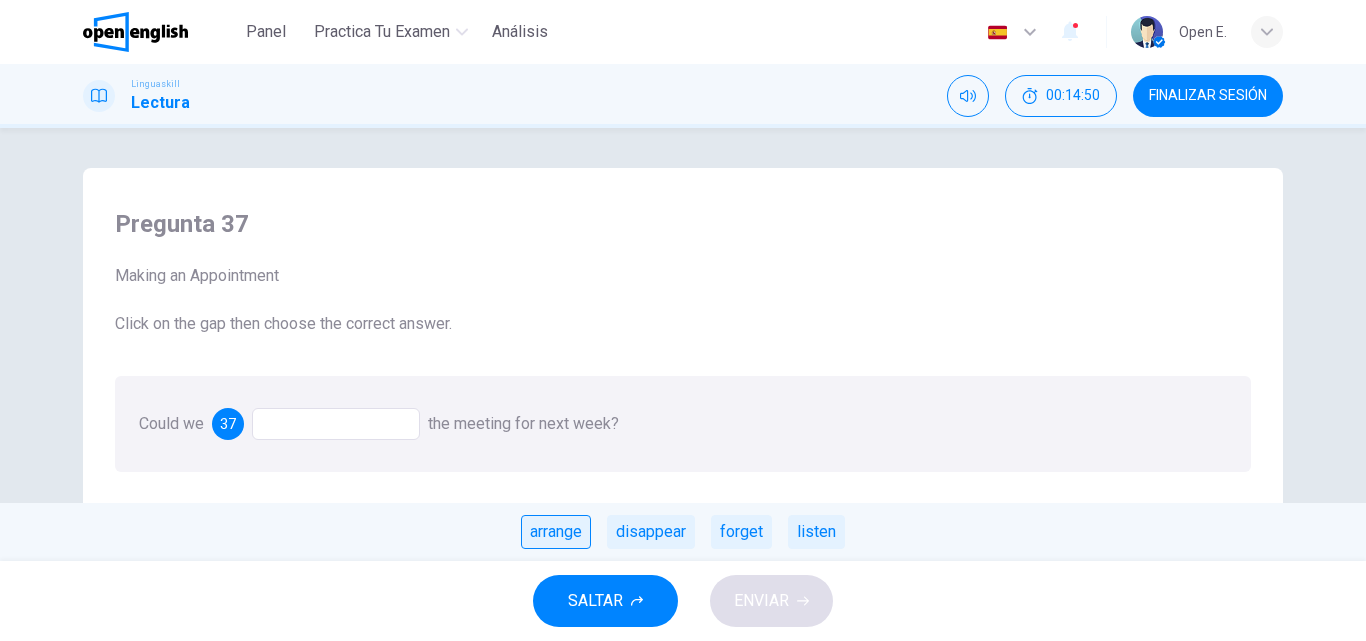 click on "arrange" at bounding box center (556, 532) 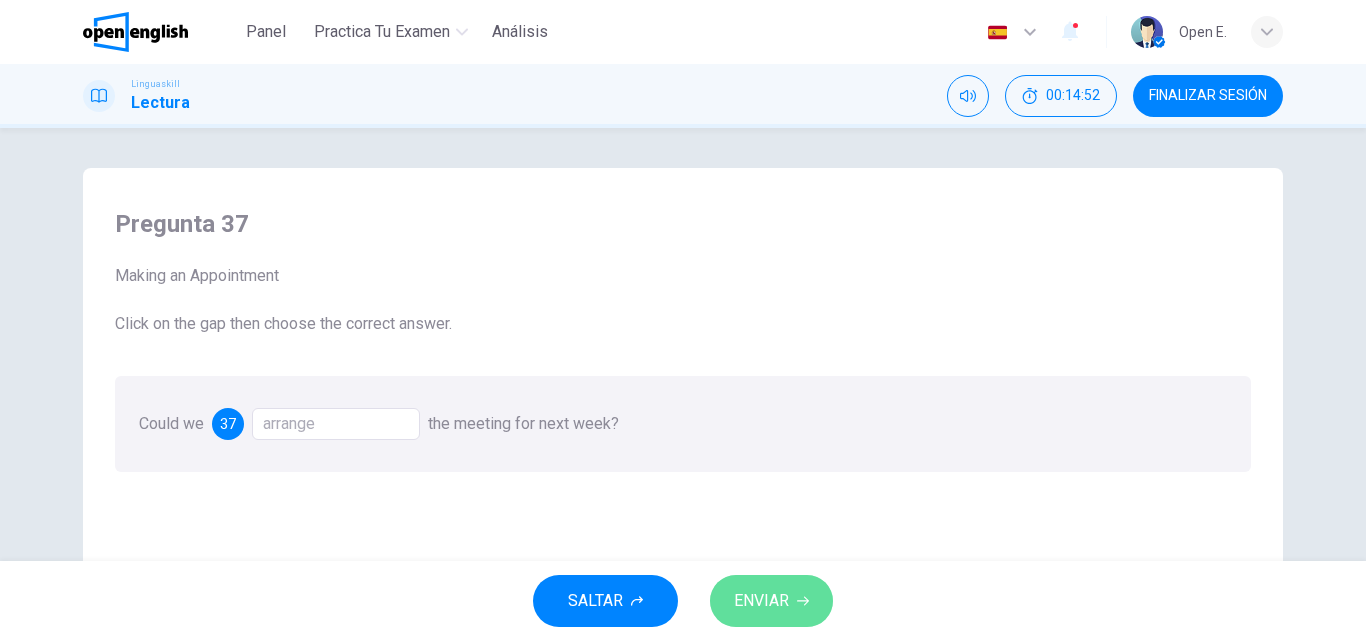 click on "ENVIAR" at bounding box center (761, 601) 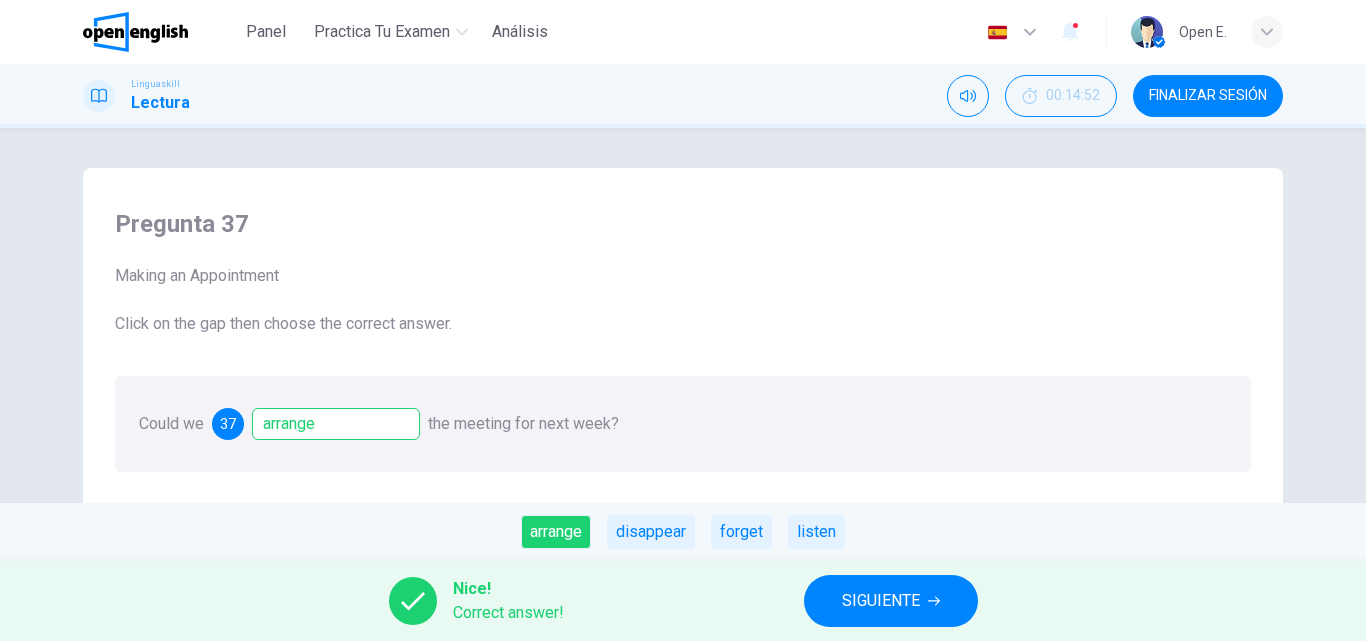 click on "SIGUIENTE" at bounding box center (881, 601) 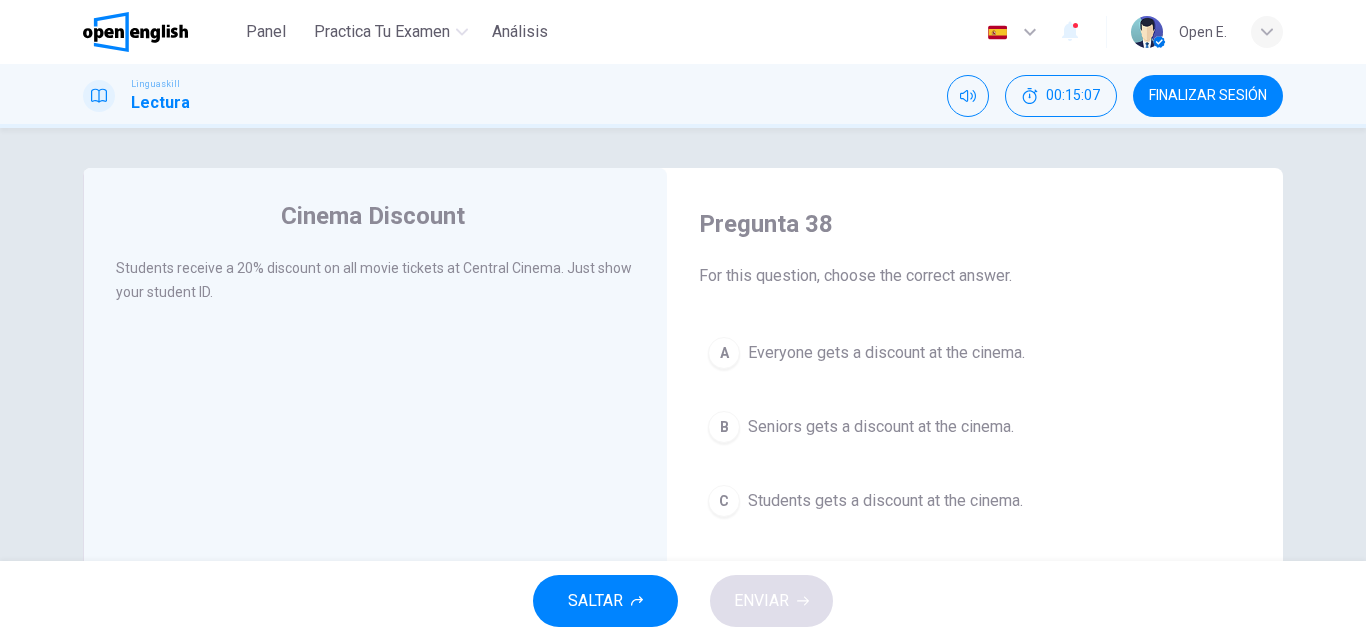 click on "C" at bounding box center [724, 501] 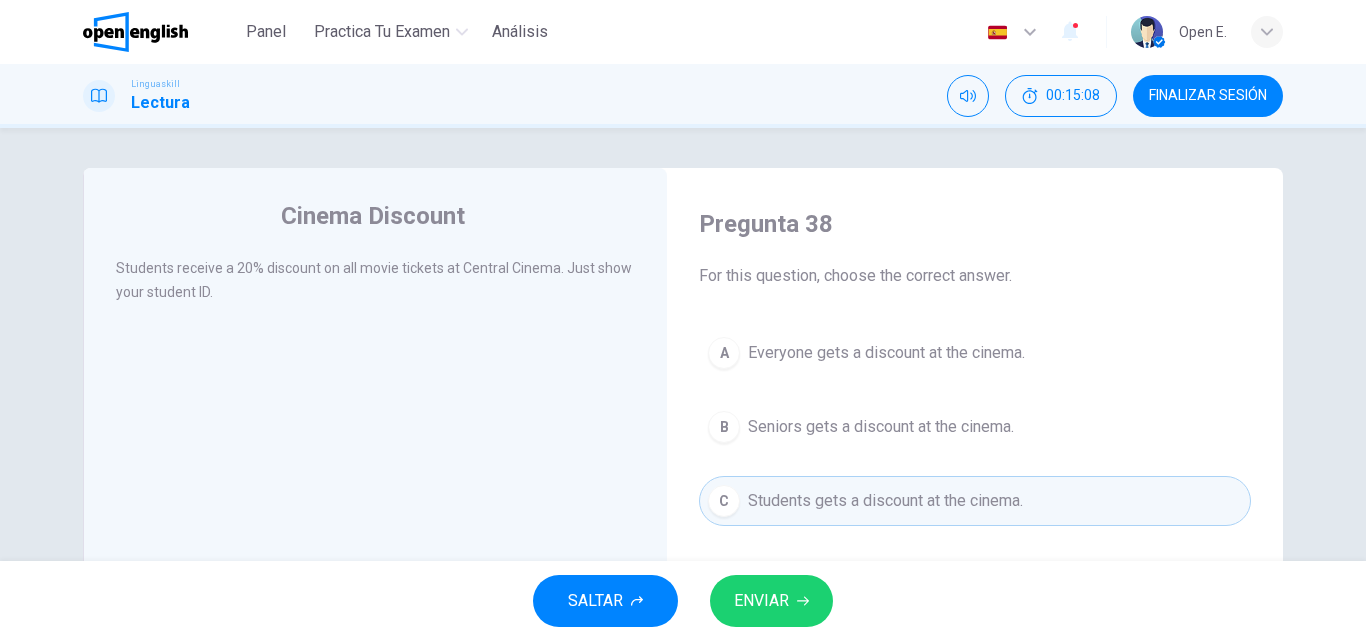 click on "ENVIAR" at bounding box center (761, 601) 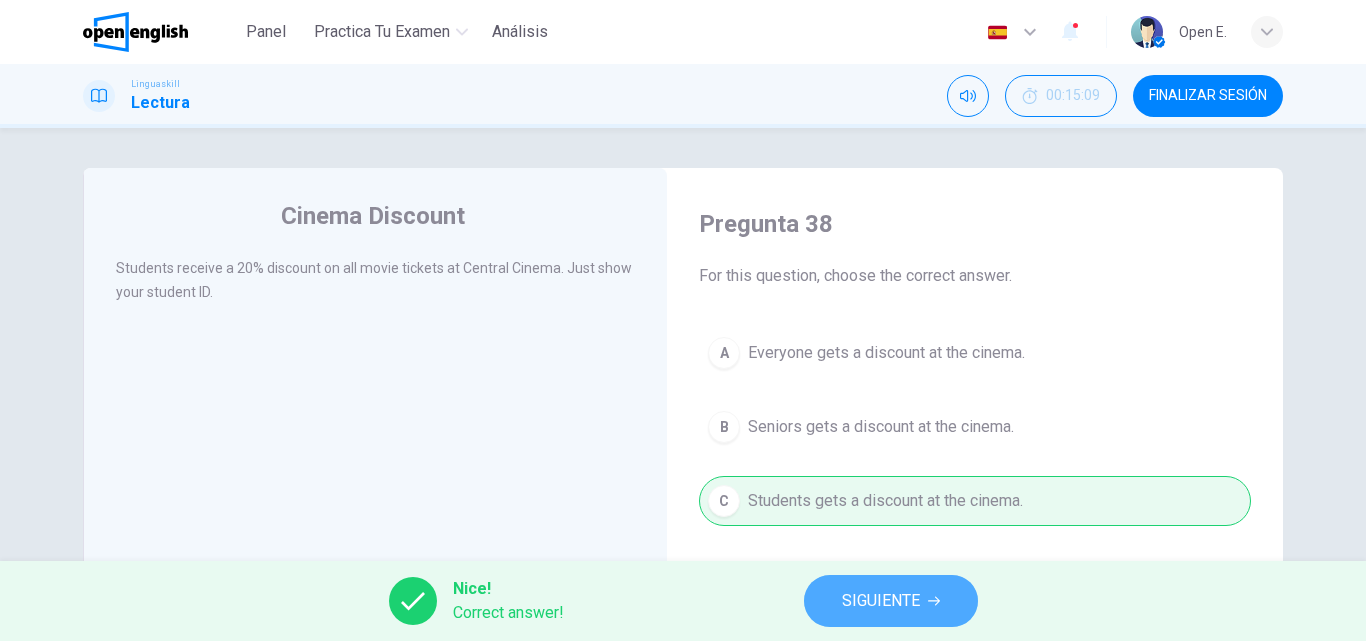 click on "SIGUIENTE" at bounding box center [881, 601] 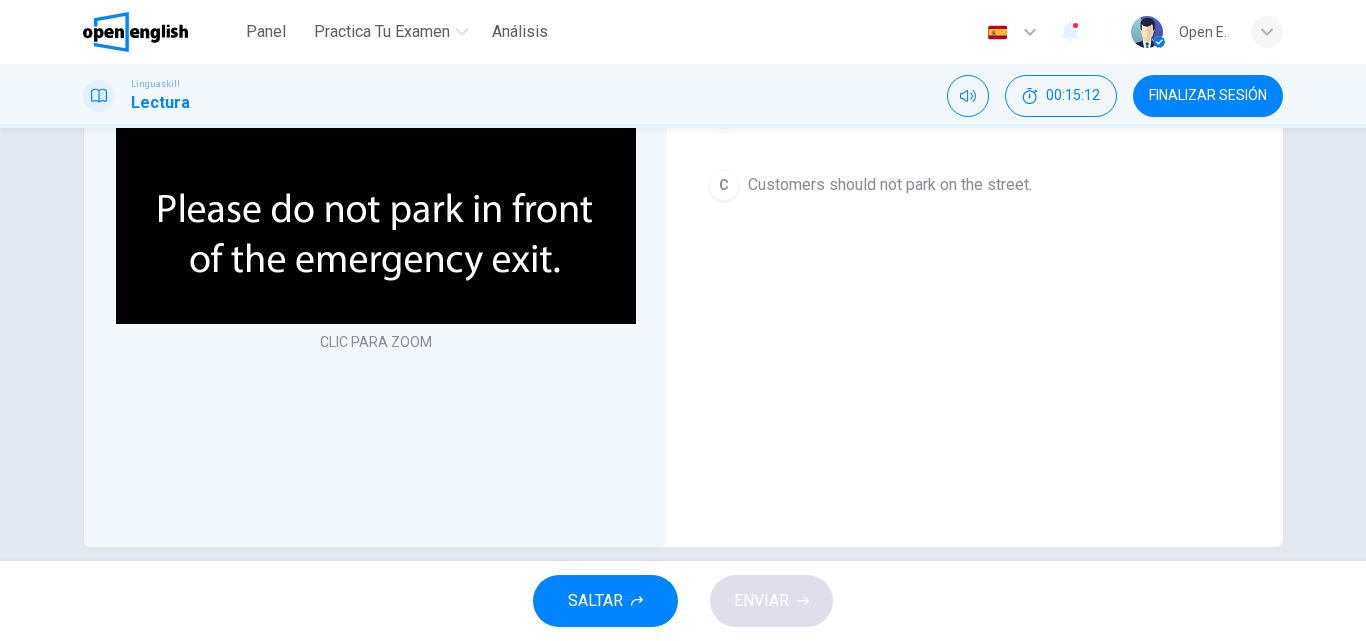 scroll, scrollTop: 342, scrollLeft: 0, axis: vertical 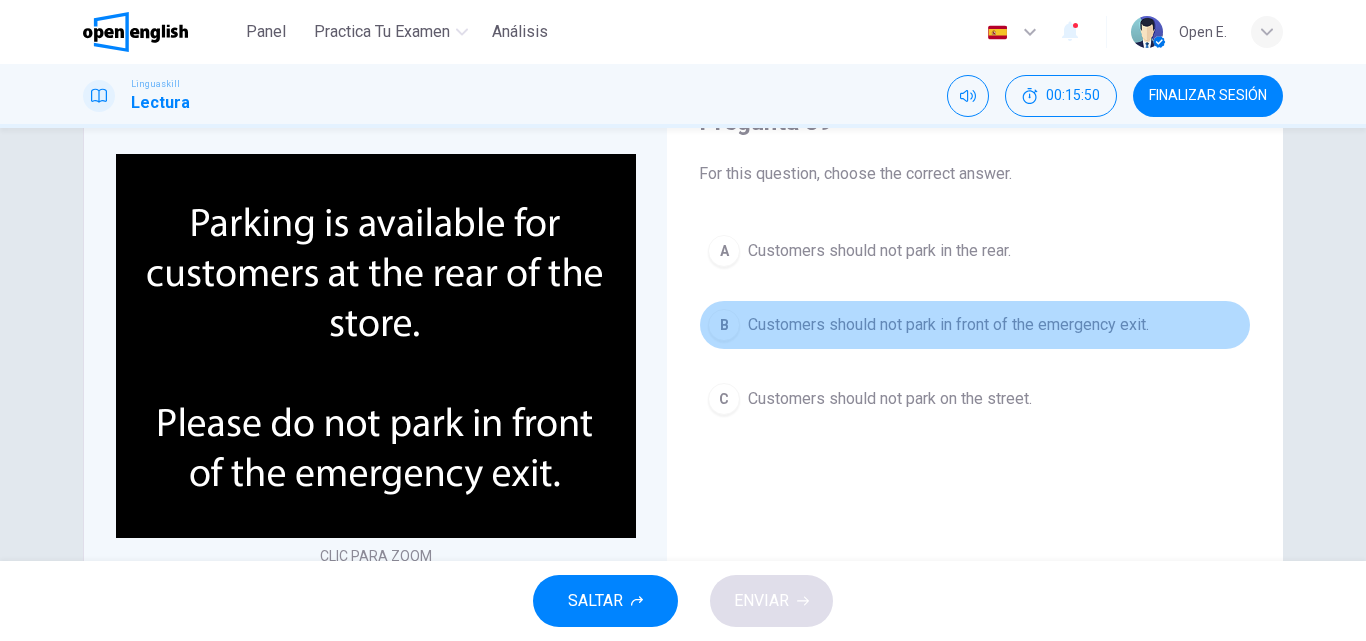 click on "B" at bounding box center [724, 325] 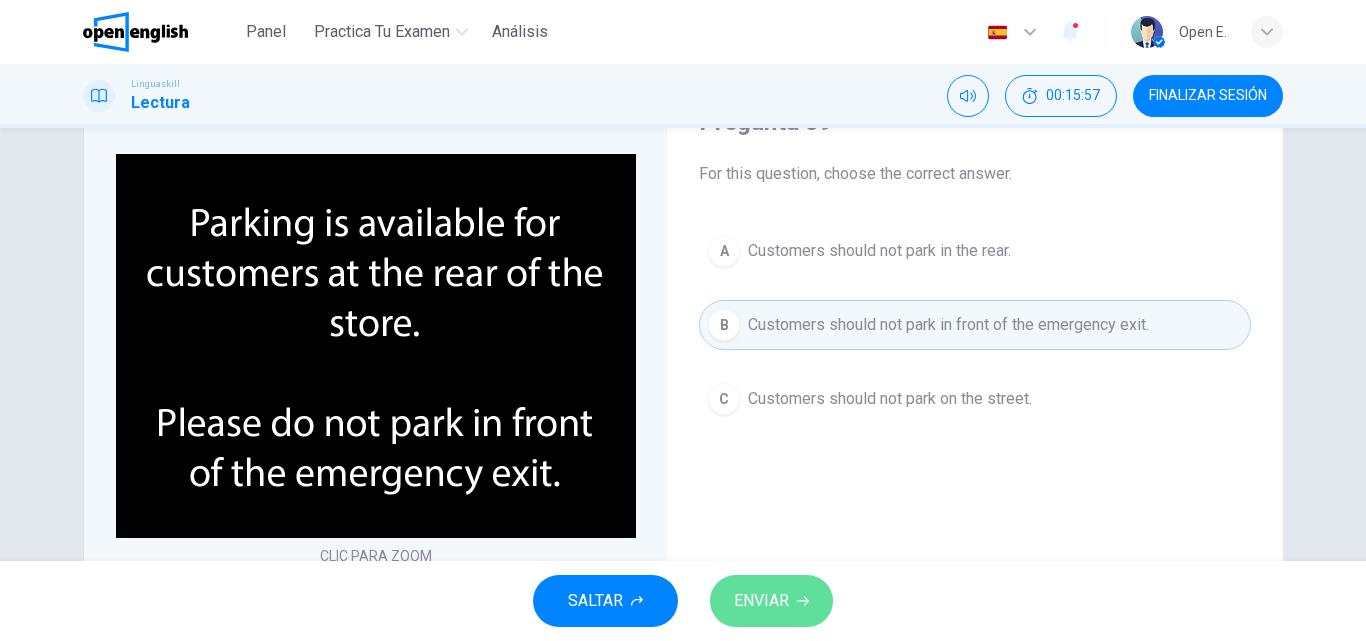 click on "ENVIAR" at bounding box center [761, 601] 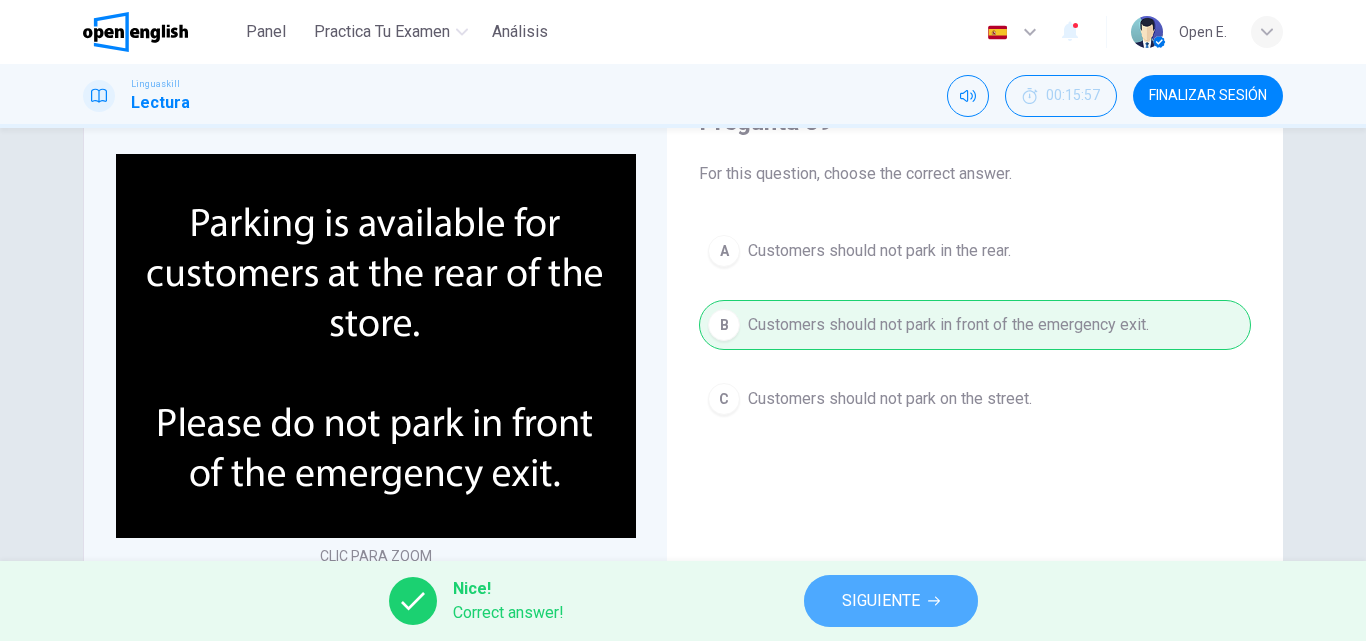 click on "SIGUIENTE" at bounding box center (891, 601) 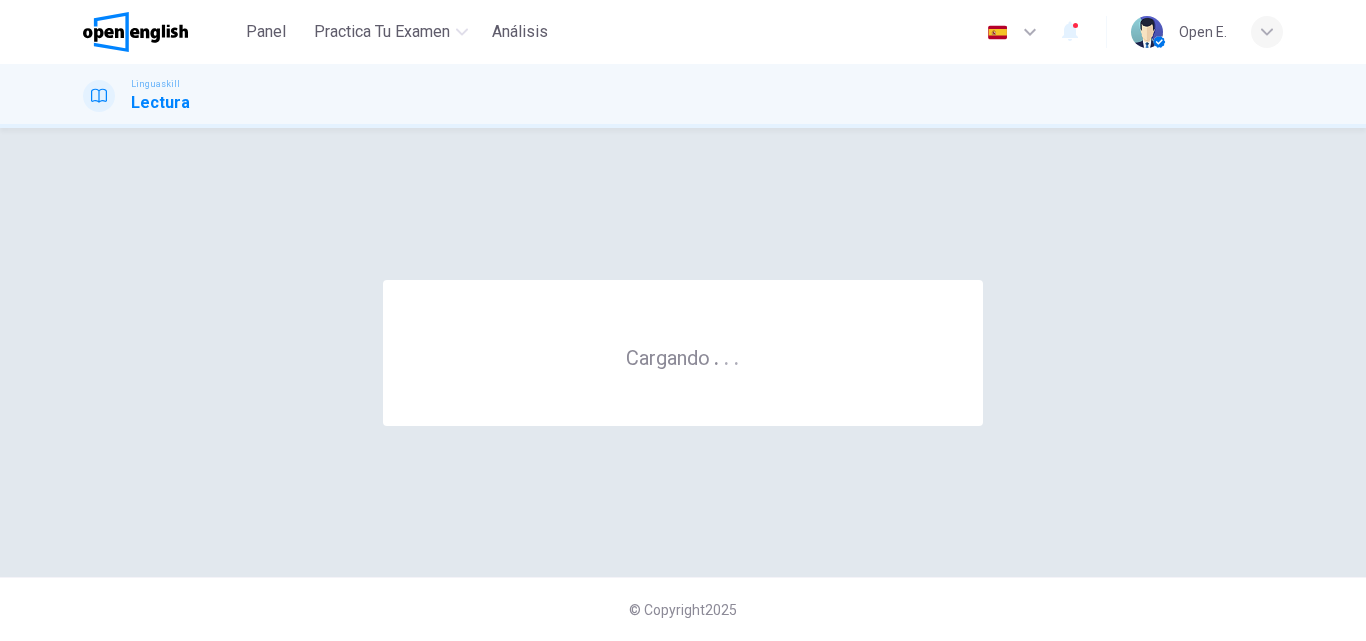 scroll, scrollTop: 0, scrollLeft: 0, axis: both 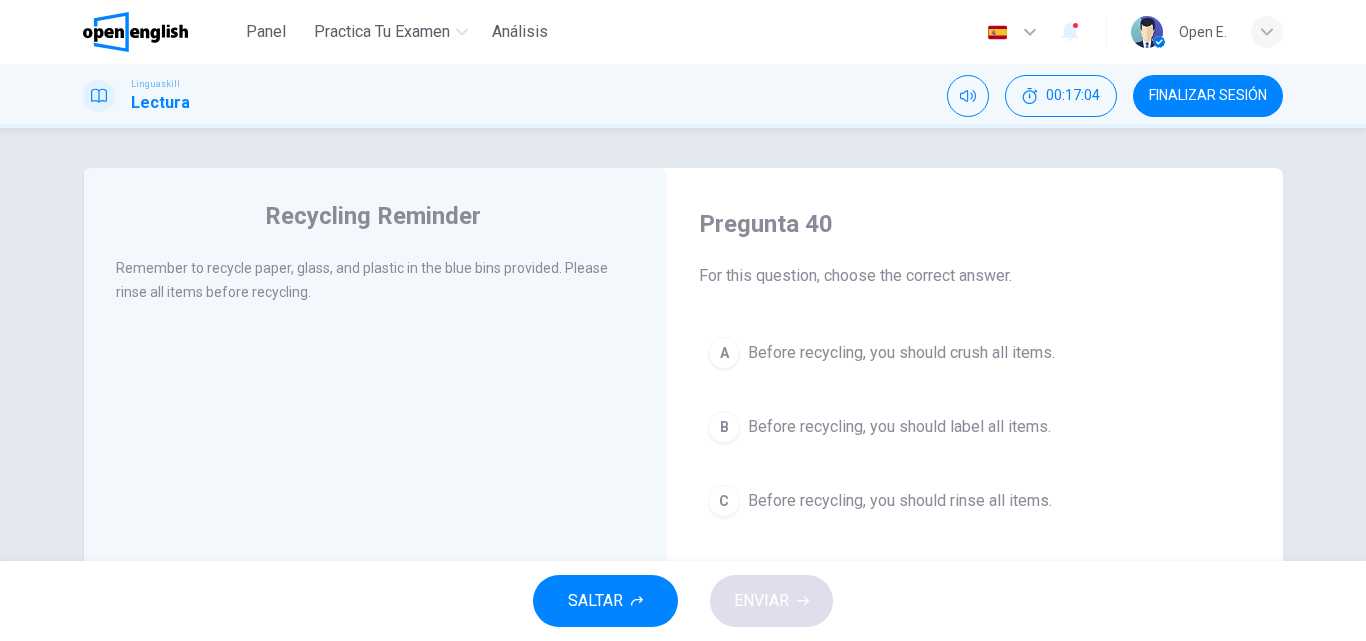 click on "C" at bounding box center [724, 501] 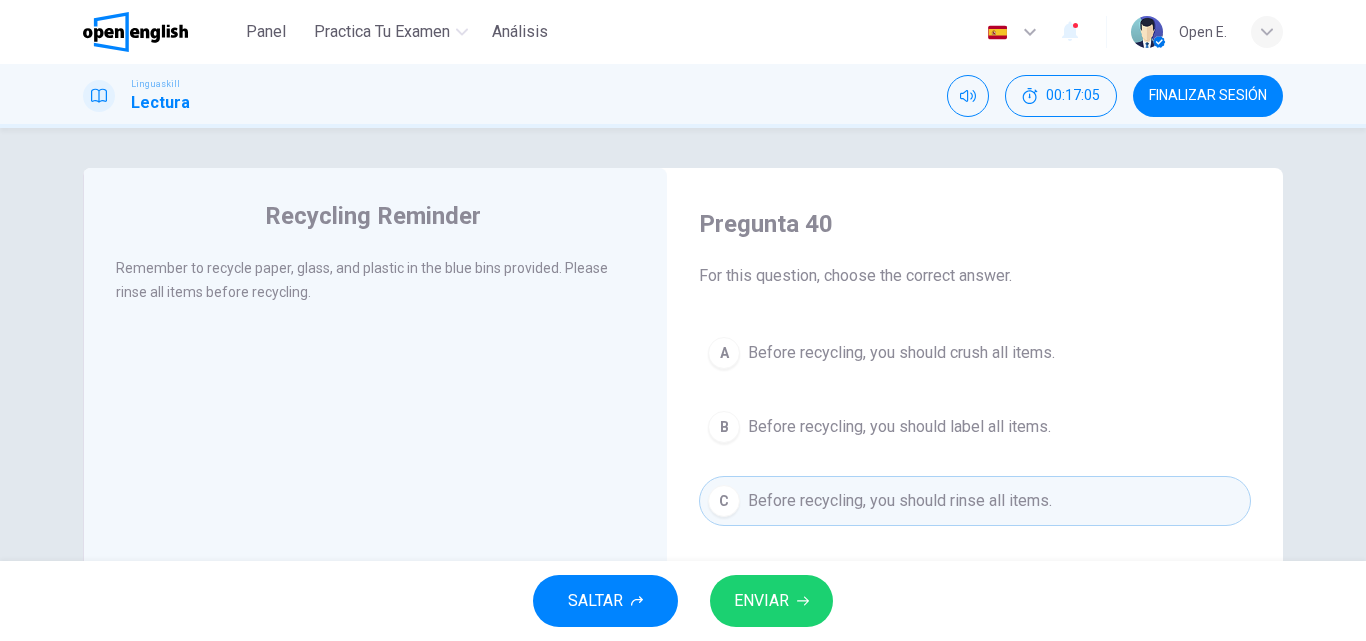 click on "ENVIAR" at bounding box center [761, 601] 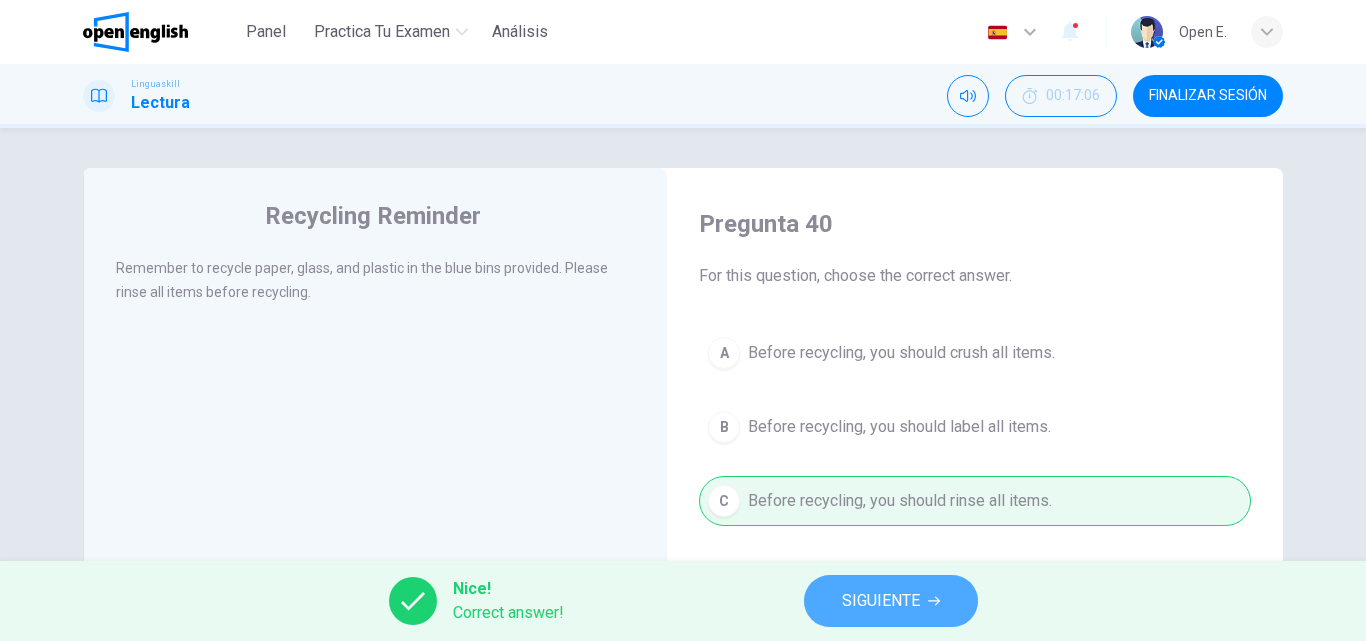click on "SIGUIENTE" at bounding box center (881, 601) 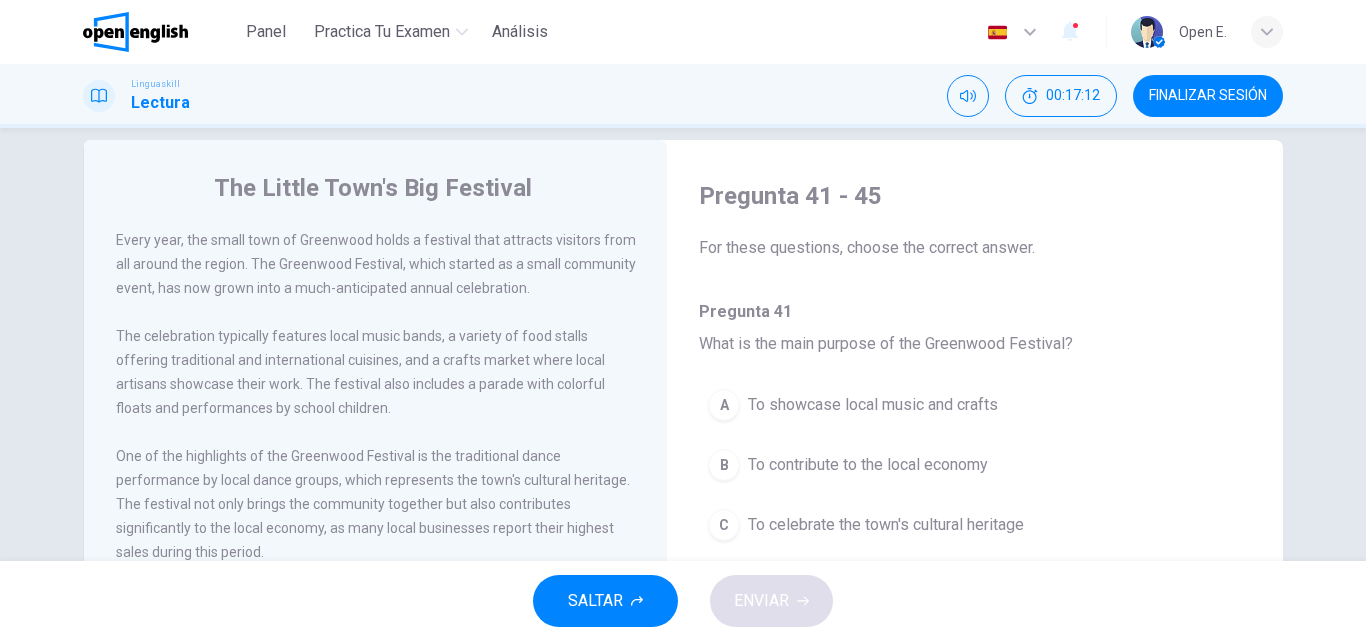 scroll, scrollTop: 40, scrollLeft: 0, axis: vertical 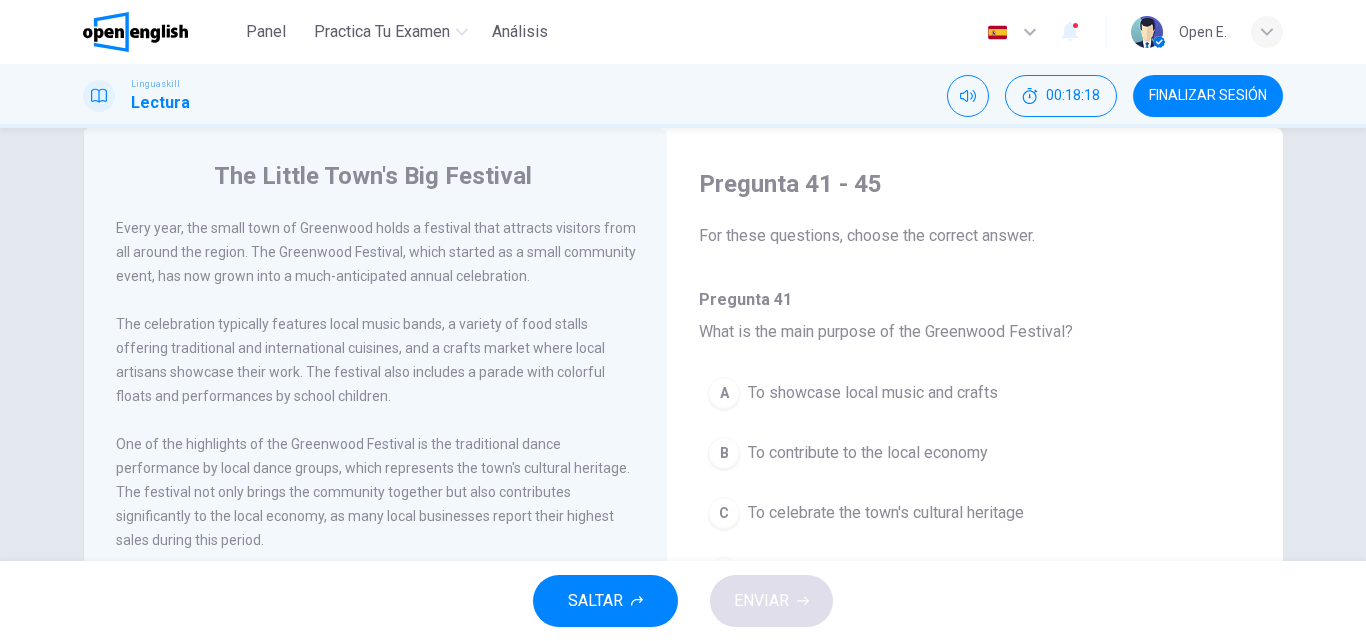 click on "A" at bounding box center (724, 393) 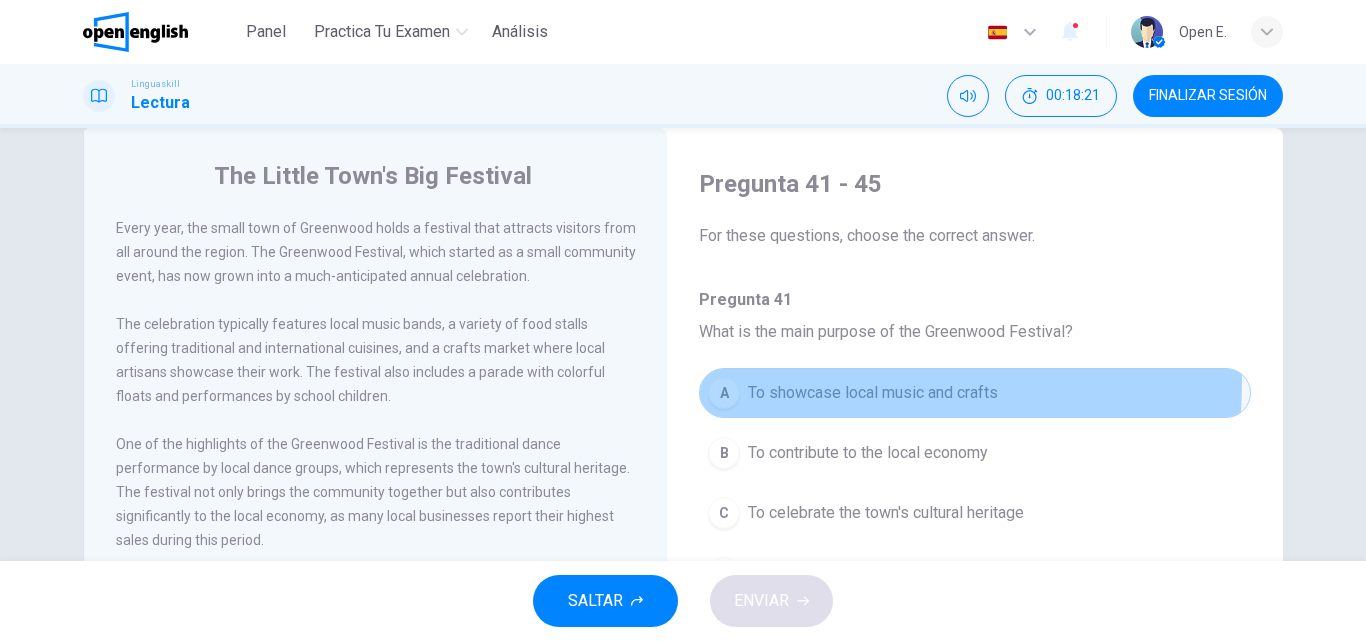 click on "A To showcase local music and crafts" at bounding box center (975, 393) 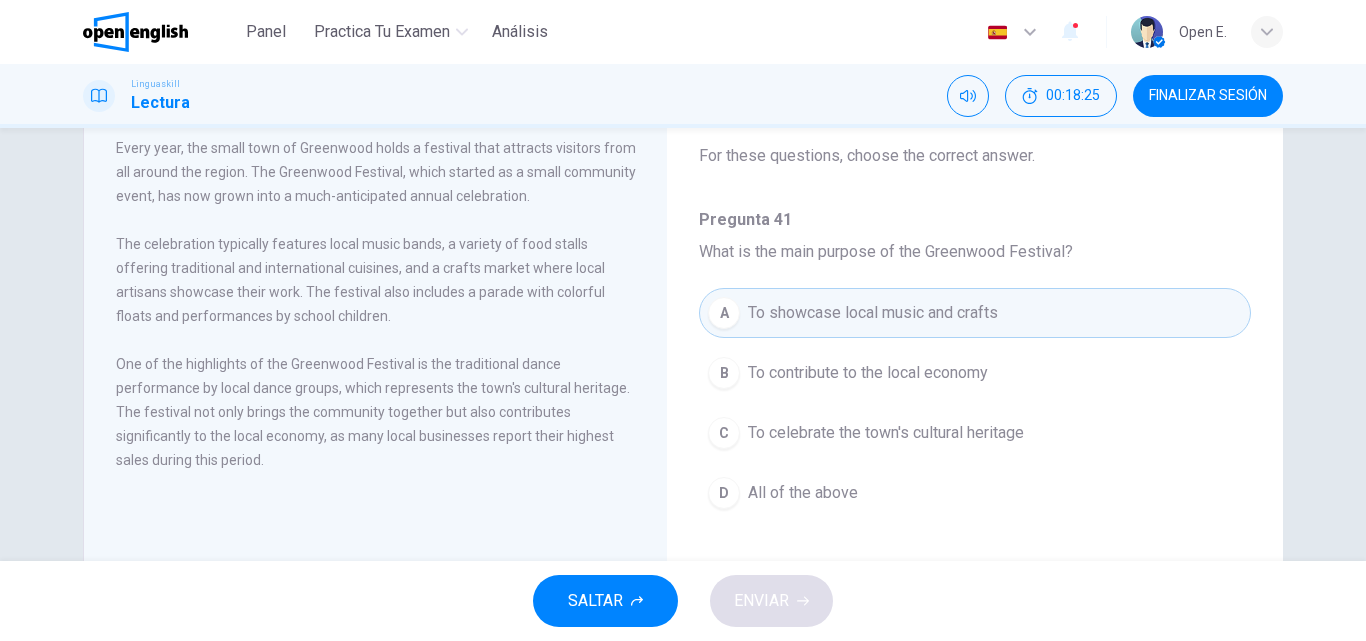scroll, scrollTop: 160, scrollLeft: 0, axis: vertical 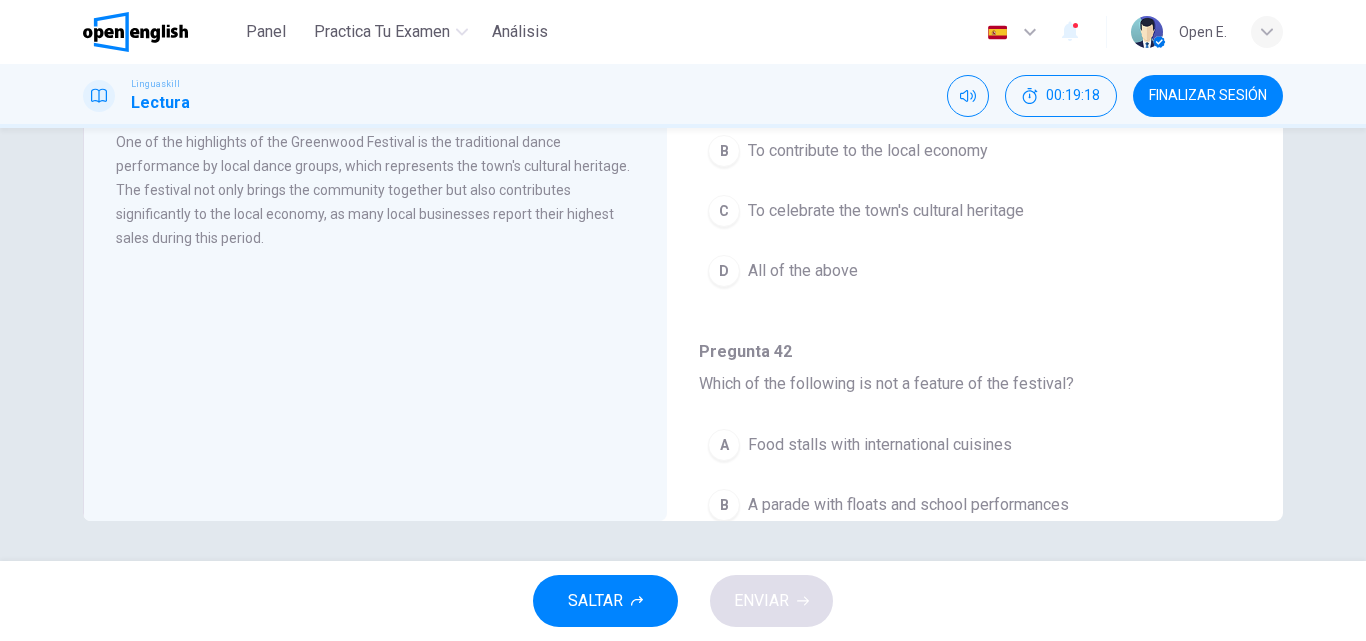 click on "A" at bounding box center (724, 445) 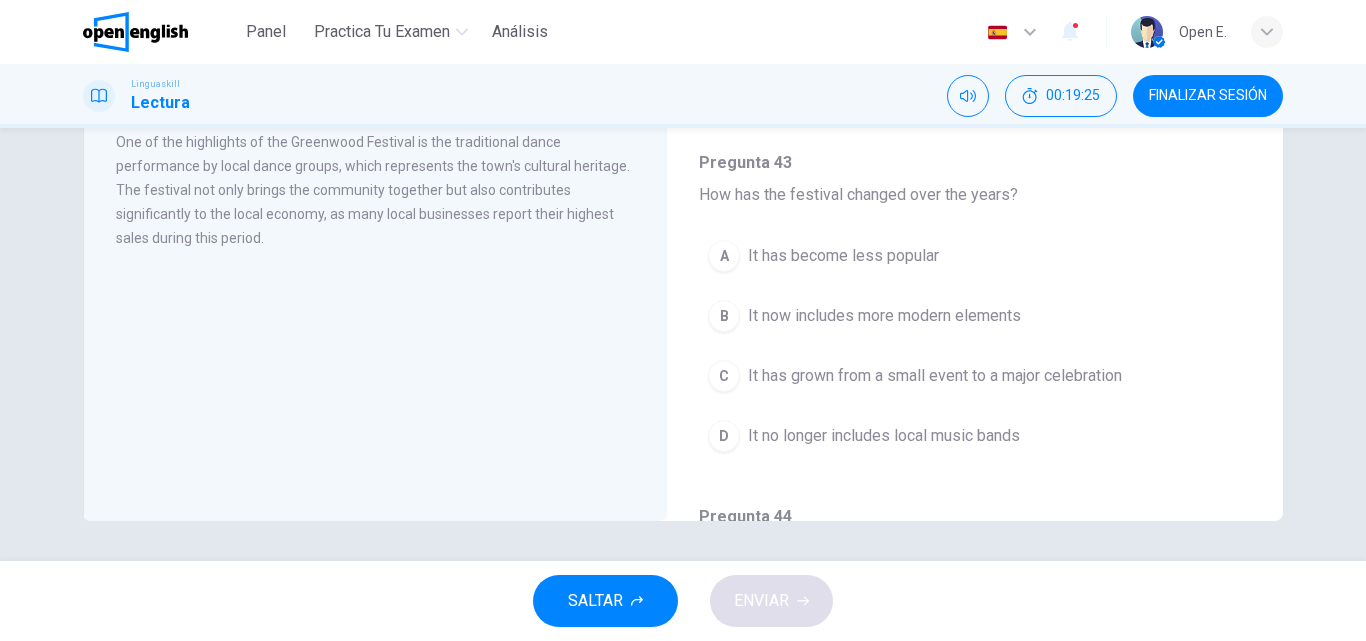 scroll, scrollTop: 560, scrollLeft: 0, axis: vertical 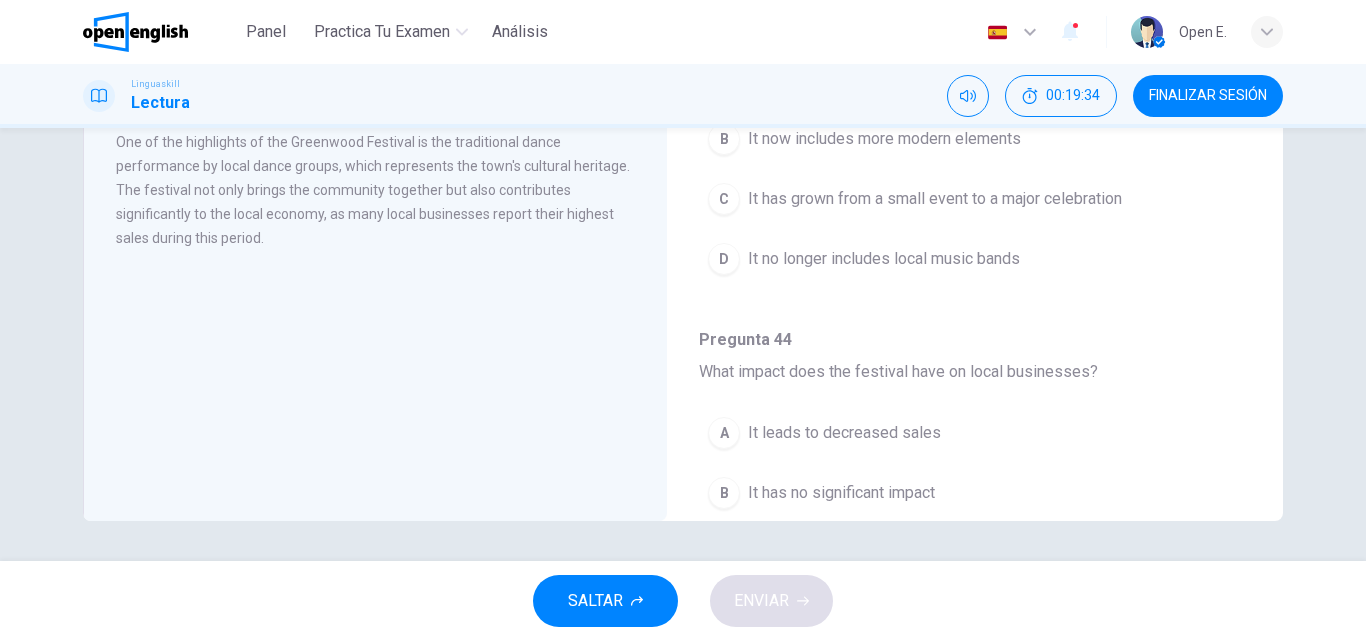click on "Linguaskill Lectura 00:19:34 FINALIZAR SESIÓN" at bounding box center [683, 96] 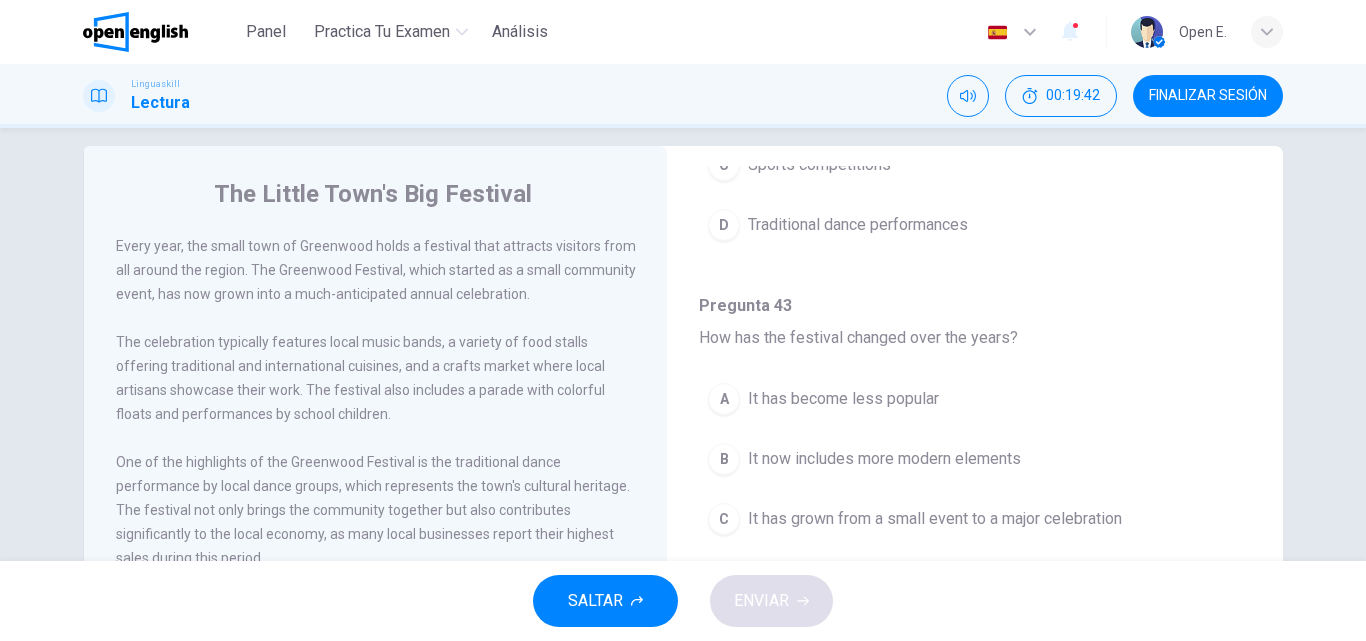 scroll, scrollTop: 0, scrollLeft: 0, axis: both 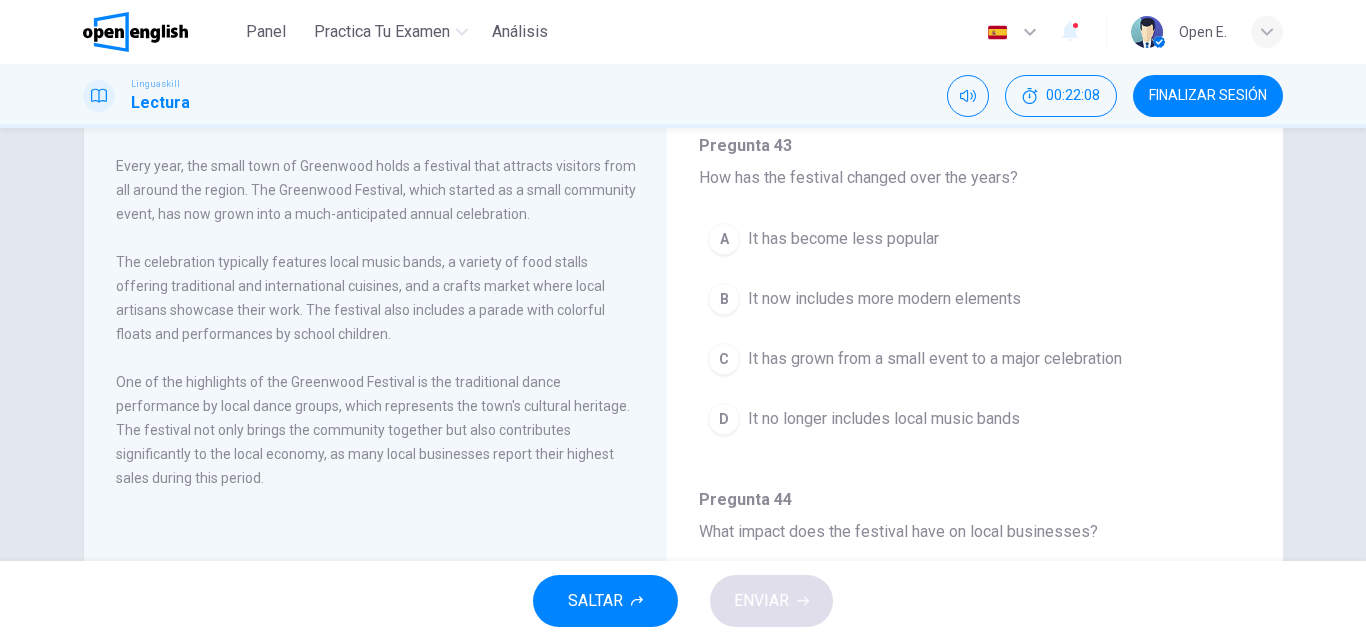 click on "C" at bounding box center (724, 359) 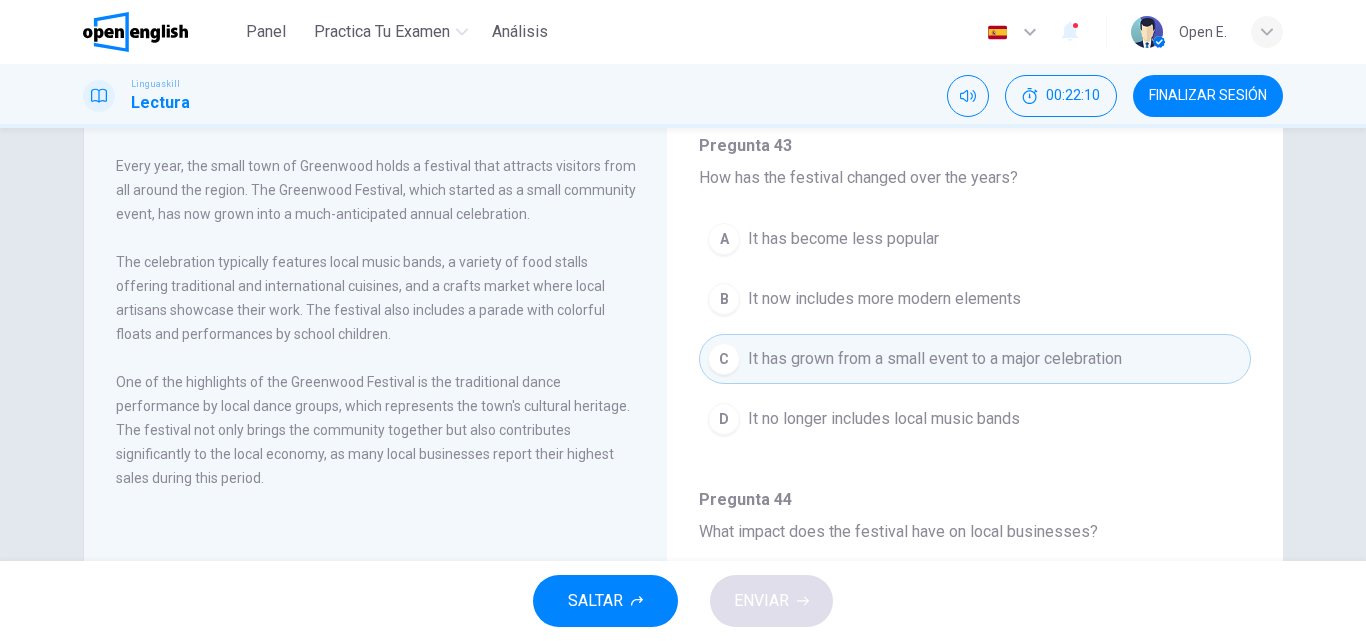 type 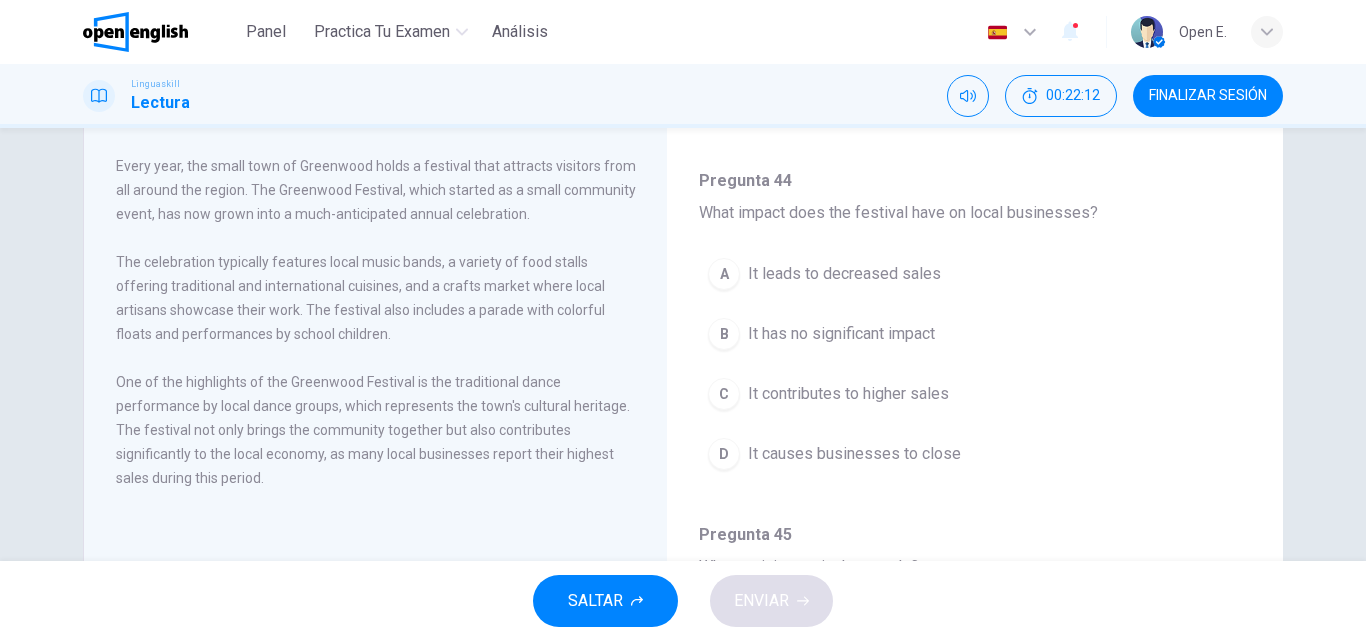 scroll, scrollTop: 1120, scrollLeft: 0, axis: vertical 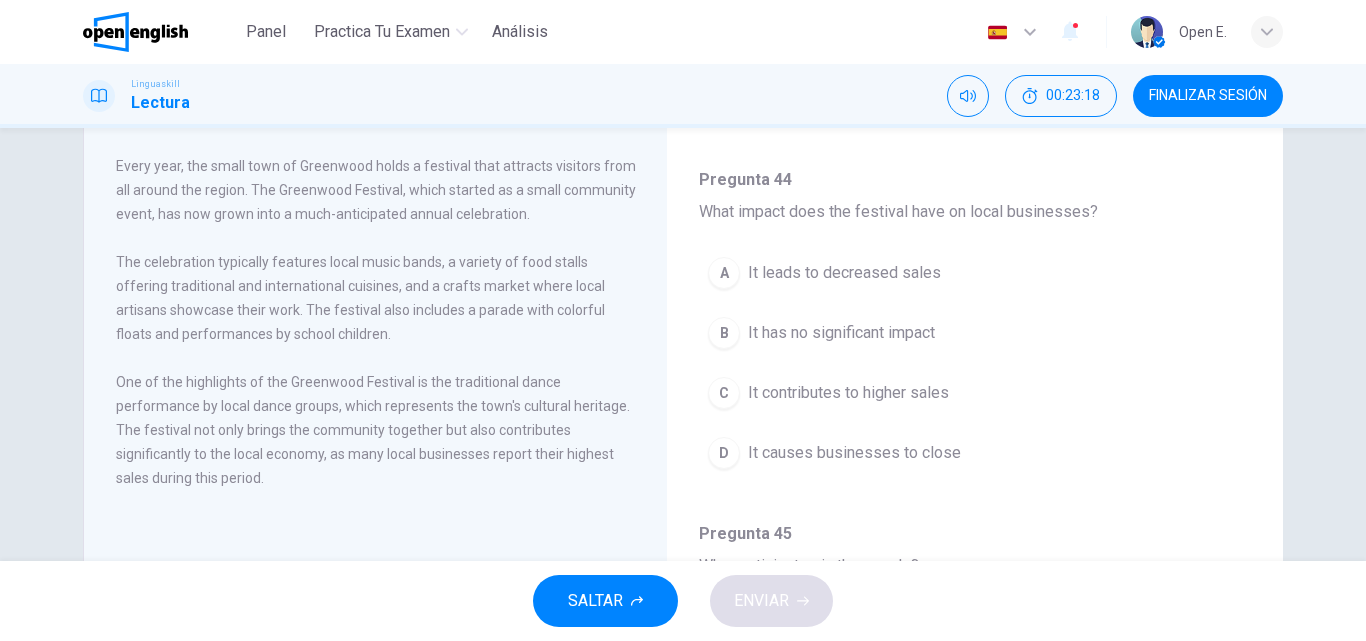 click on "D" at bounding box center (724, 453) 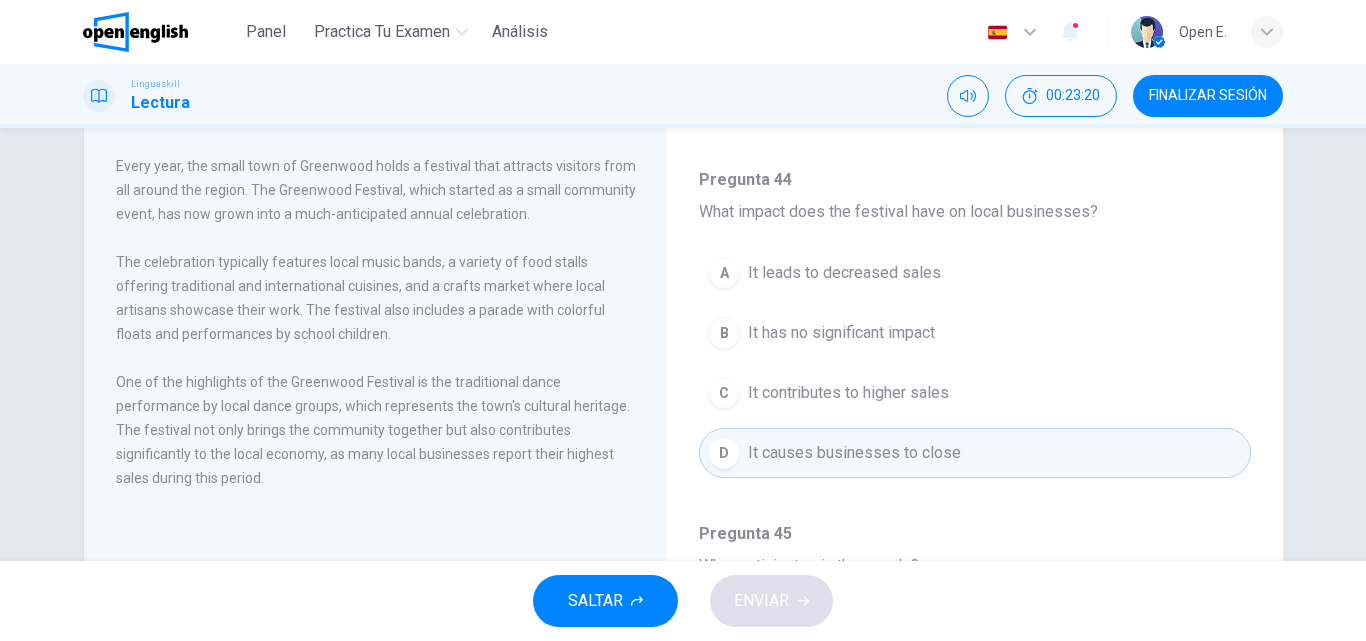 type 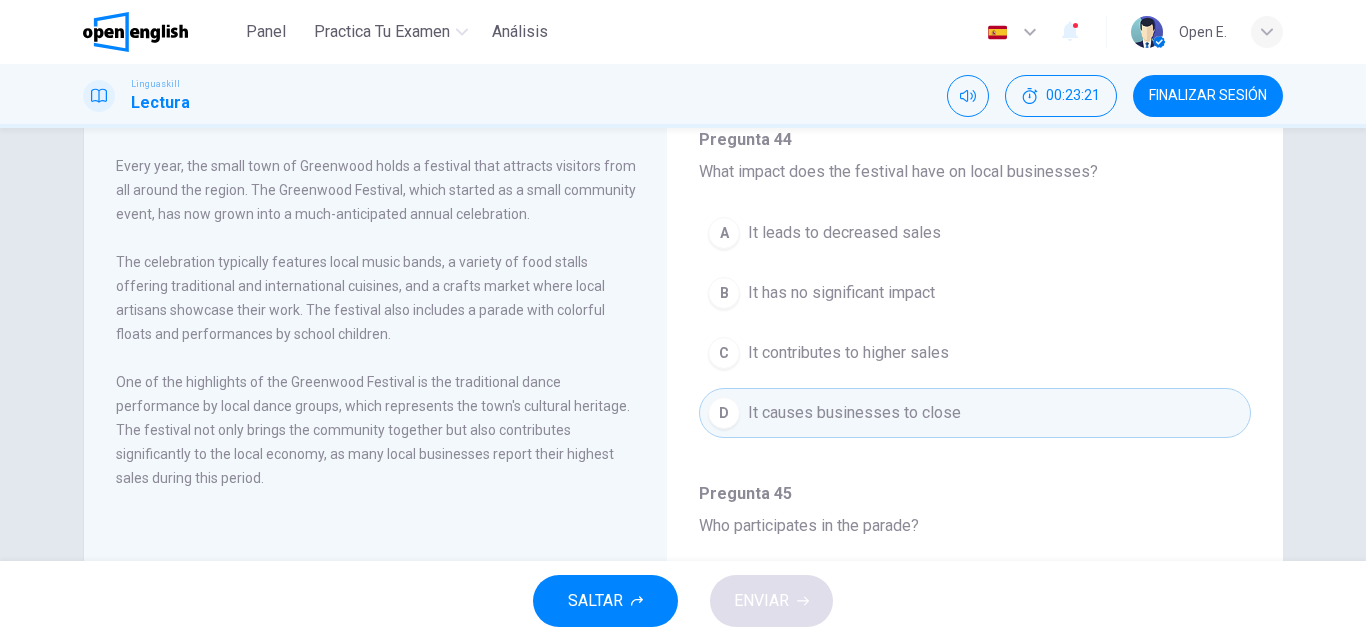 scroll, scrollTop: 1251, scrollLeft: 0, axis: vertical 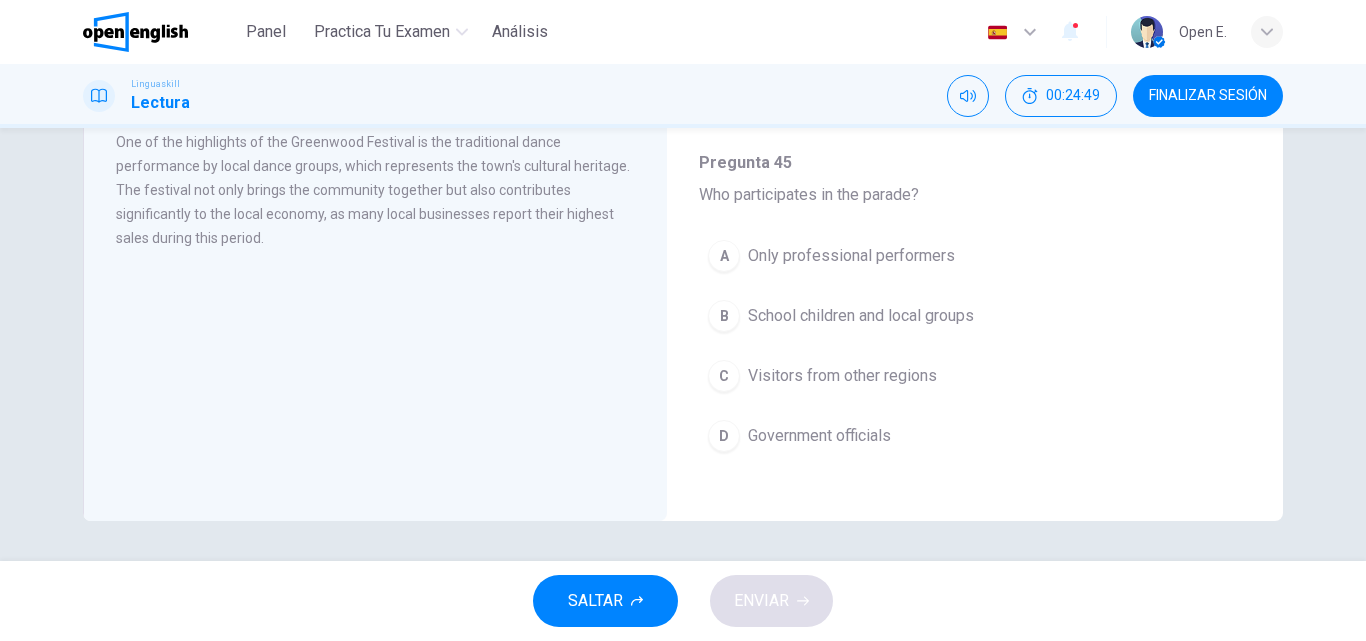 click on "Linguaskill Lectura 00:24:49 FINALIZAR SESIÓN" at bounding box center [683, 96] 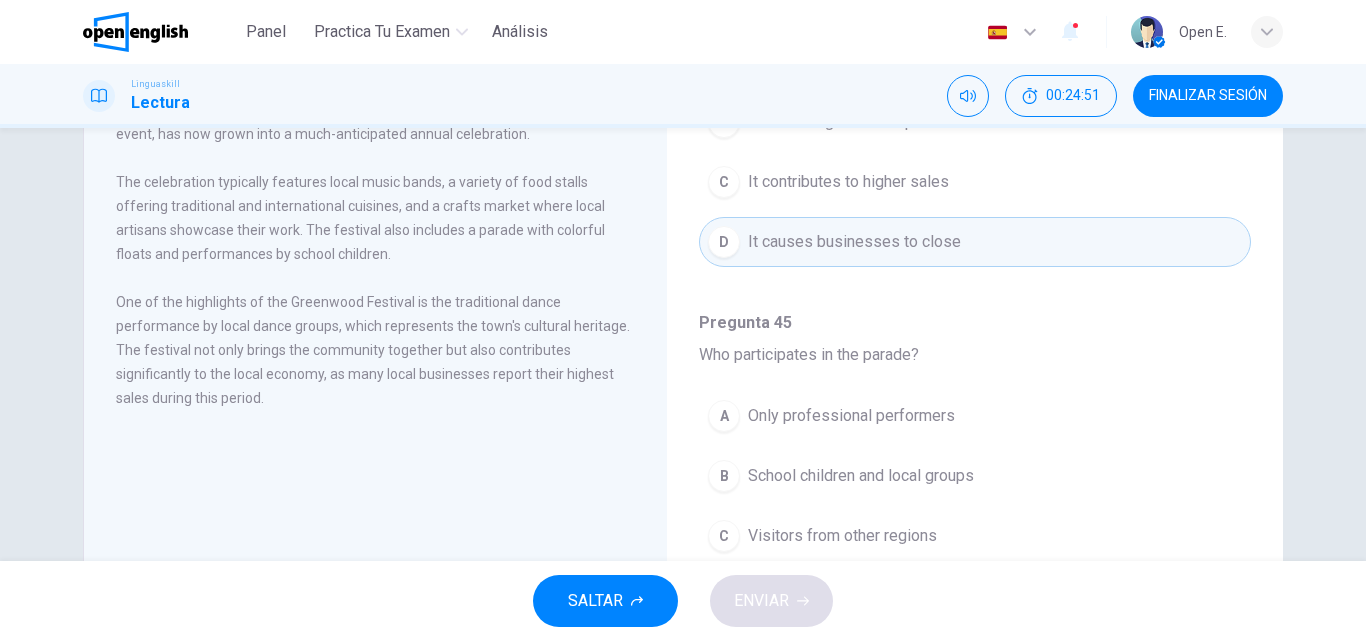 scroll, scrollTop: 142, scrollLeft: 0, axis: vertical 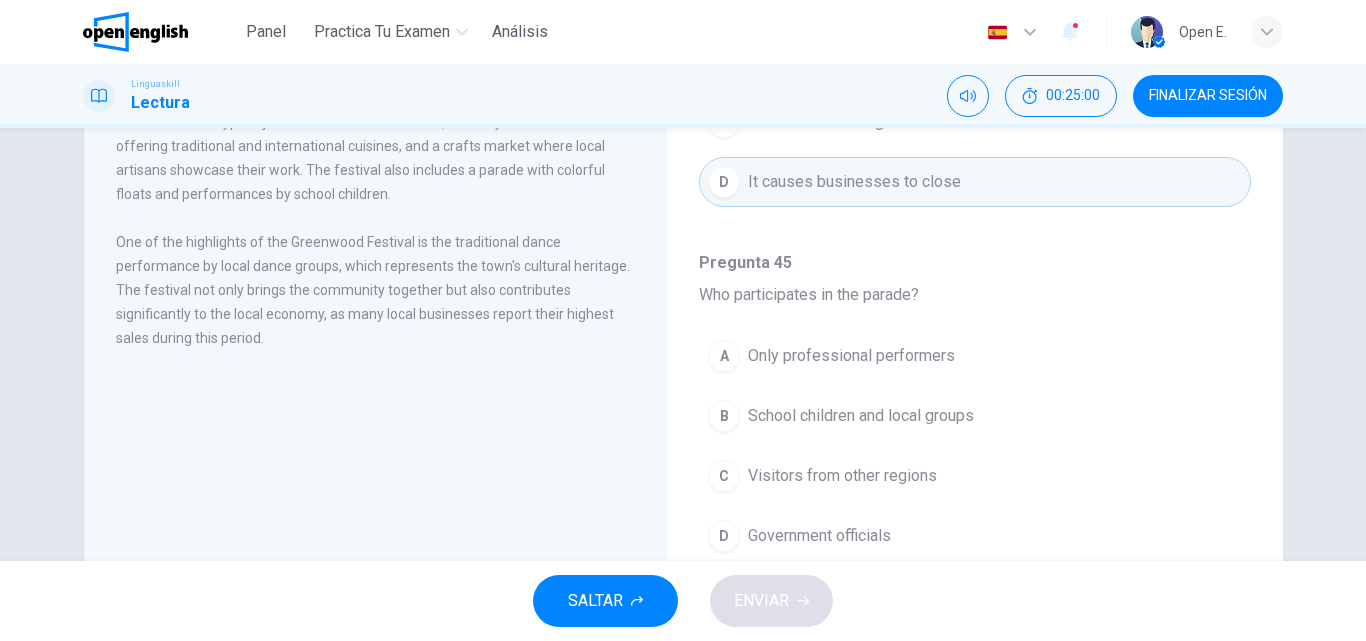 click on "A Only professional performers B School children and local groups C Visitors from other regions D Government officials" at bounding box center [975, 456] 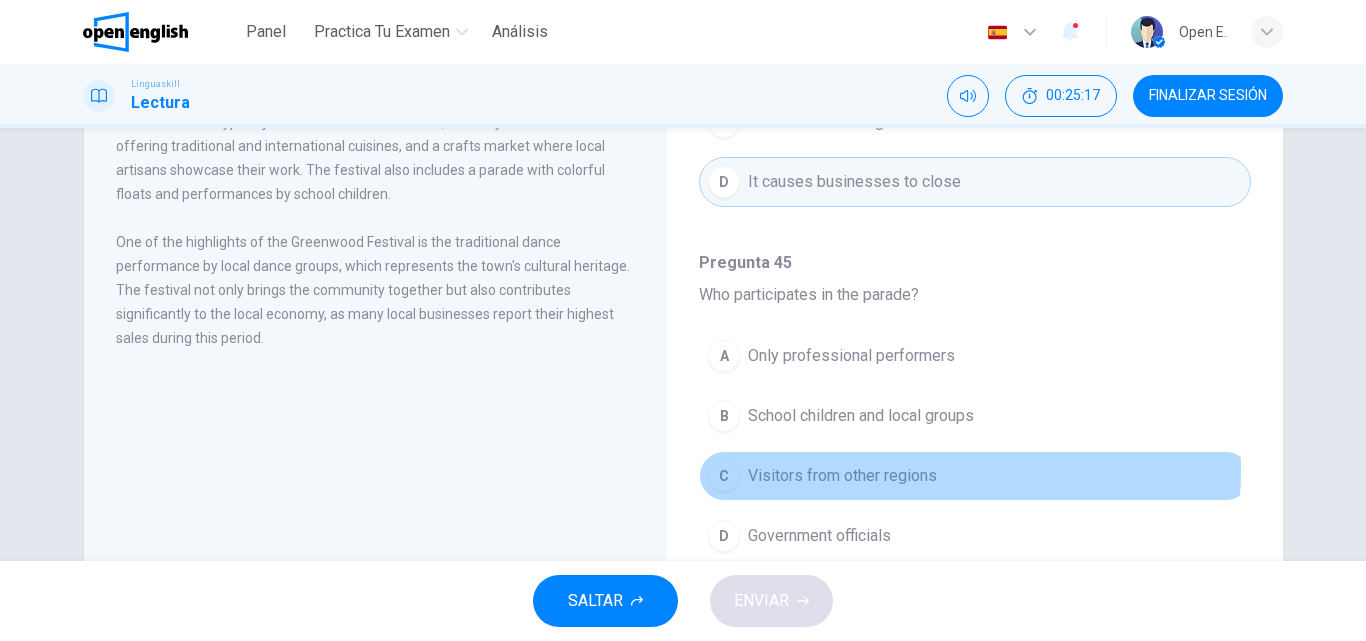 click on "C" at bounding box center [724, 476] 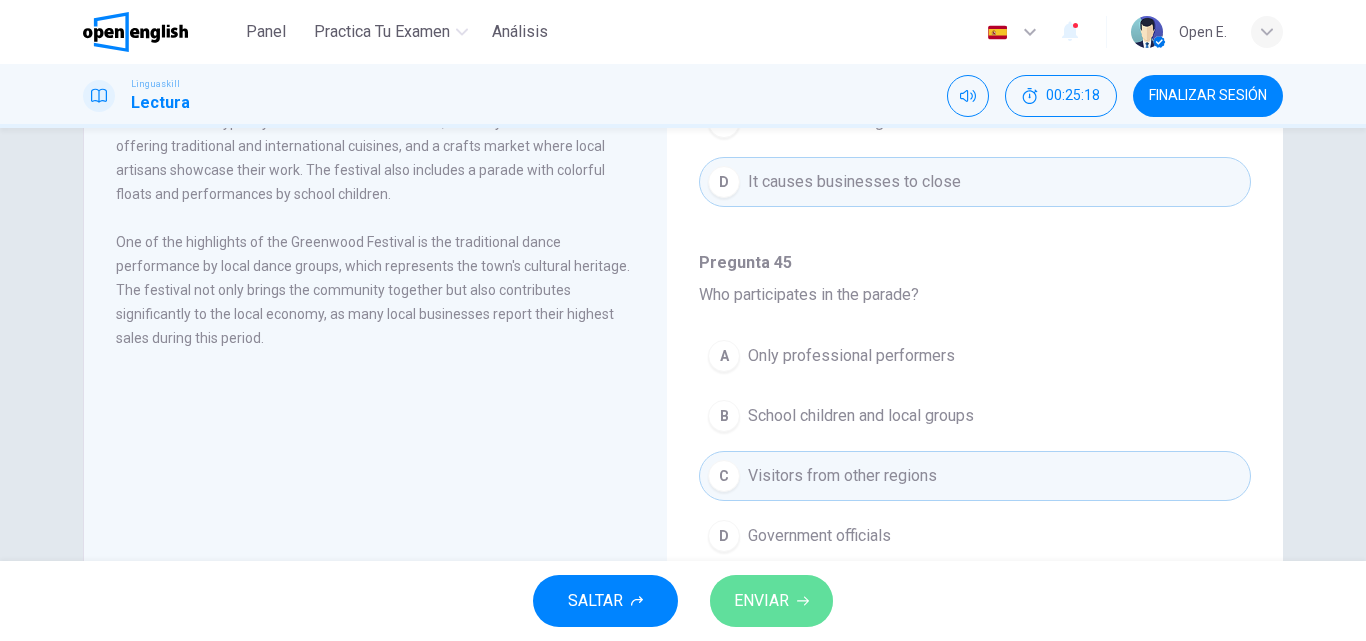 click on "ENVIAR" at bounding box center [761, 601] 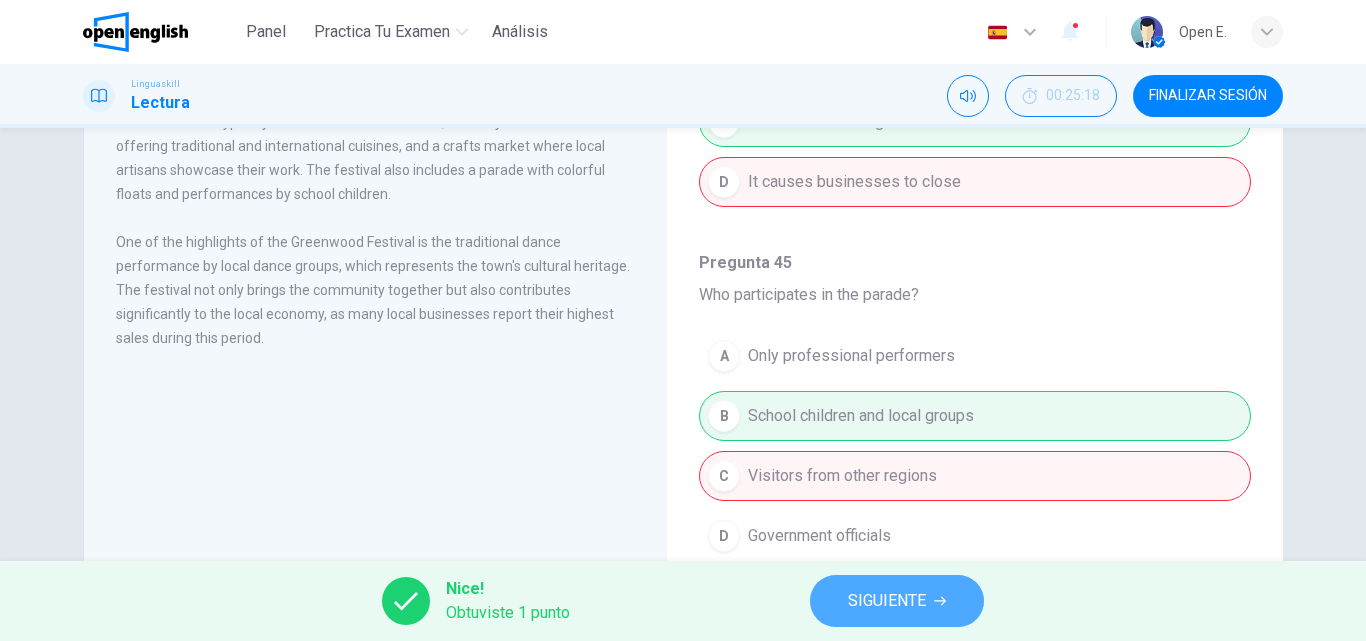 click on "SIGUIENTE" at bounding box center [897, 601] 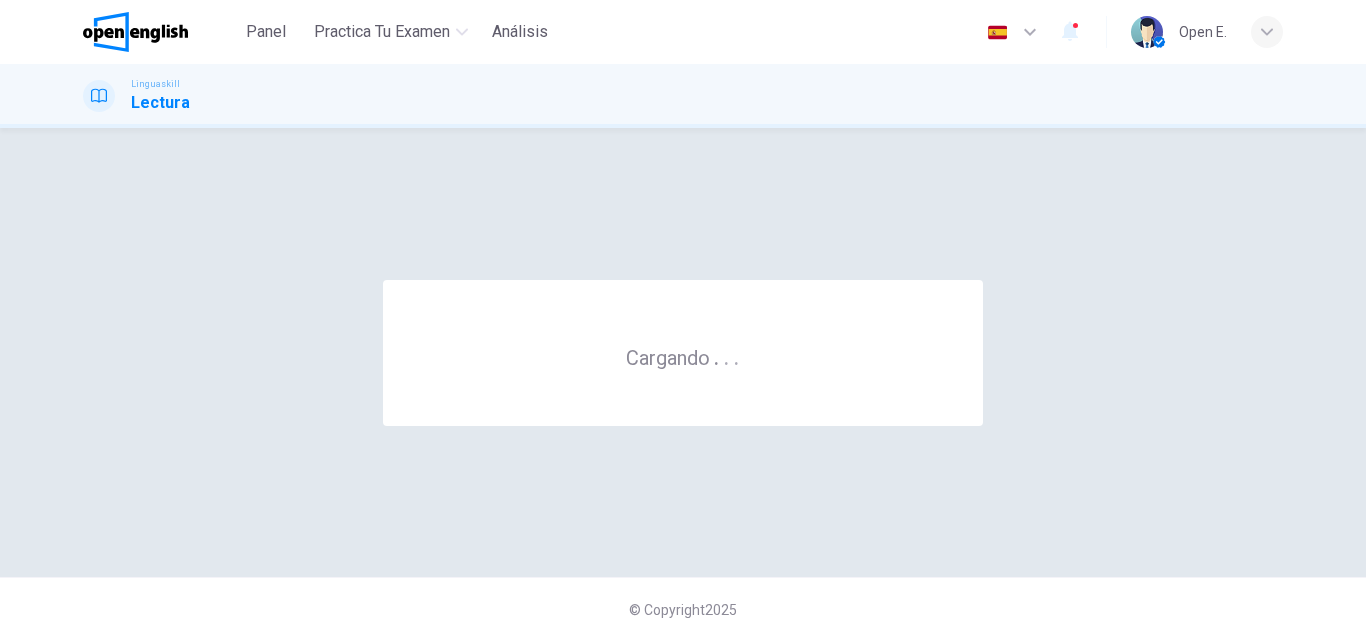 scroll, scrollTop: 0, scrollLeft: 0, axis: both 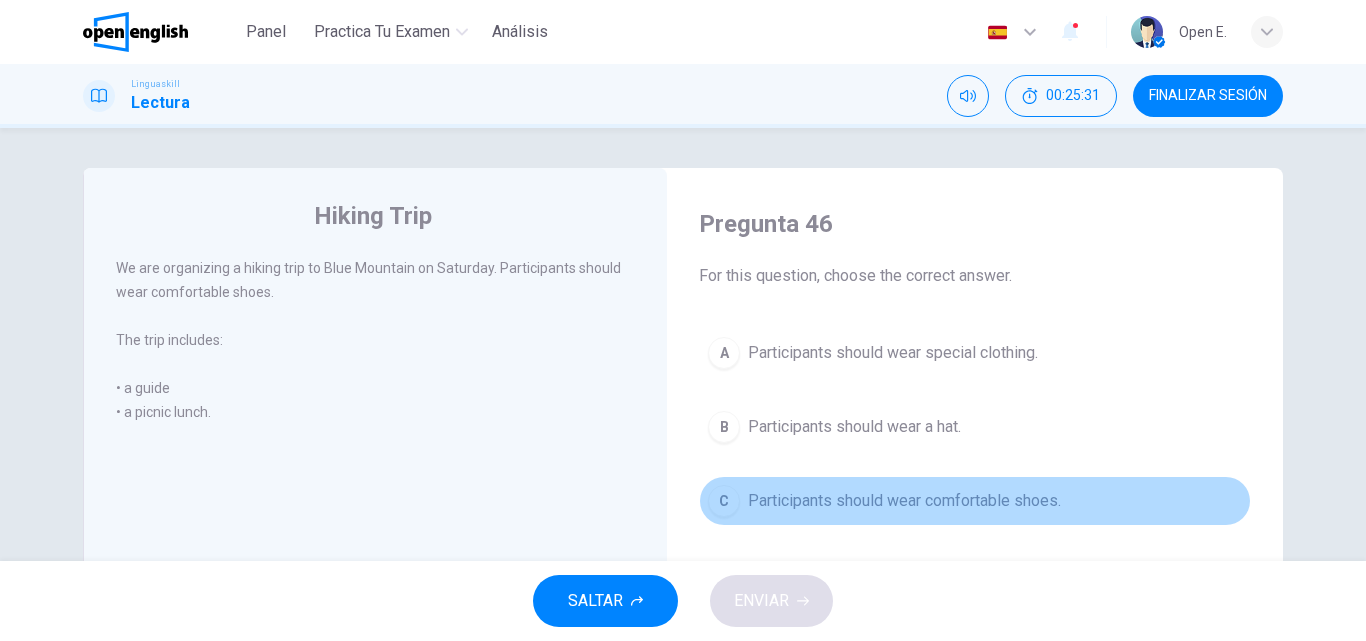 click on "C" at bounding box center [724, 501] 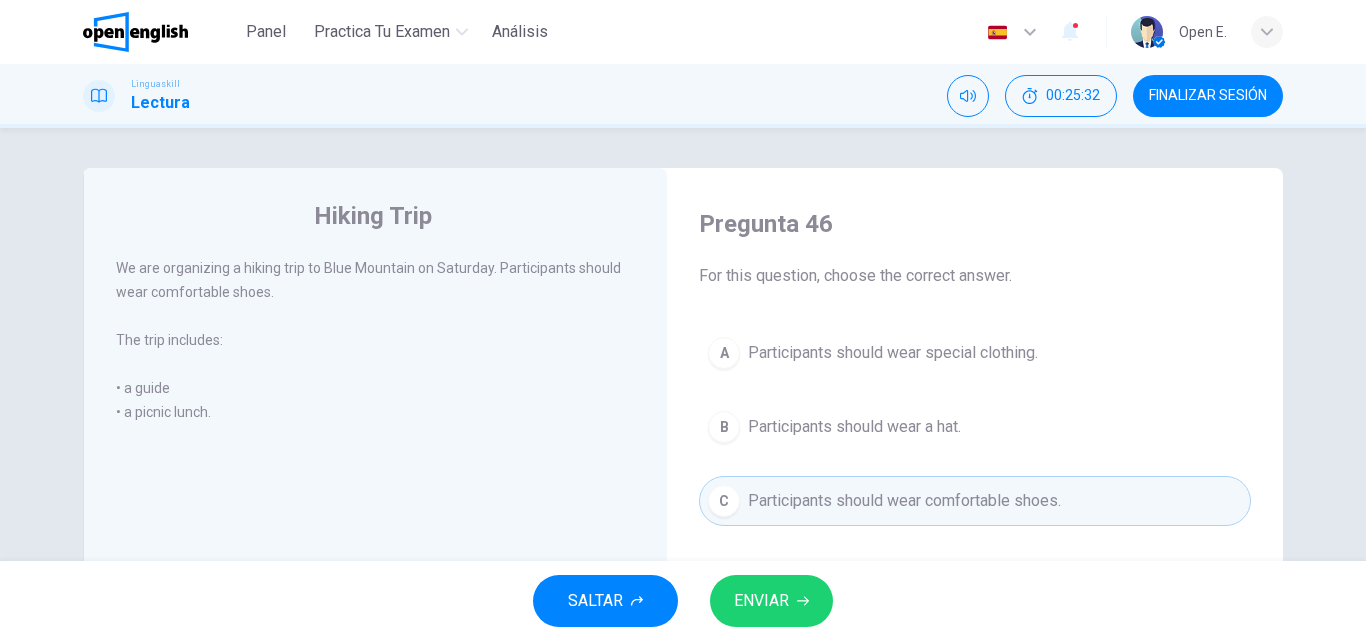 click on "ENVIAR" at bounding box center [761, 601] 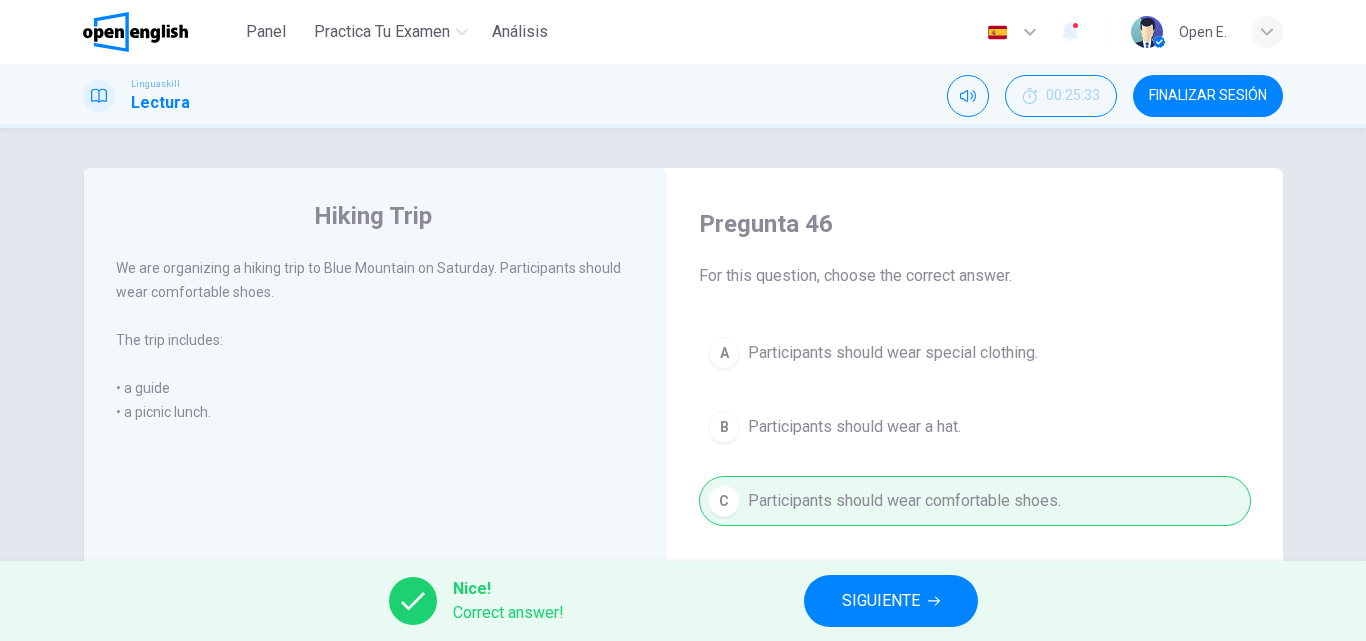click on "SIGUIENTE" at bounding box center [881, 601] 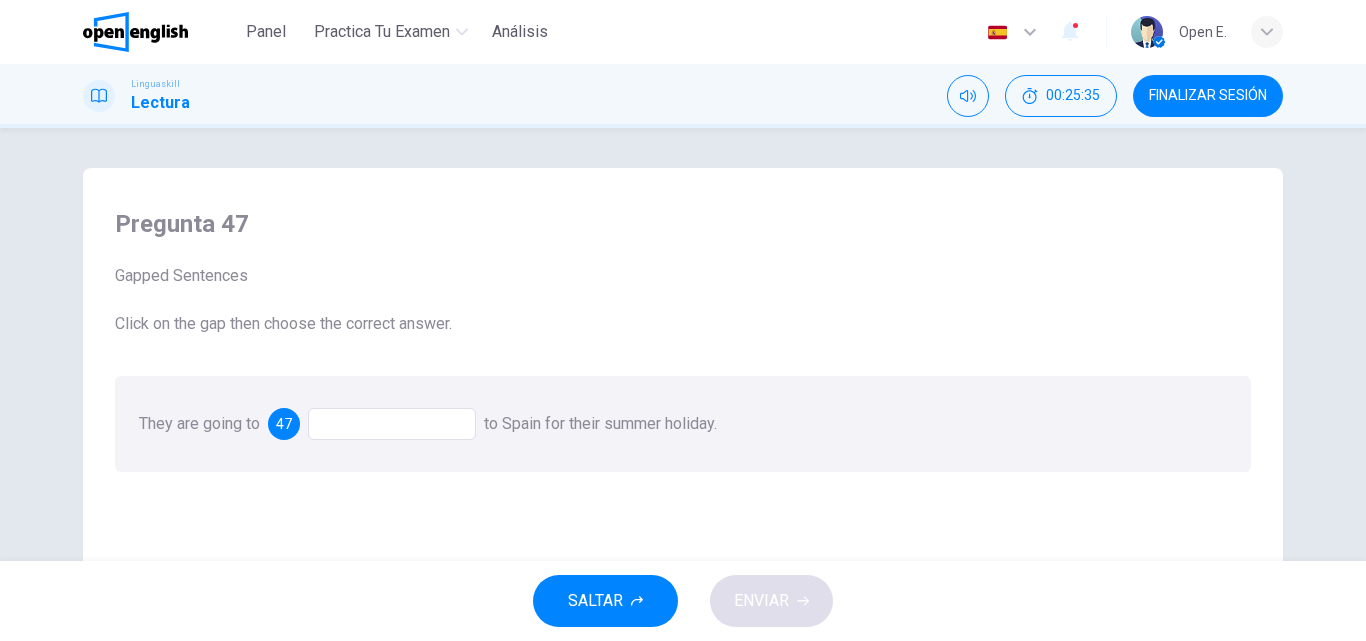 click at bounding box center (392, 424) 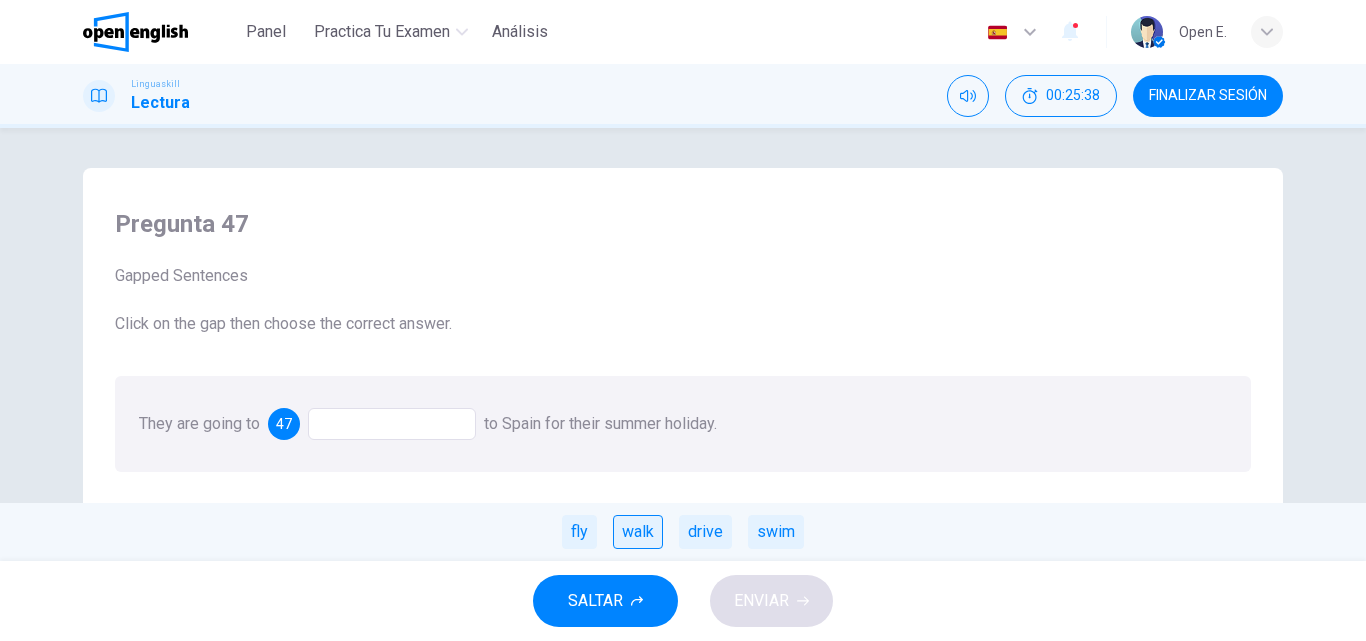 click on "walk" at bounding box center [638, 532] 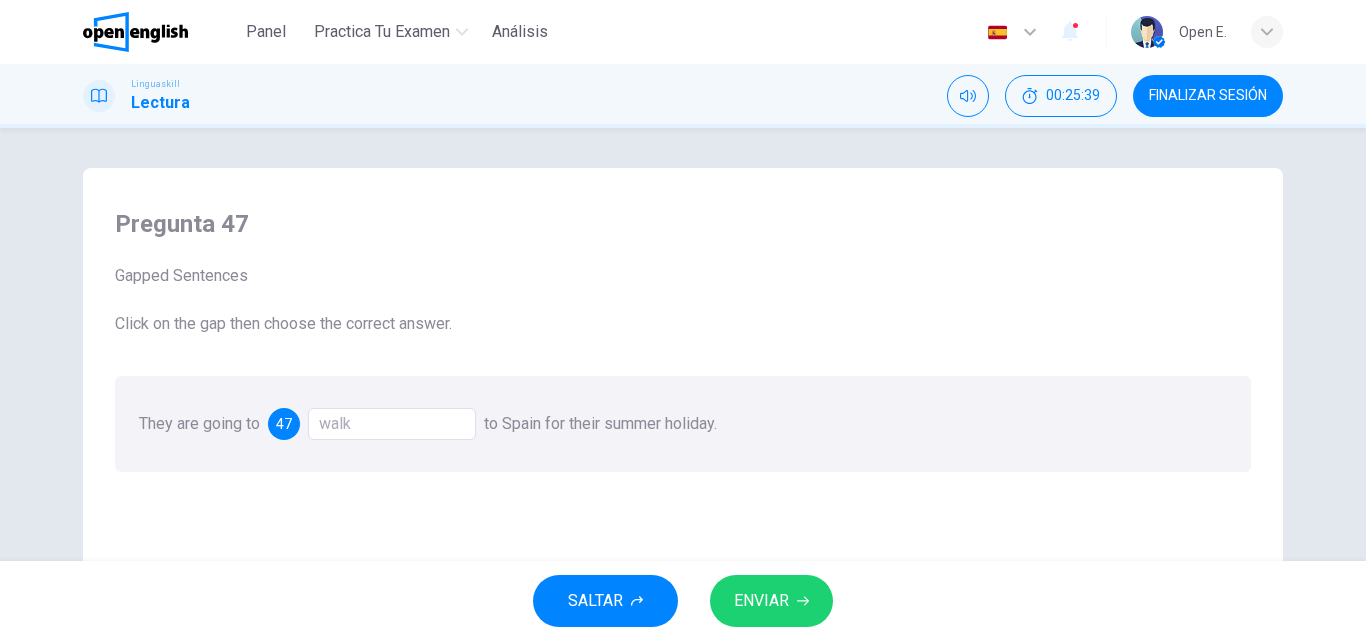 click on "ENVIAR" at bounding box center [771, 601] 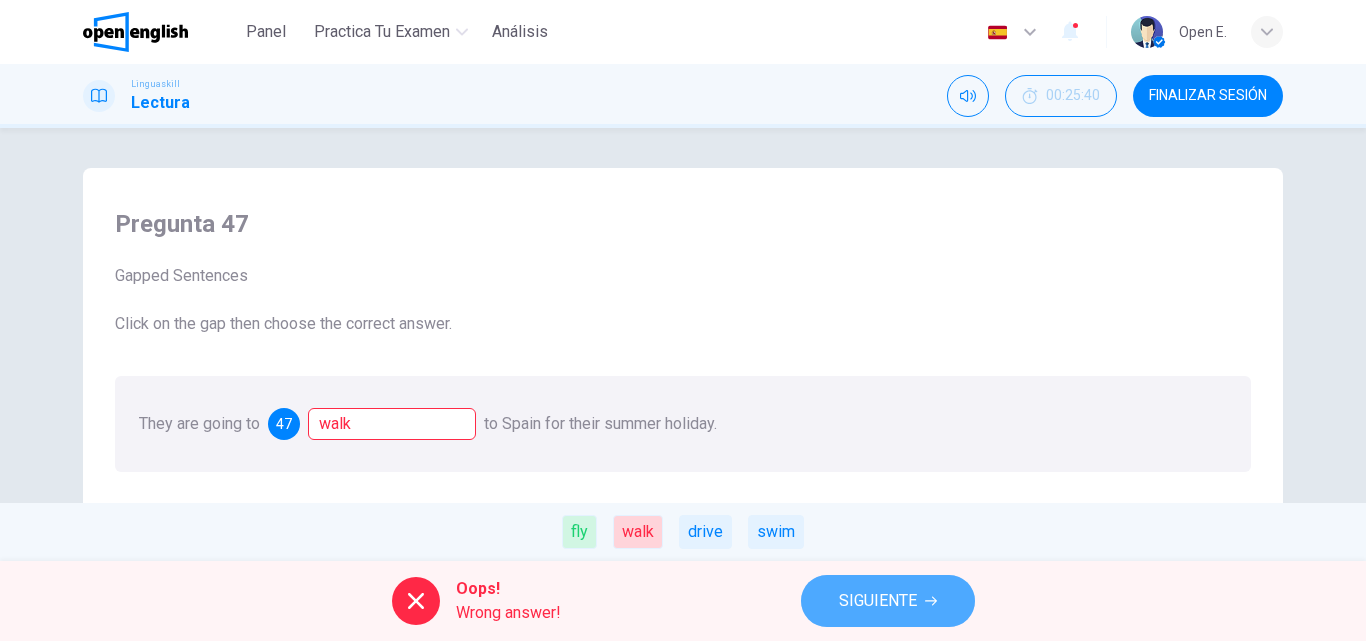 click on "SIGUIENTE" at bounding box center (878, 601) 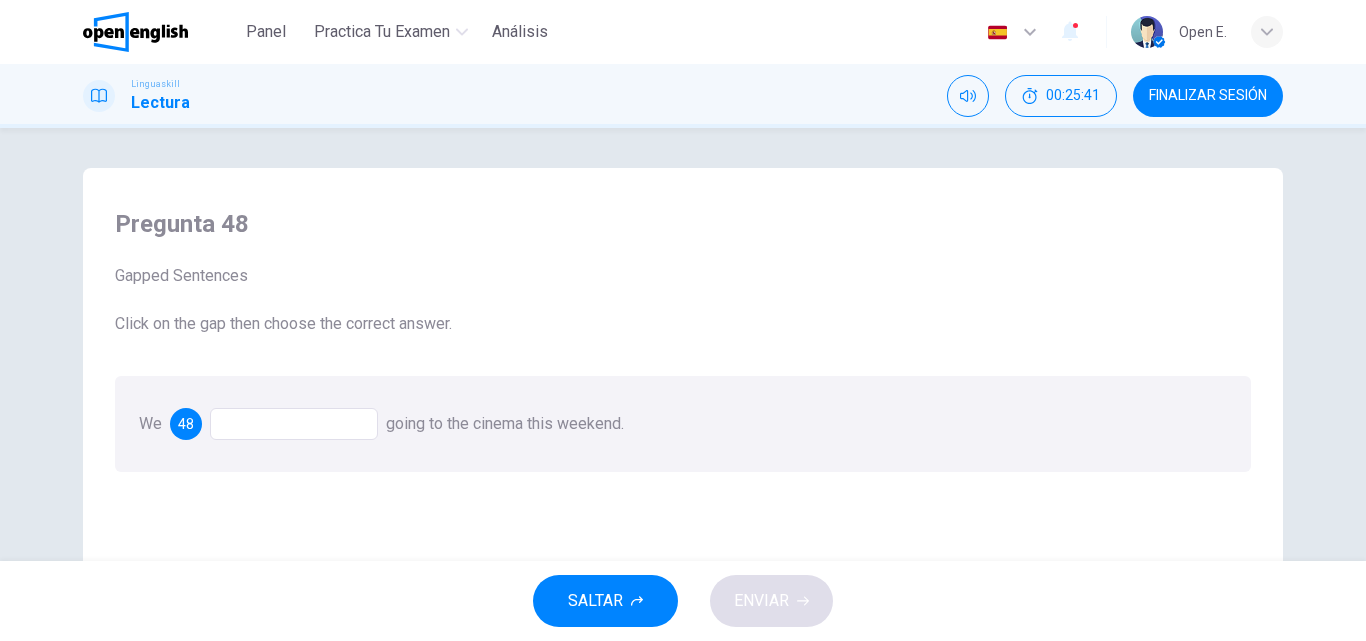 click at bounding box center (294, 424) 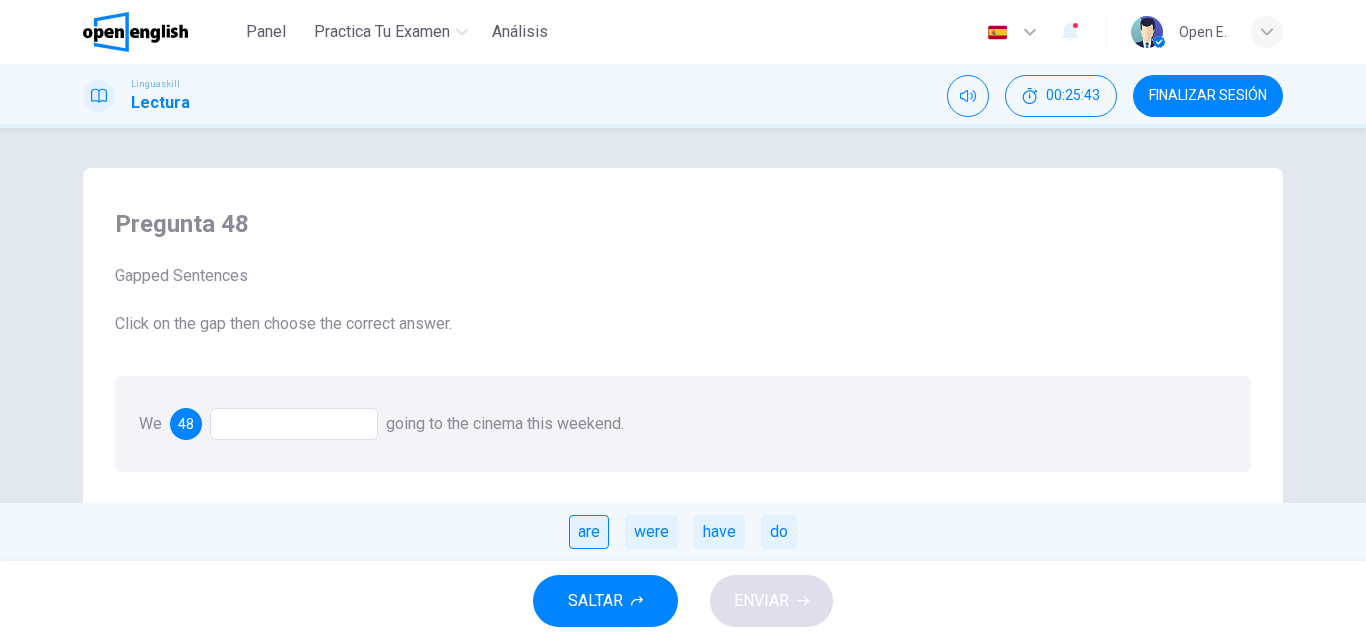 click on "are" at bounding box center [589, 532] 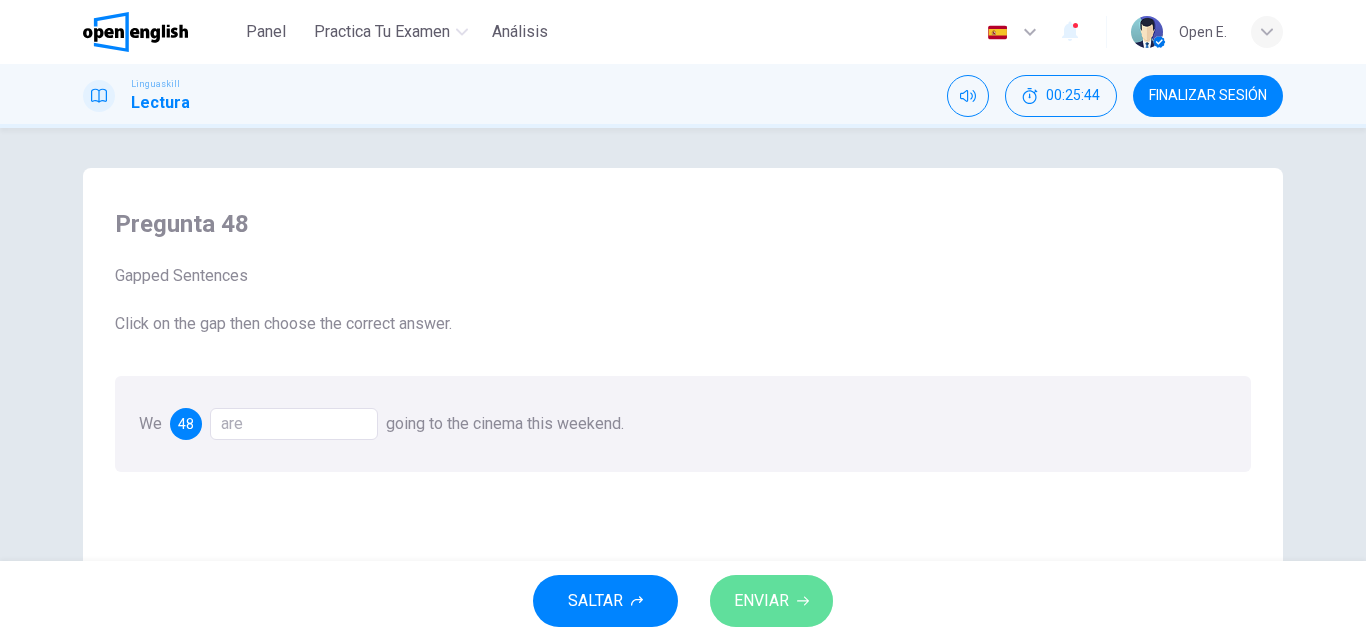 click on "ENVIAR" at bounding box center (761, 601) 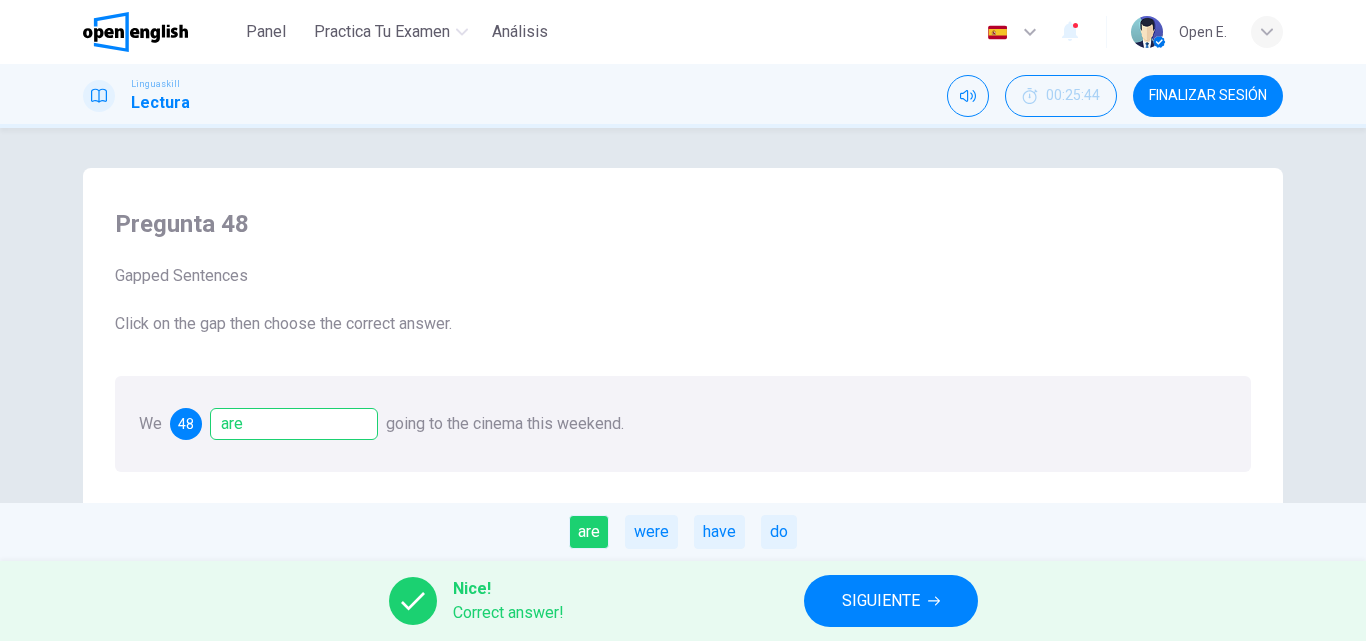 click on "SIGUIENTE" at bounding box center [881, 601] 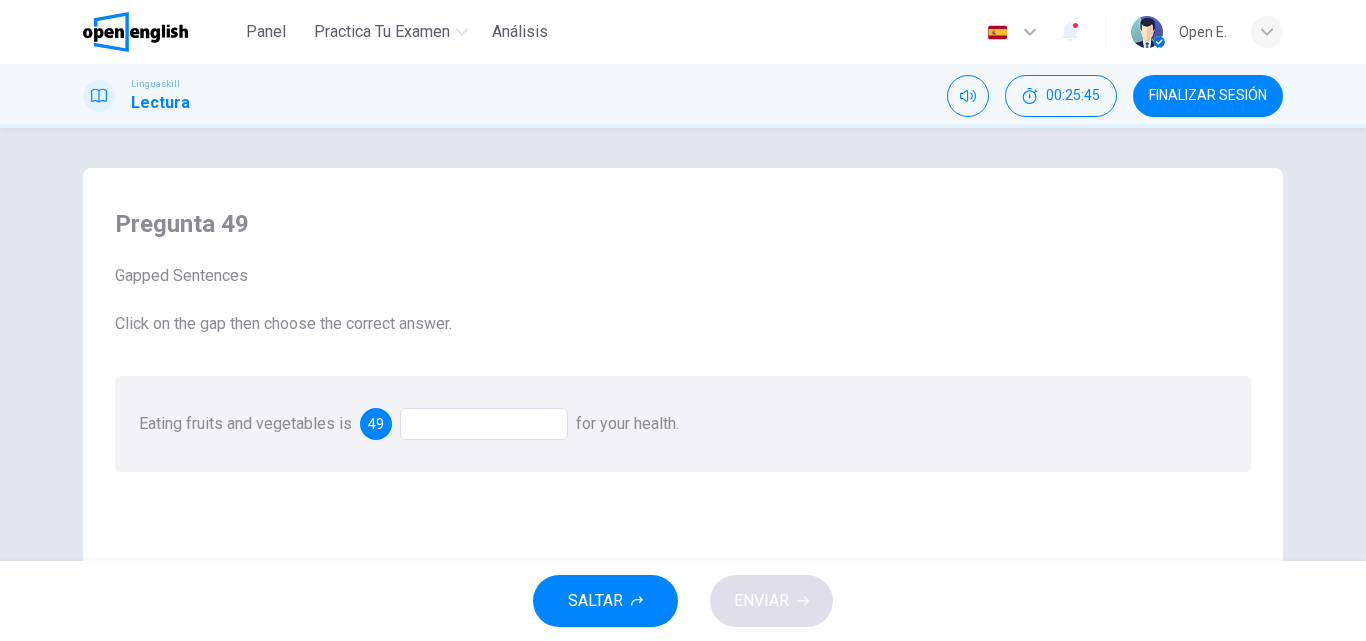 click at bounding box center [484, 424] 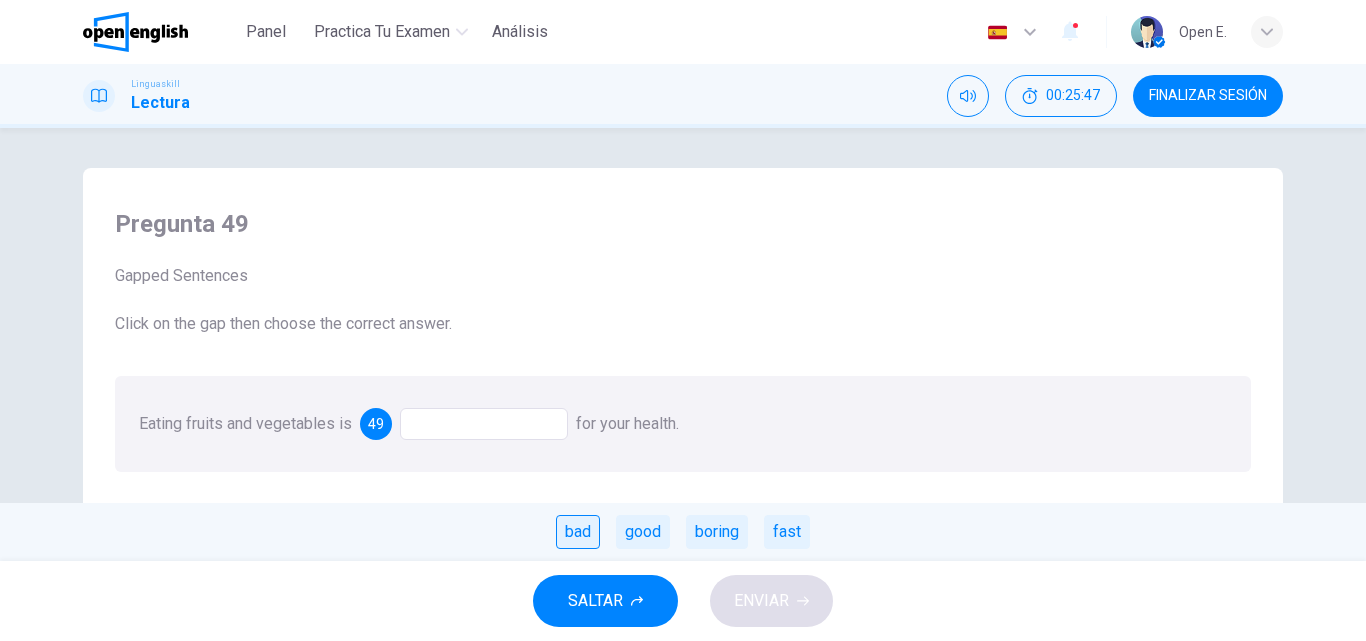 click on "bad" at bounding box center (578, 532) 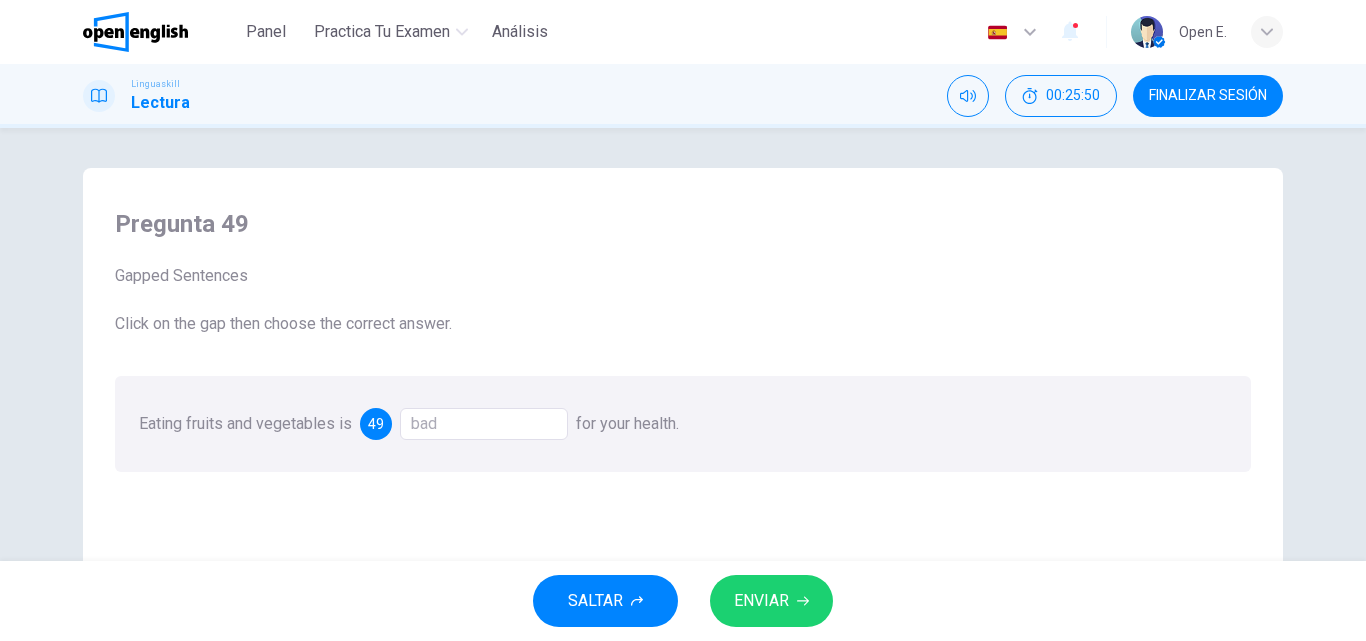 click on "ENVIAR" at bounding box center (761, 601) 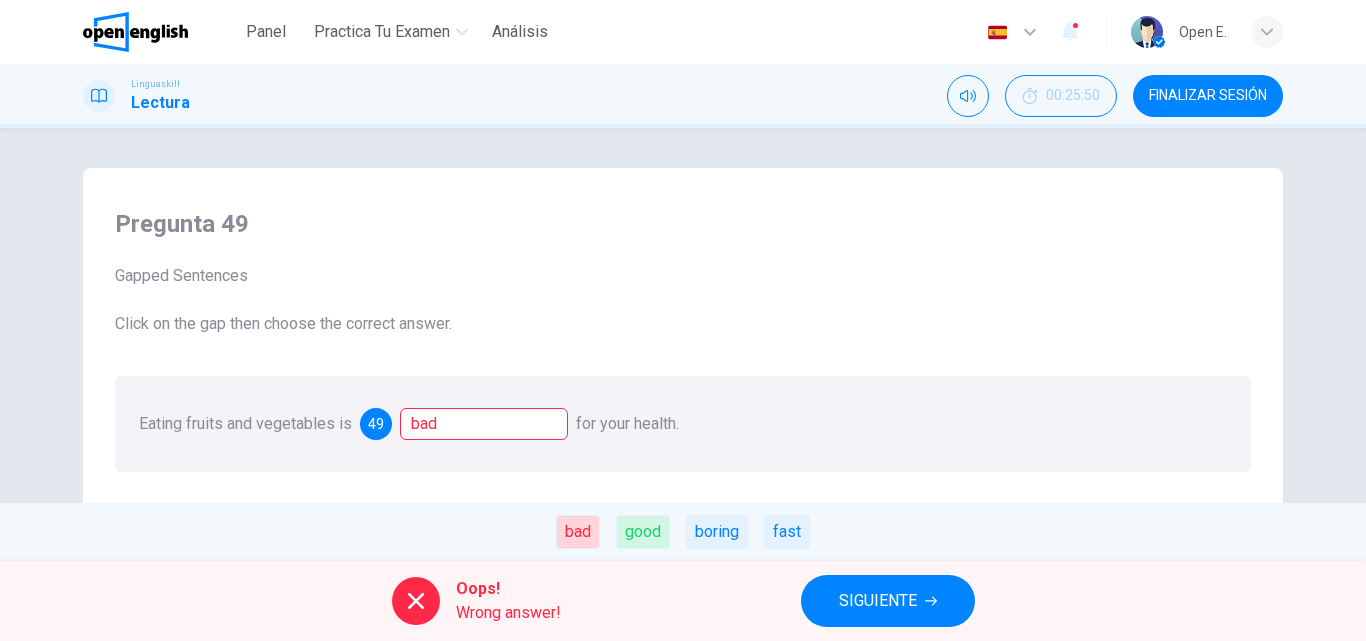 click on "SIGUIENTE" at bounding box center (888, 601) 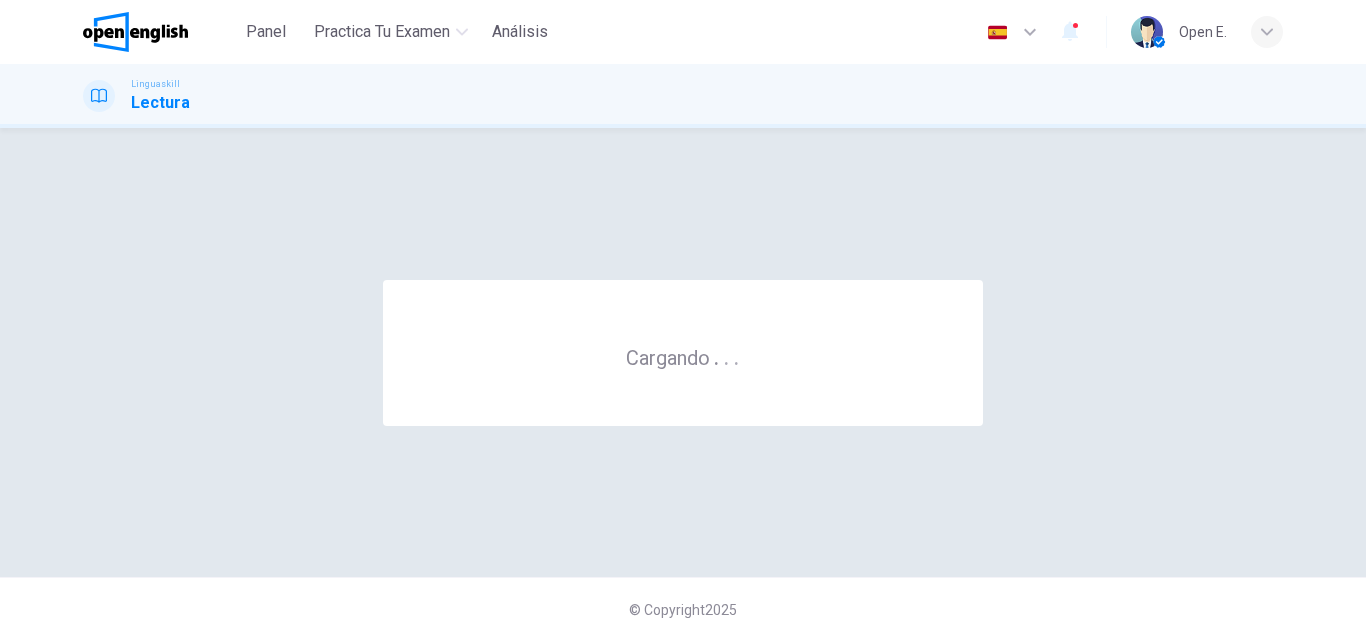 click on "© Copyright  2025" at bounding box center (683, 609) 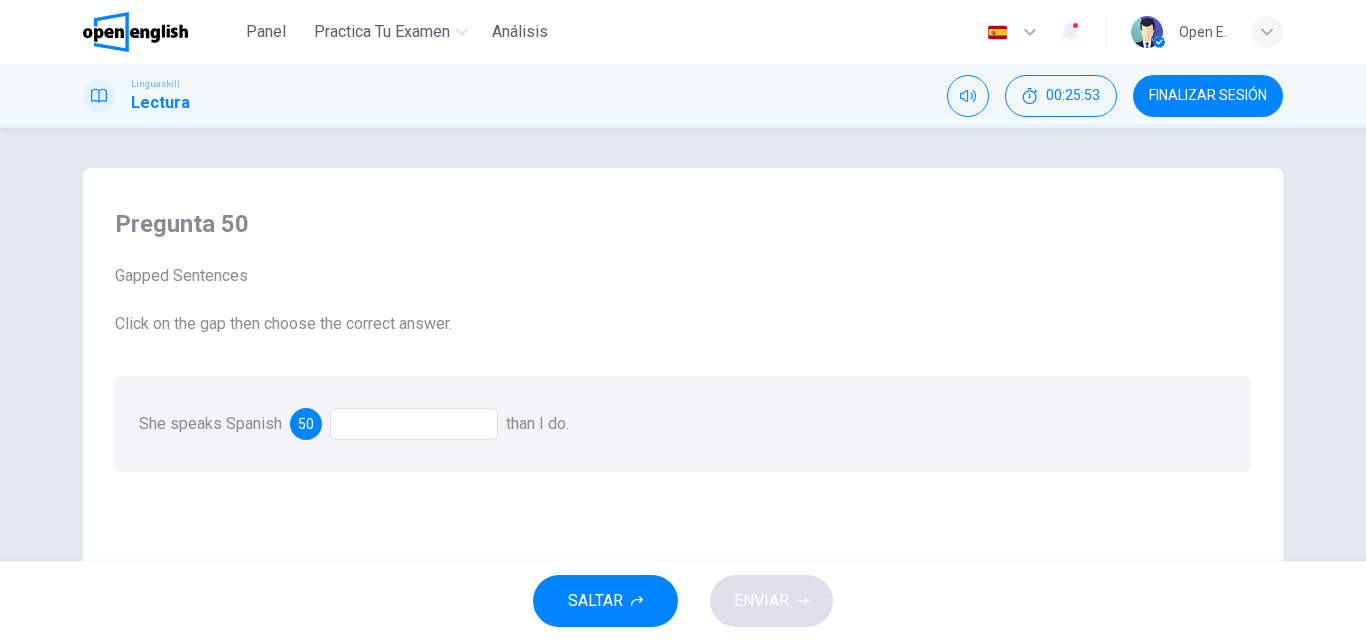 click at bounding box center (414, 424) 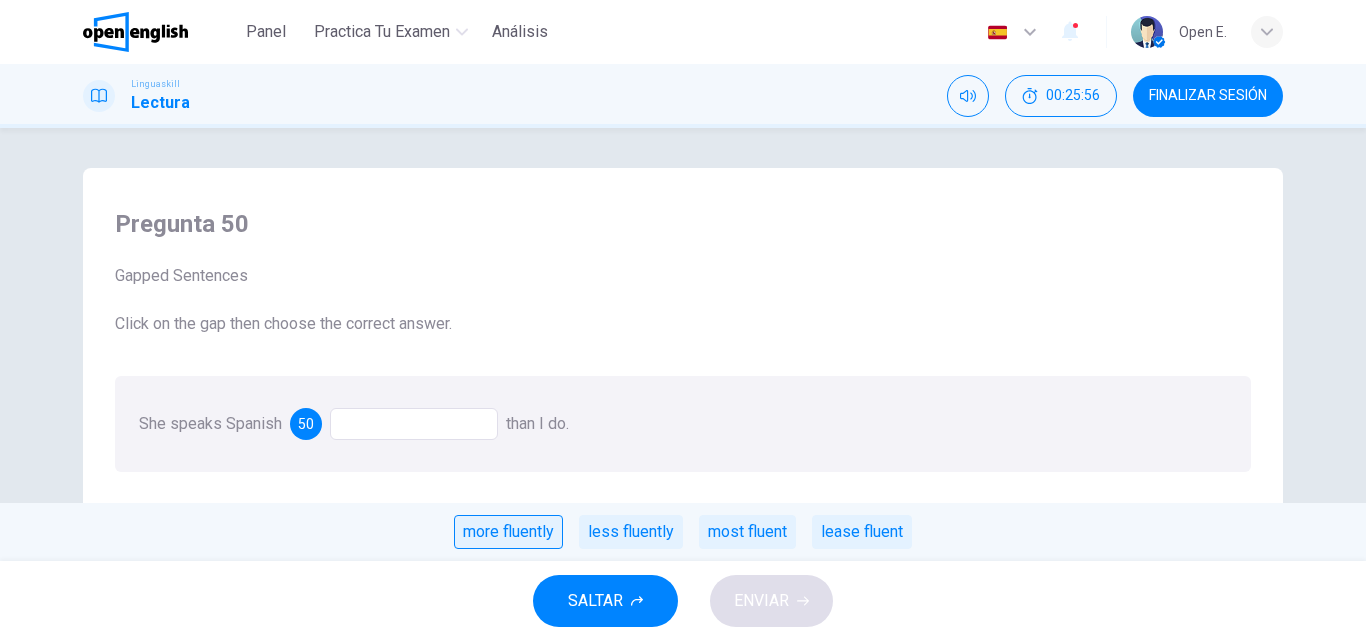 click on "more fluently" at bounding box center [508, 532] 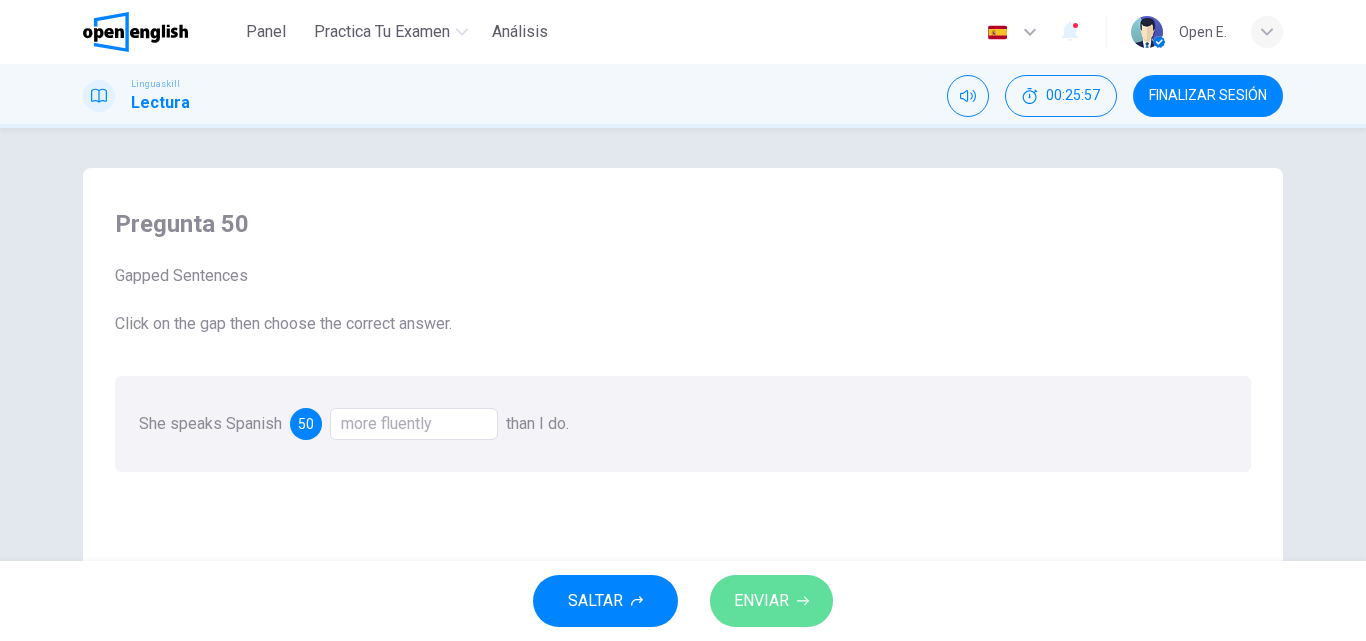 click on "ENVIAR" at bounding box center [761, 601] 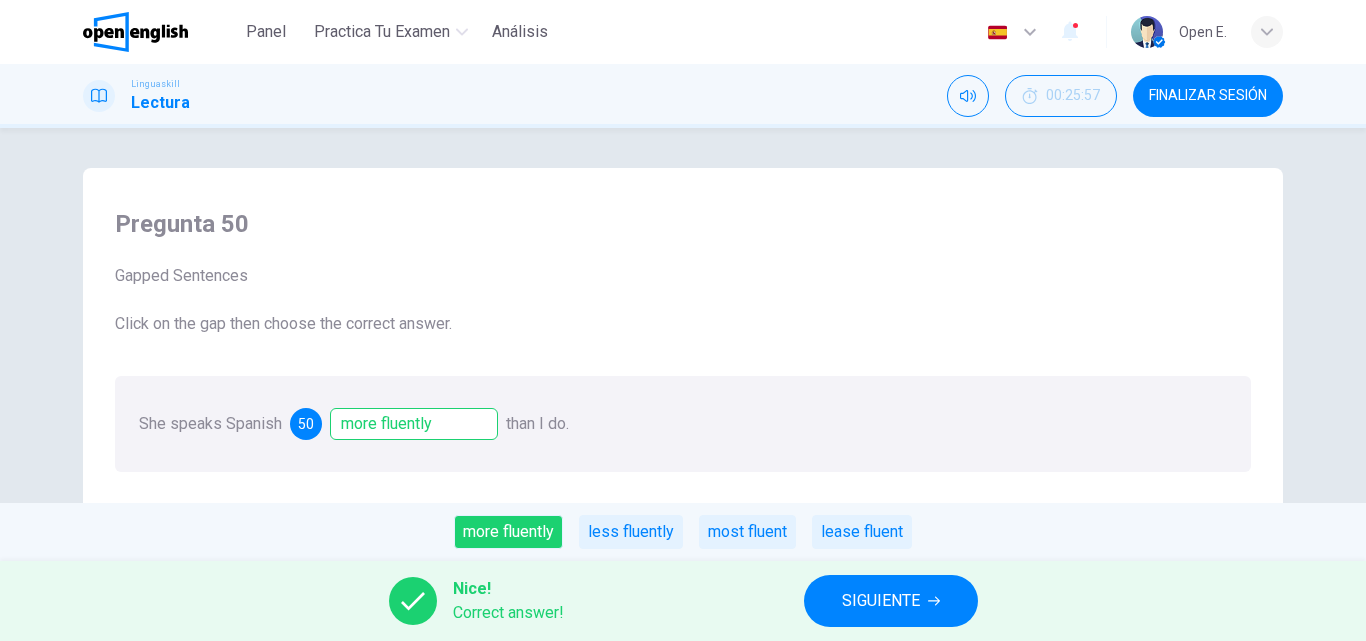 click on "SIGUIENTE" at bounding box center (881, 601) 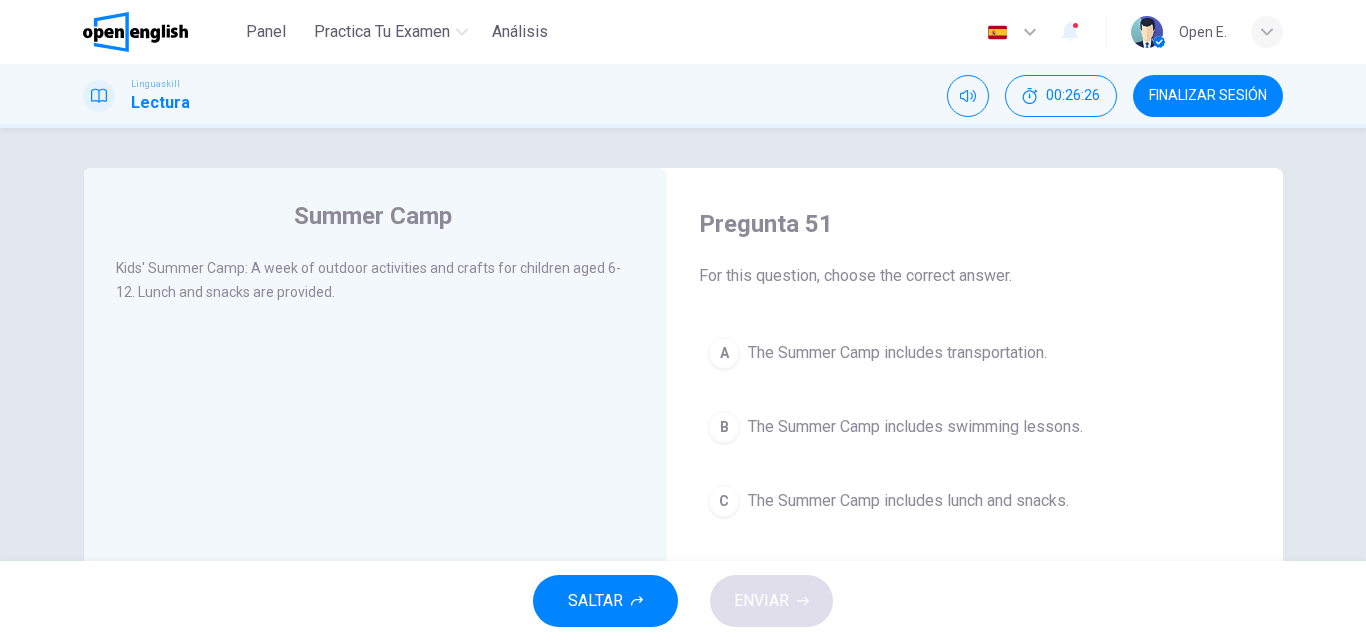 click on "C" at bounding box center (724, 501) 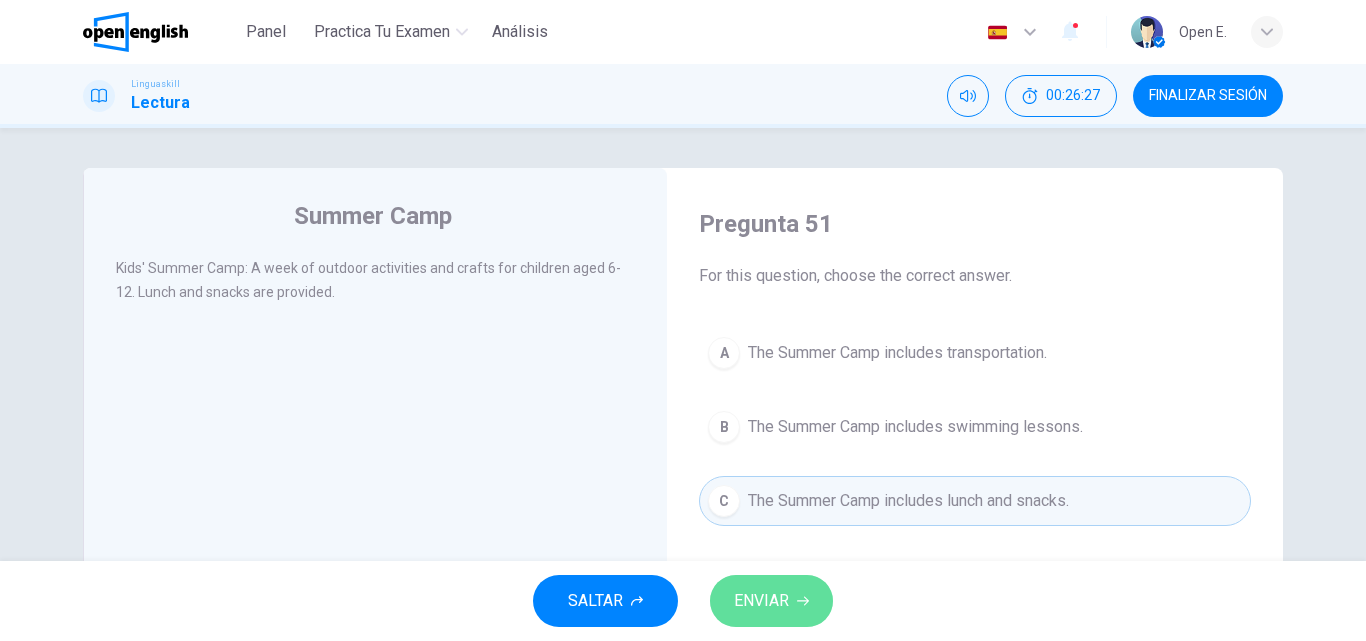 click on "ENVIAR" at bounding box center [761, 601] 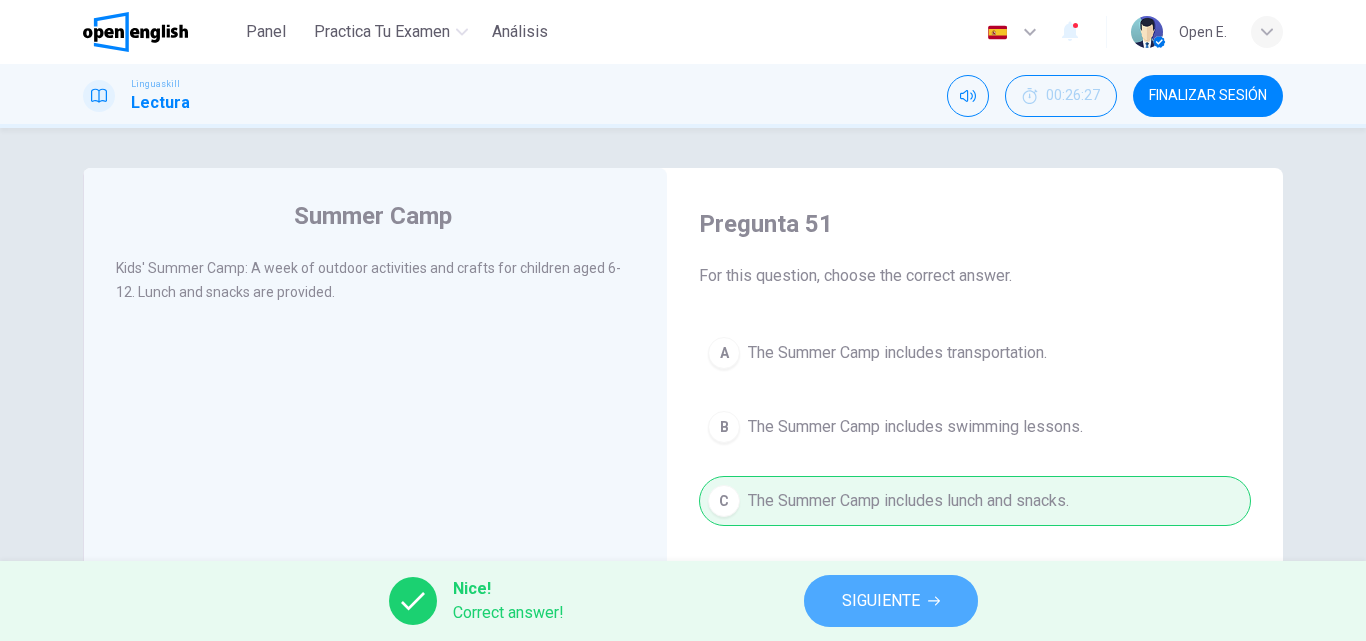 click on "SIGUIENTE" at bounding box center [881, 601] 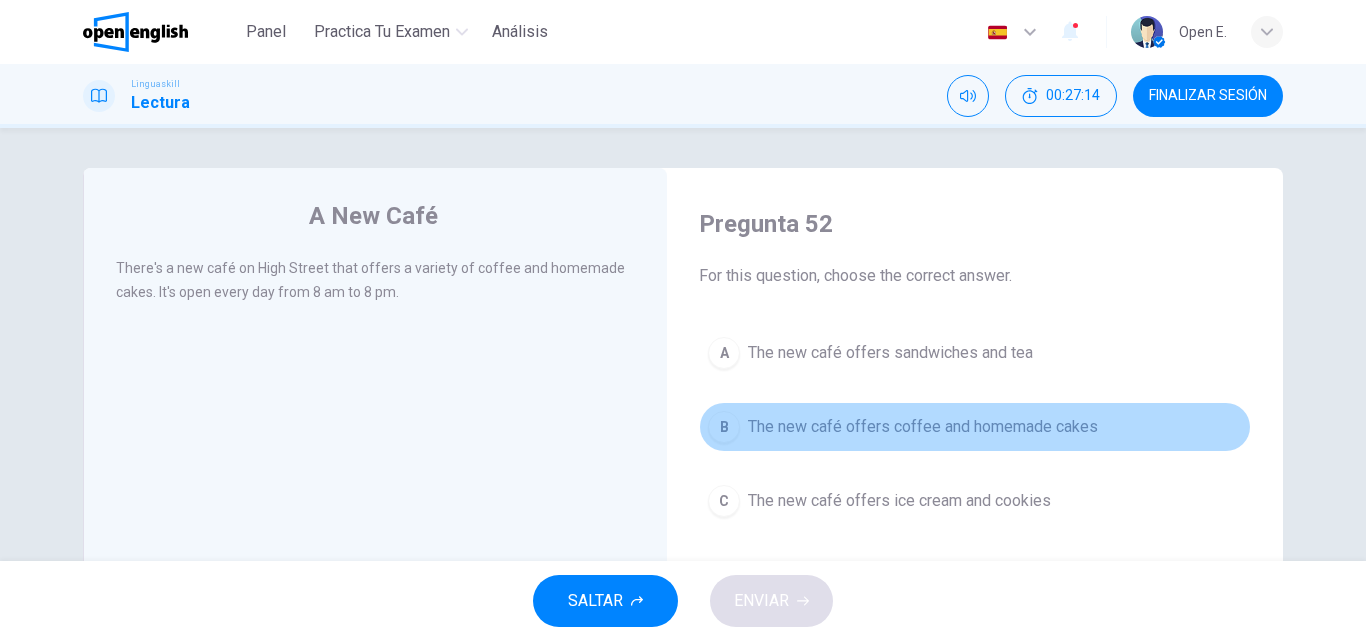 click on "B" at bounding box center [724, 427] 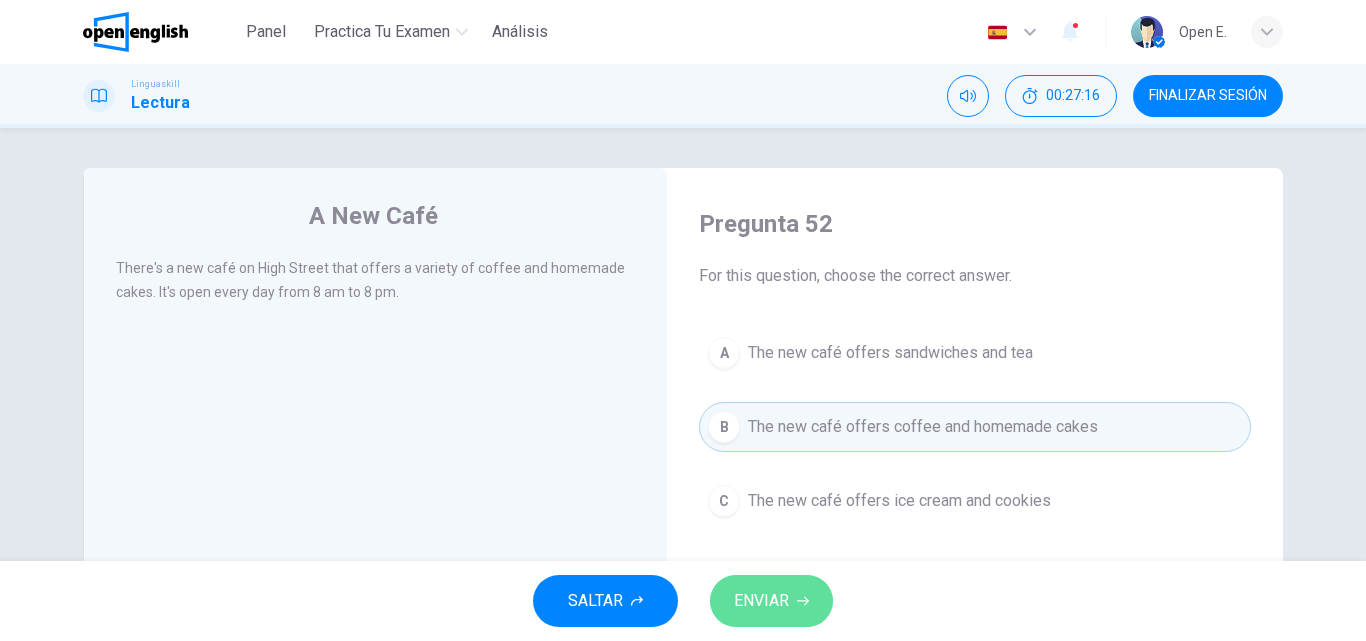 click on "ENVIAR" at bounding box center [761, 601] 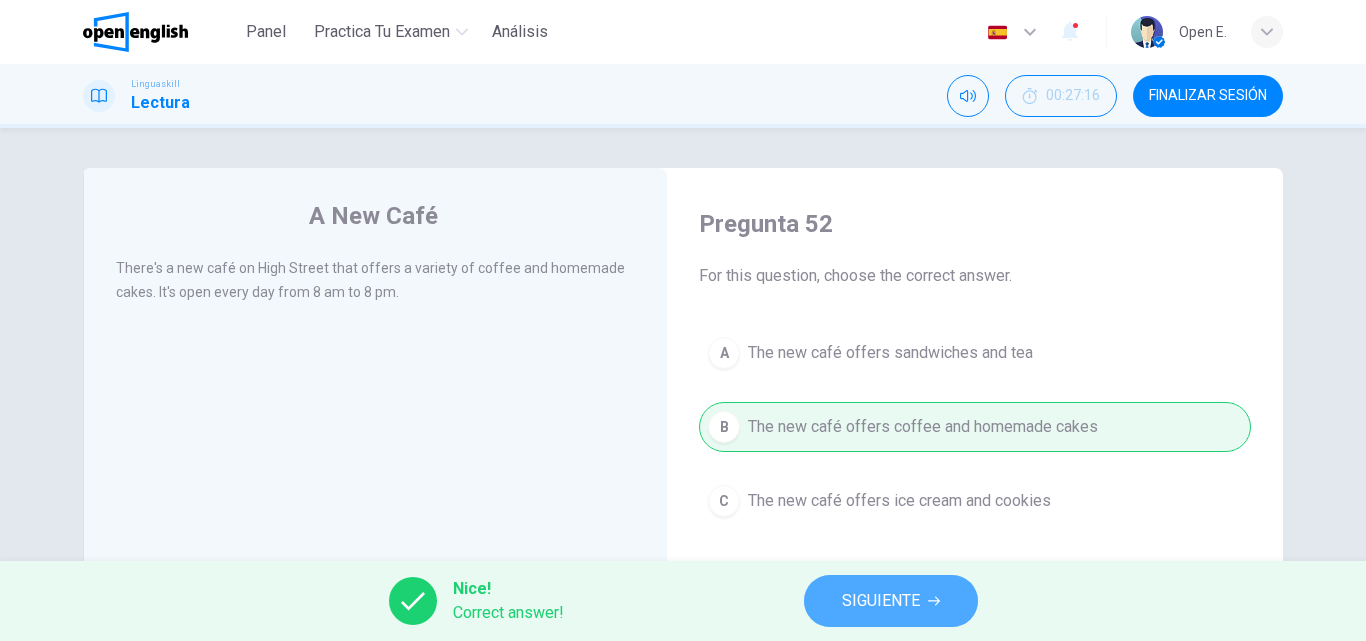 click on "SIGUIENTE" at bounding box center (891, 601) 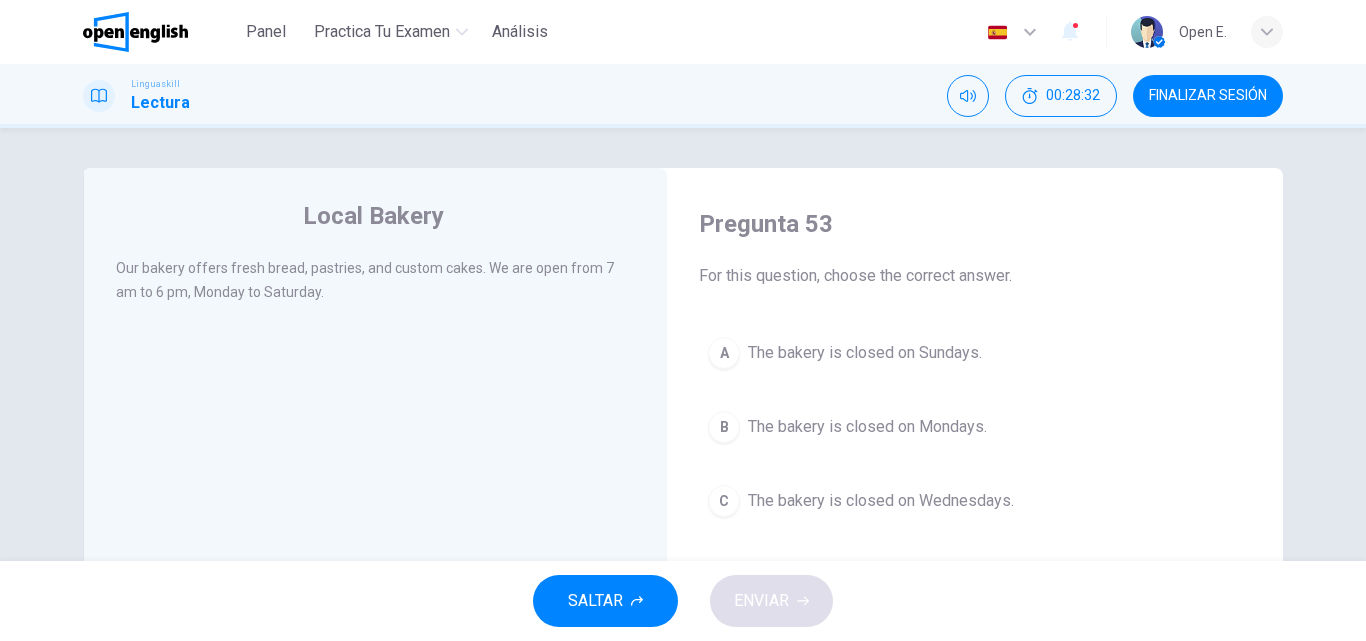click on "B" at bounding box center (724, 427) 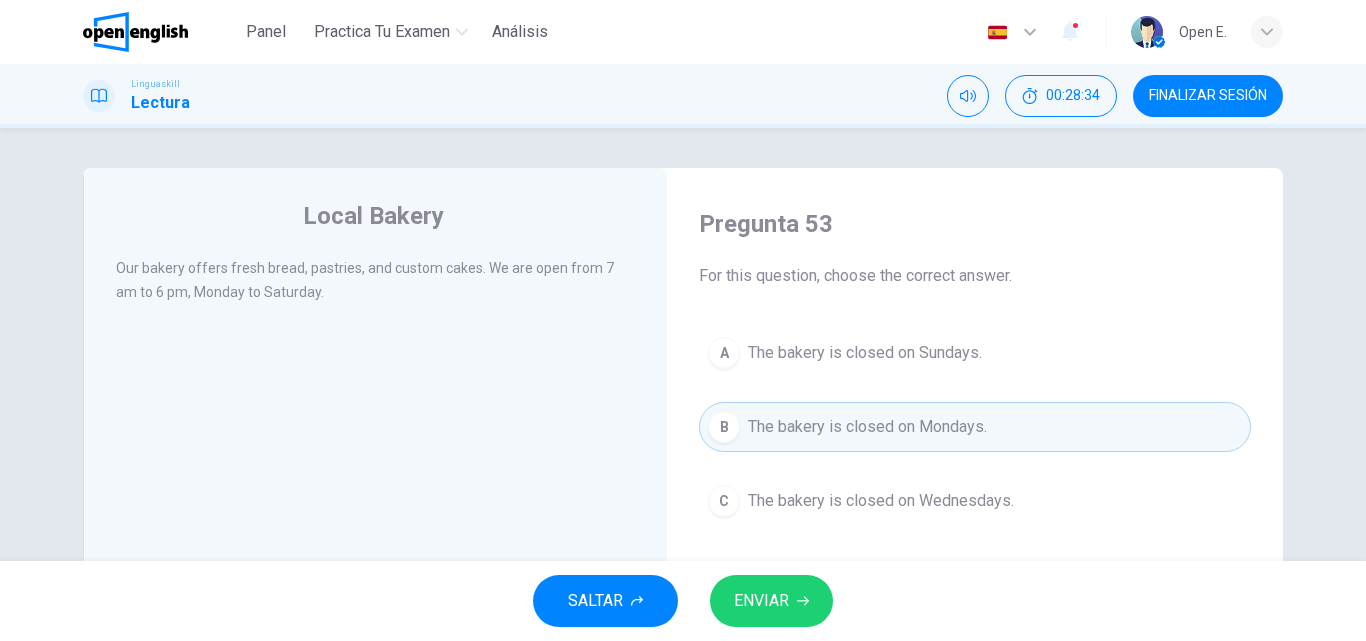 click on "ENVIAR" at bounding box center (761, 601) 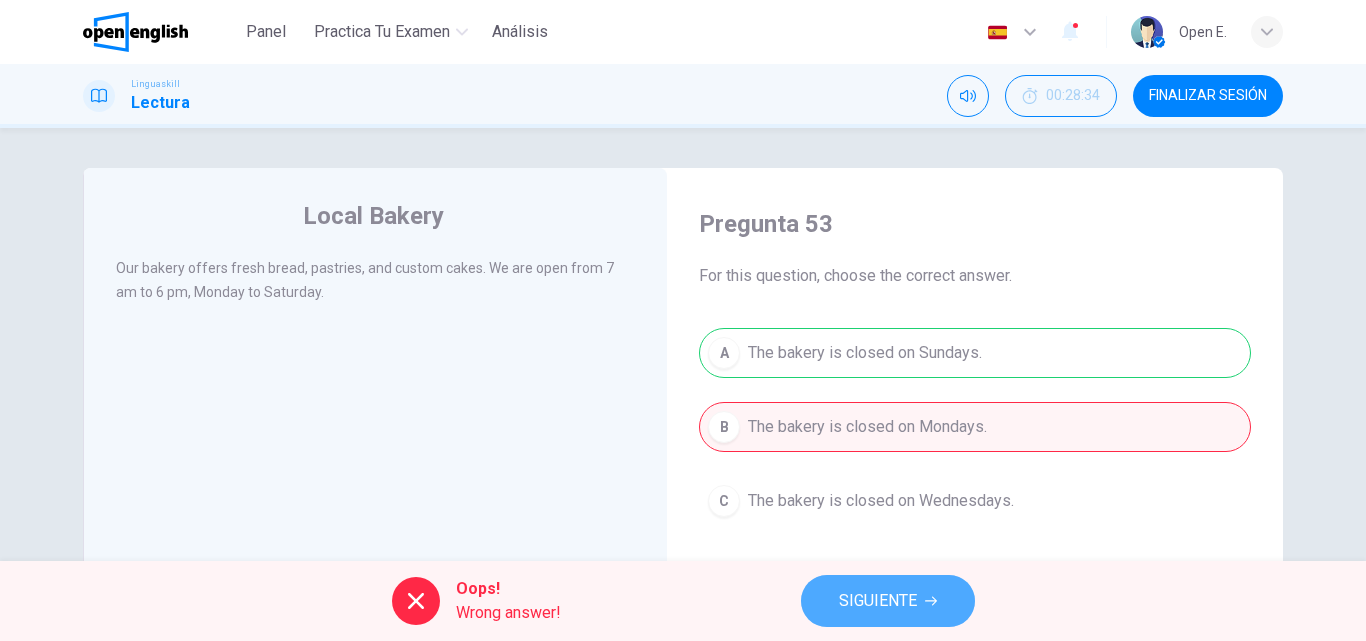 click on "SIGUIENTE" at bounding box center [888, 601] 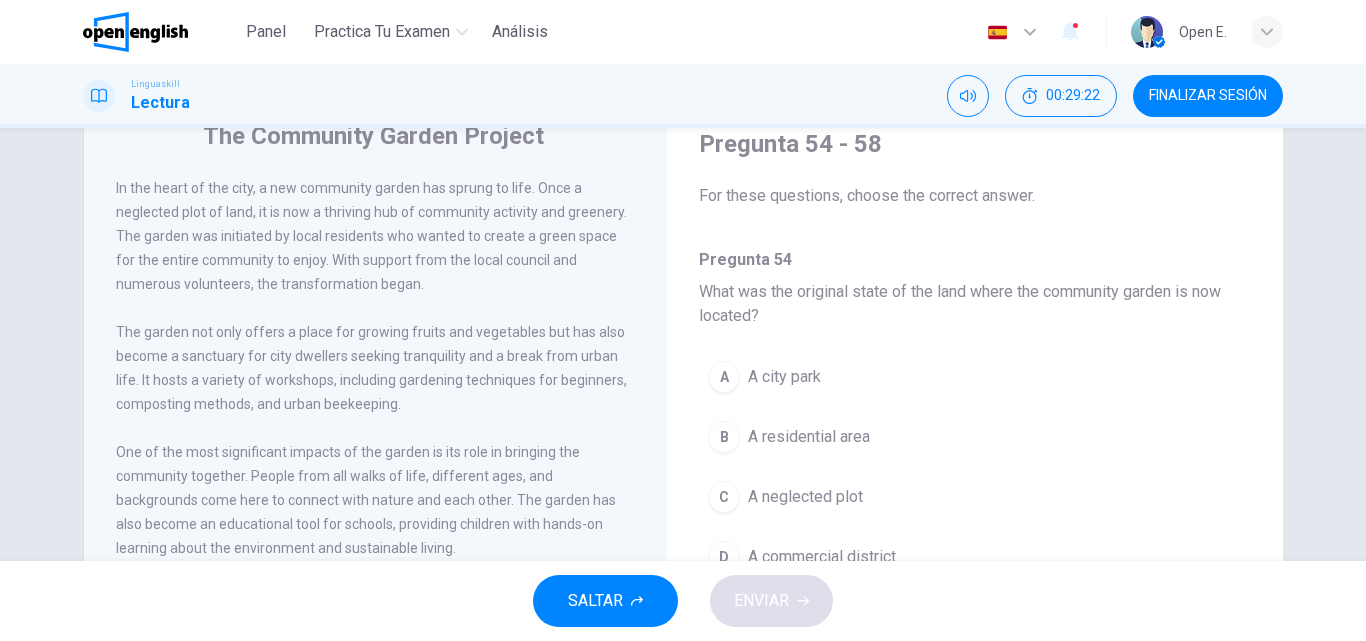 scroll, scrollTop: 120, scrollLeft: 0, axis: vertical 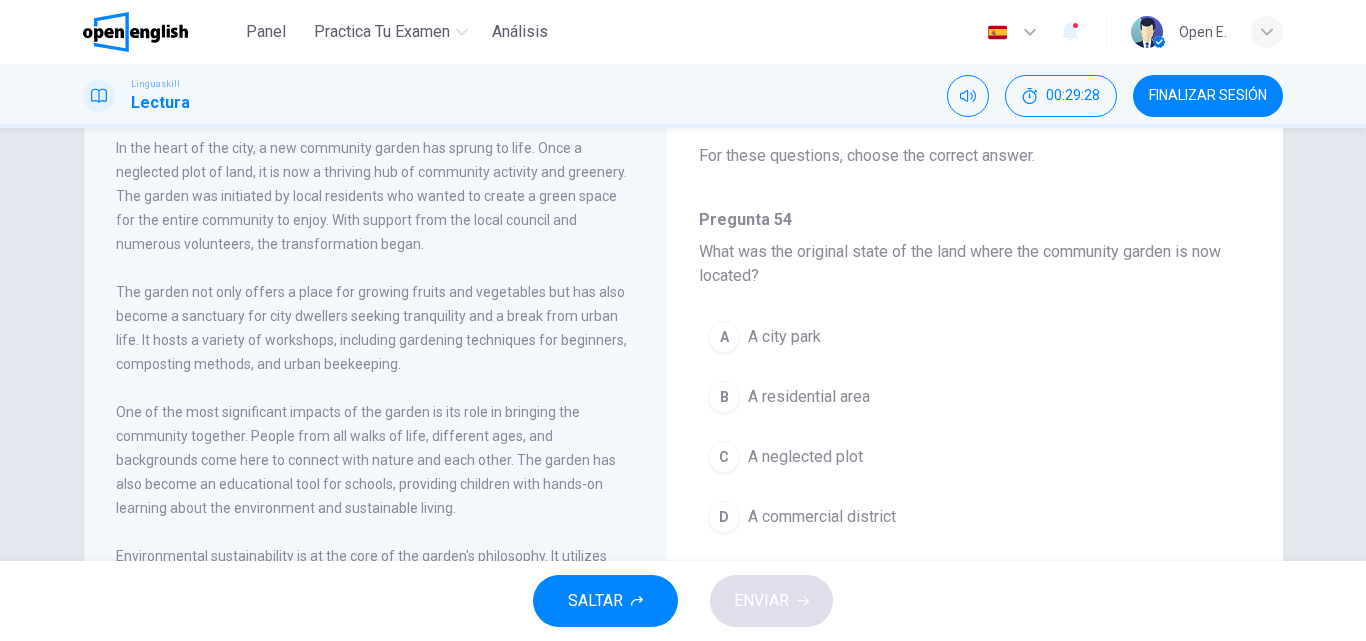 click on "B" at bounding box center [724, 397] 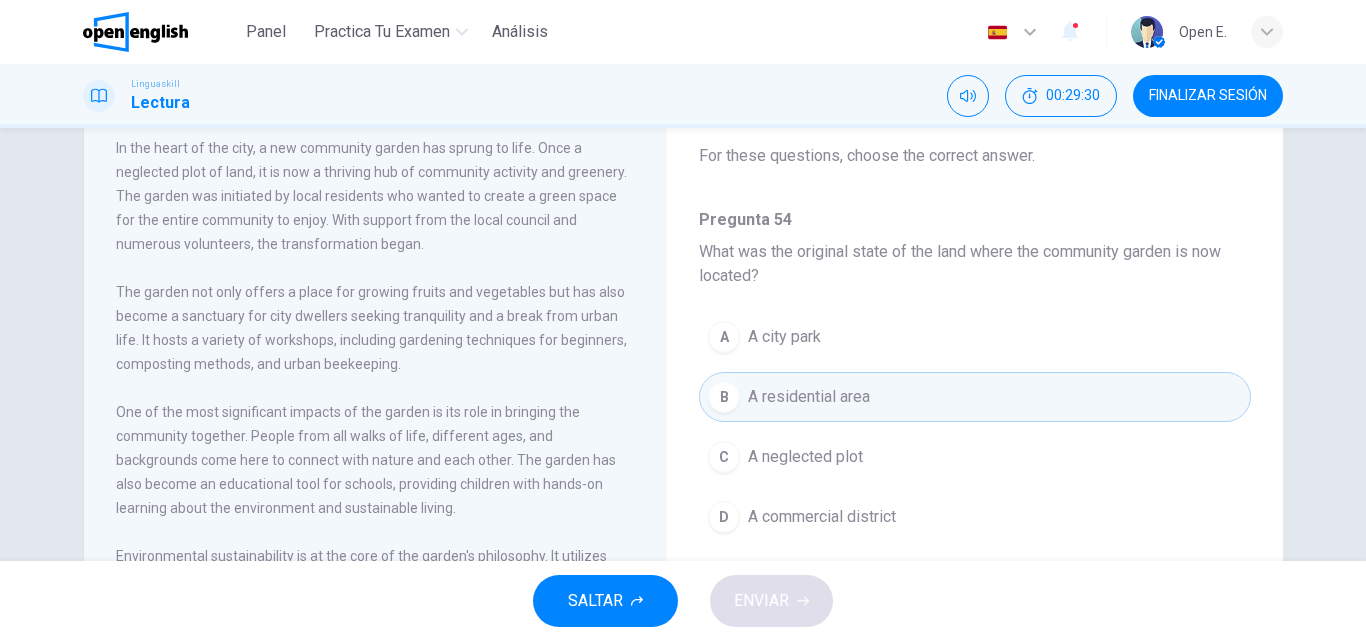 type 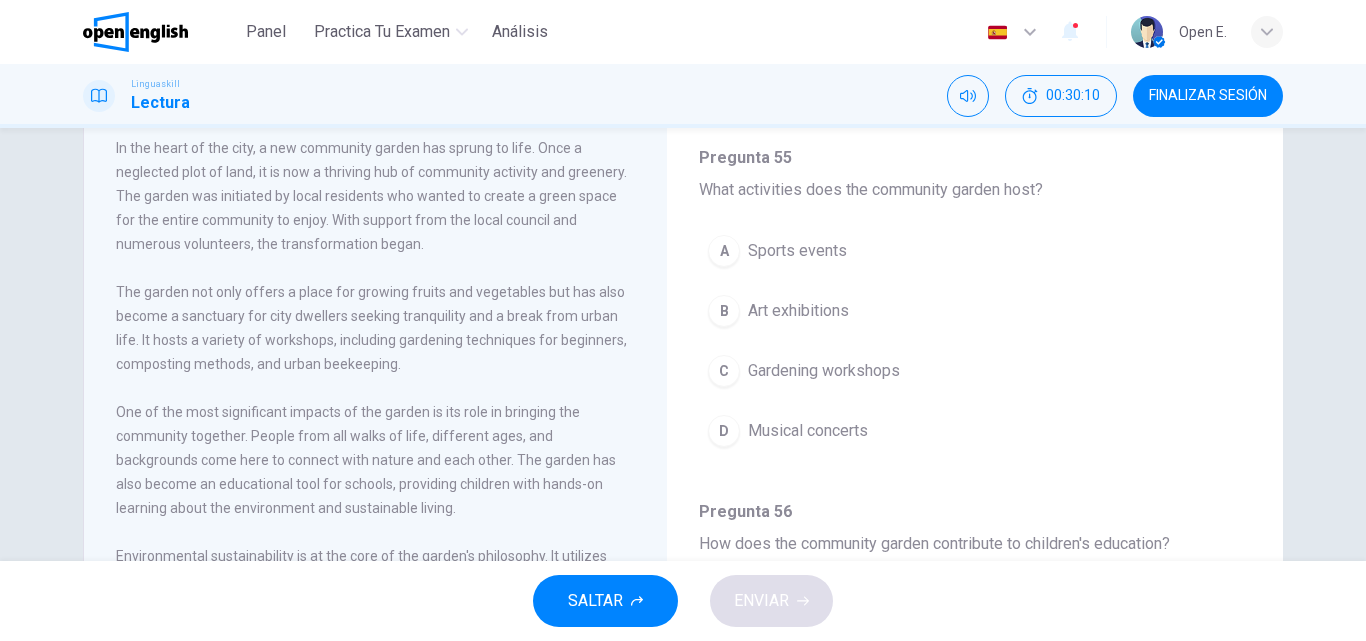 scroll, scrollTop: 400, scrollLeft: 0, axis: vertical 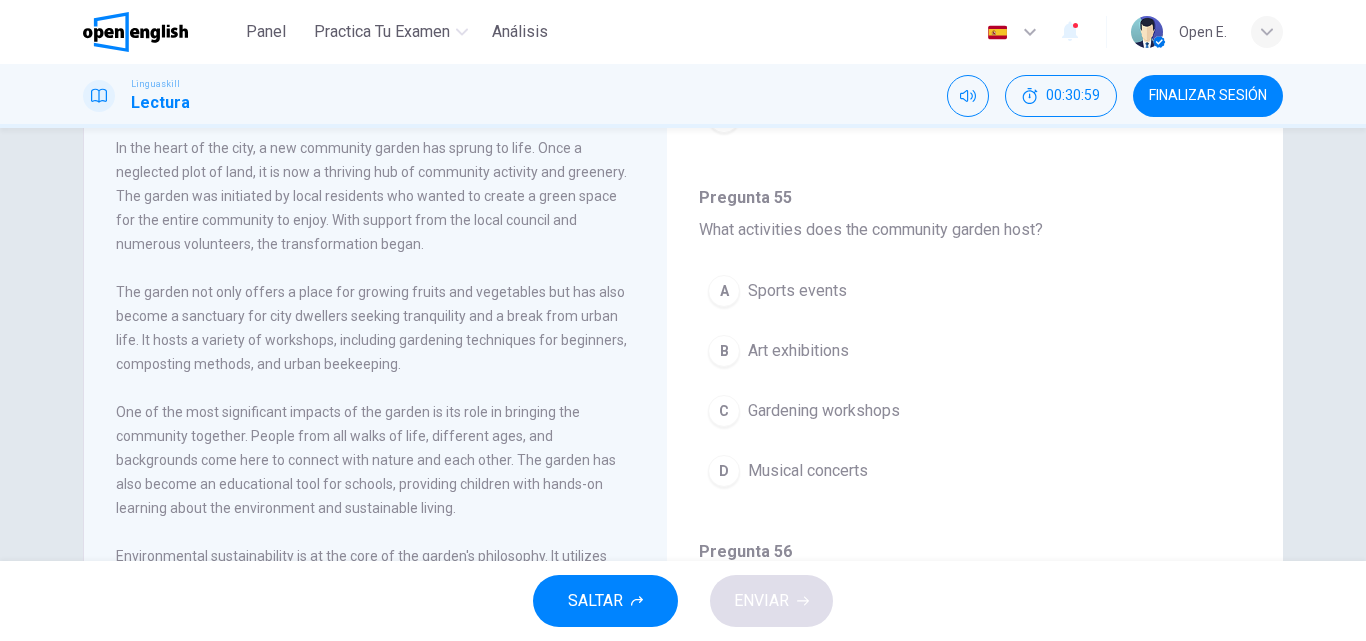 drag, startPoint x: 1008, startPoint y: 451, endPoint x: 847, endPoint y: 404, distance: 167.72 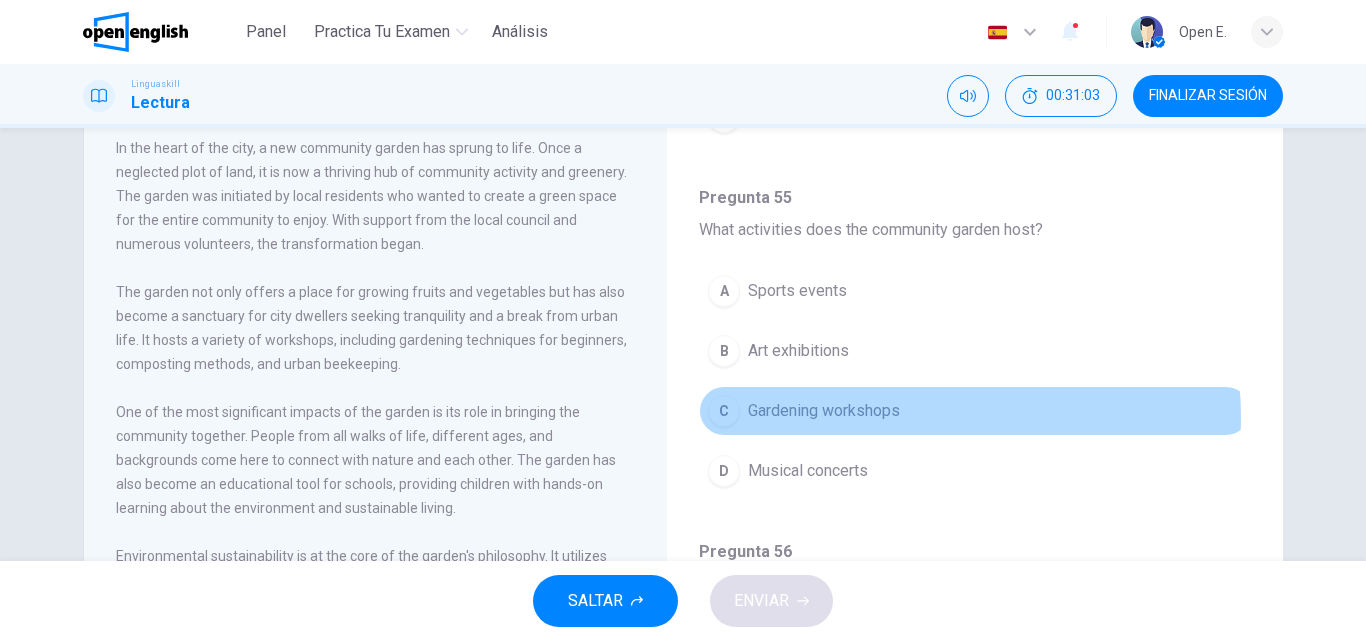 click on "Gardening workshops" at bounding box center (824, 411) 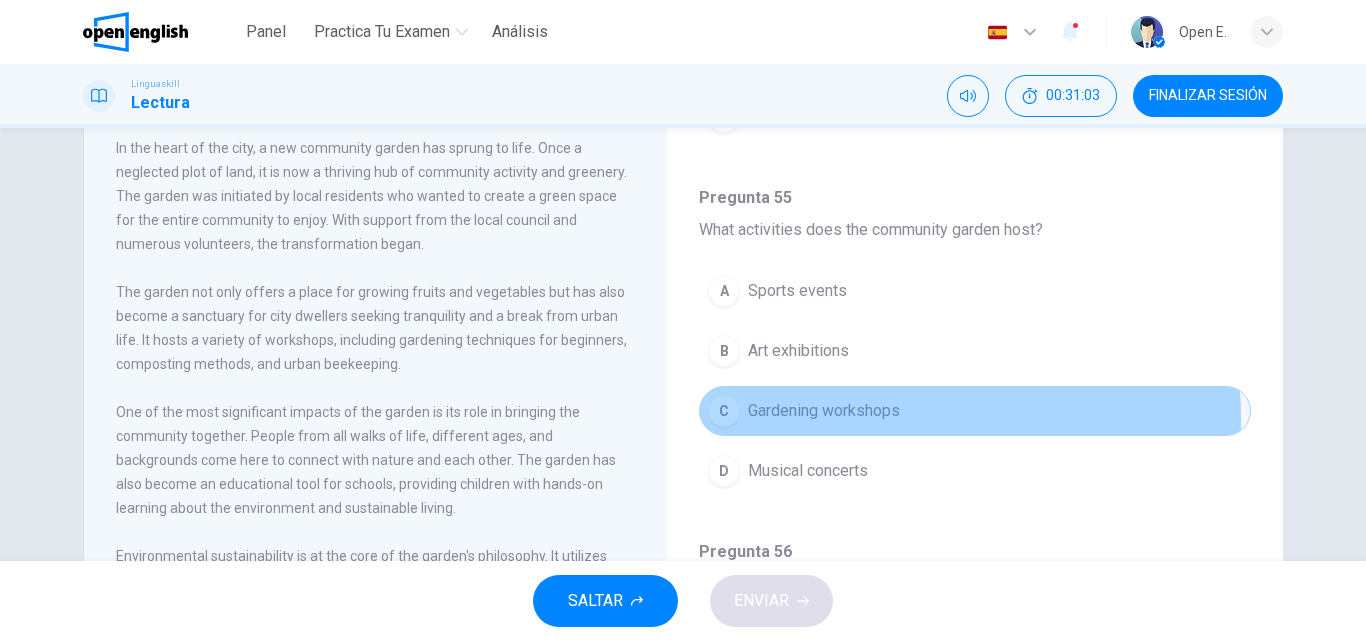 click on "Gardening workshops" at bounding box center (824, 411) 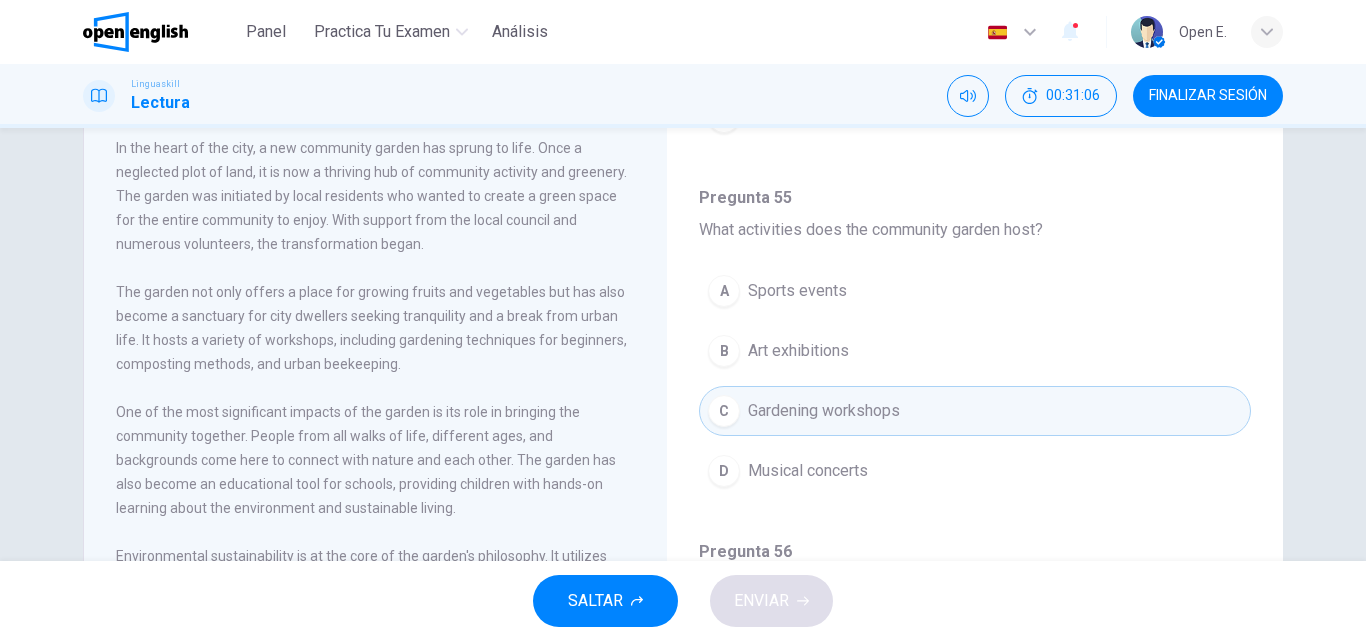 type 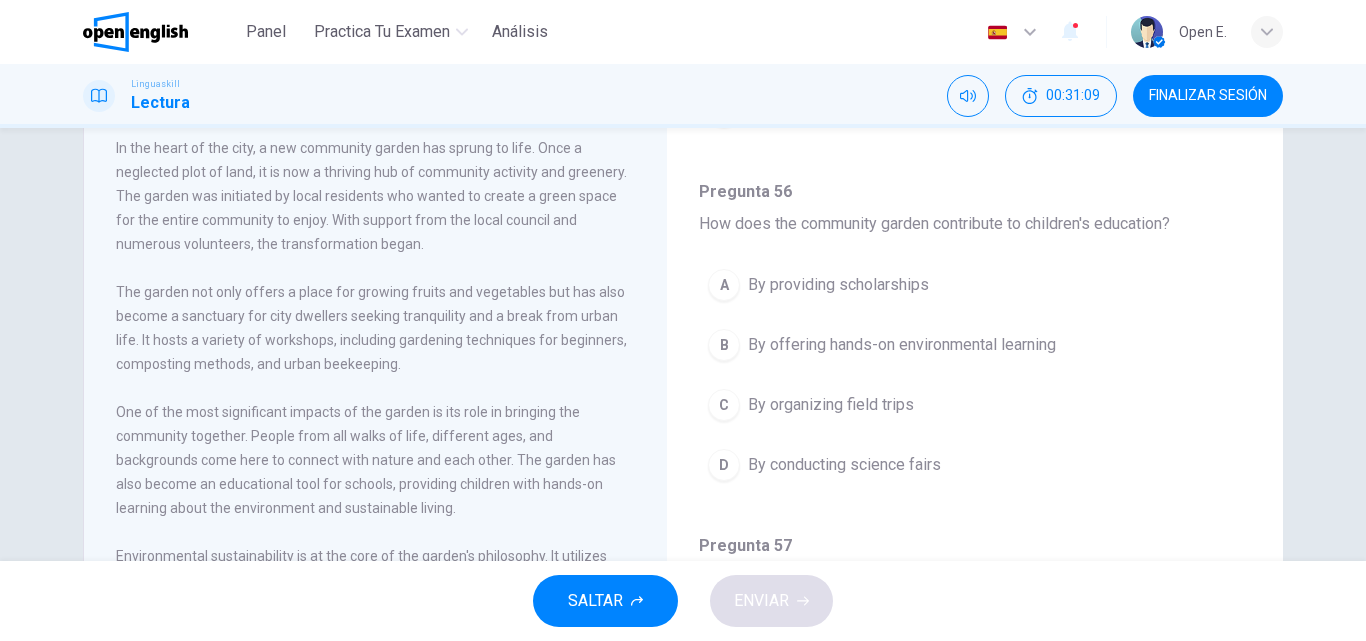 scroll, scrollTop: 800, scrollLeft: 0, axis: vertical 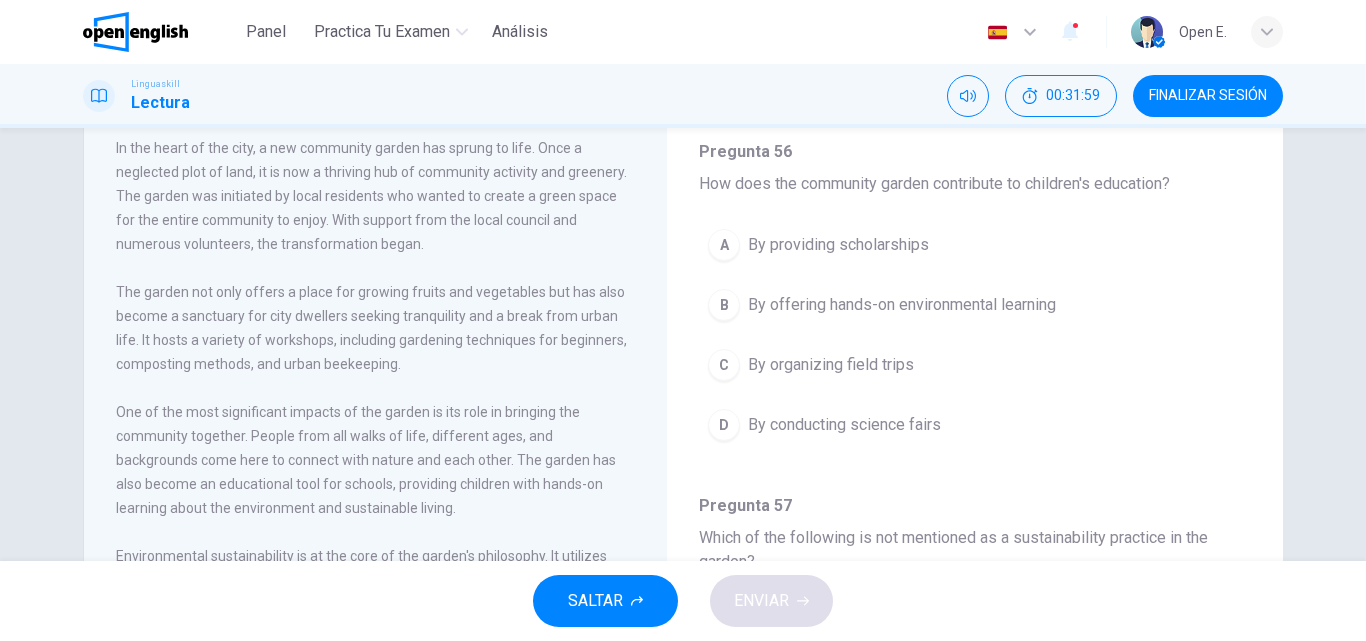 click on "B" at bounding box center [724, 305] 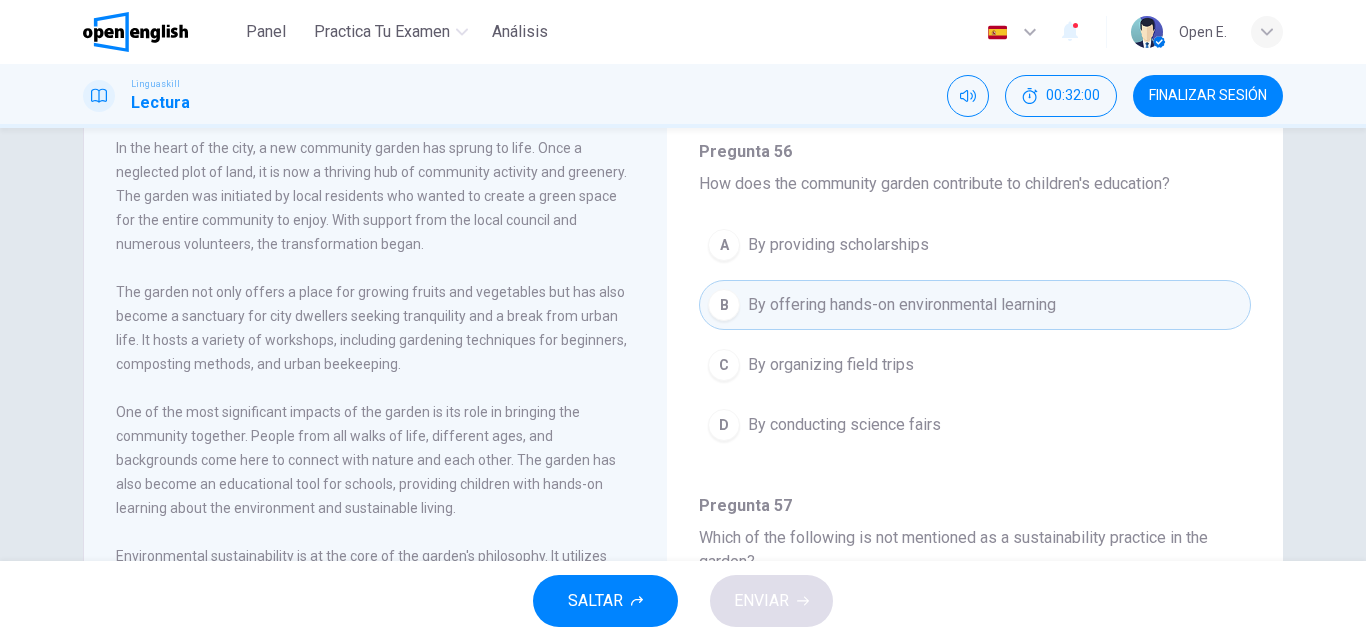 type 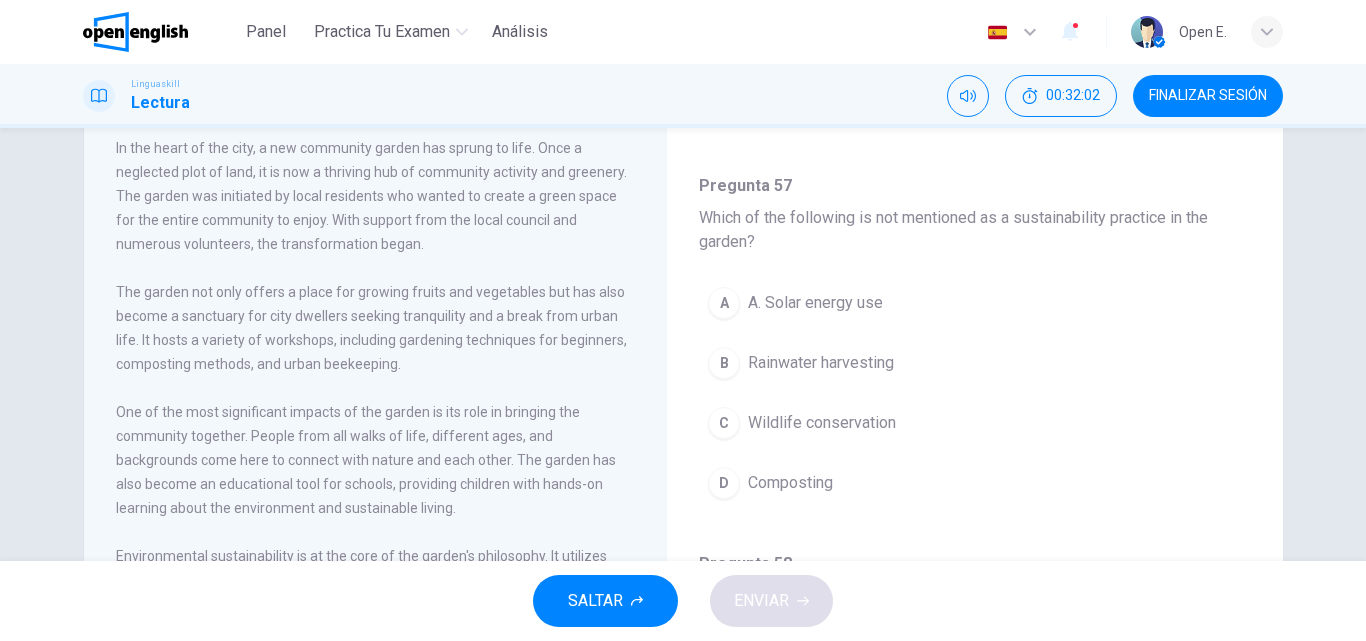 scroll, scrollTop: 1160, scrollLeft: 0, axis: vertical 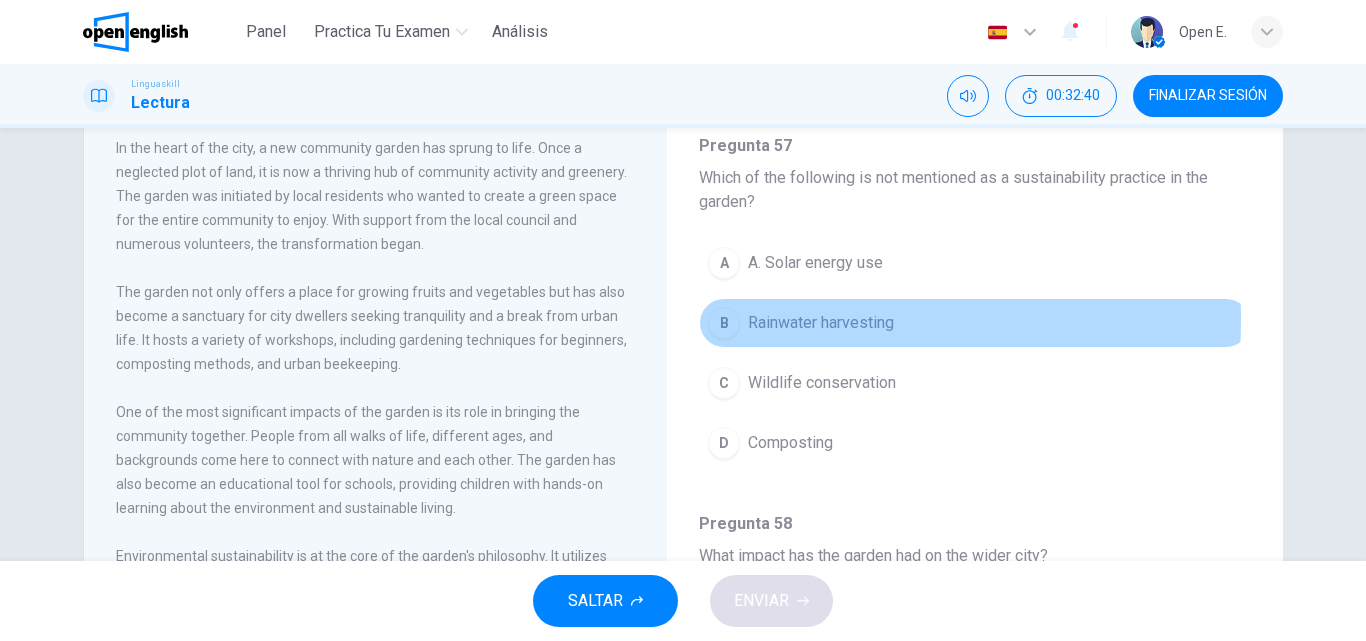 click on "B" at bounding box center [724, 323] 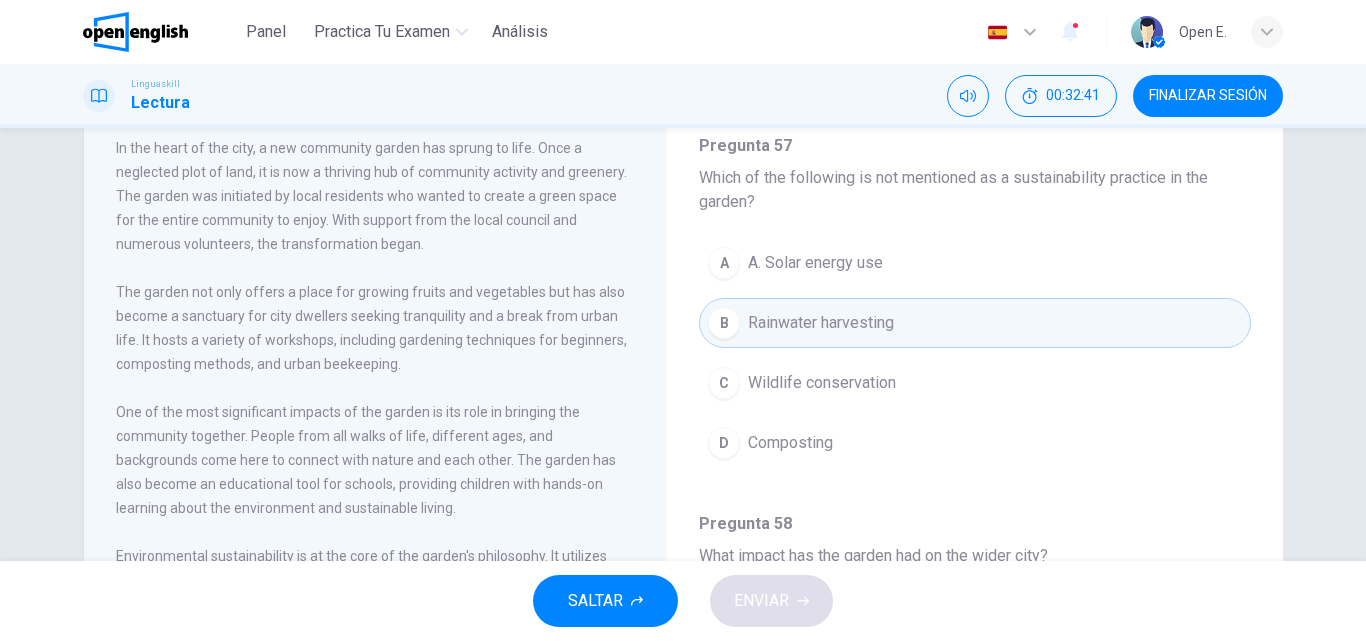 type 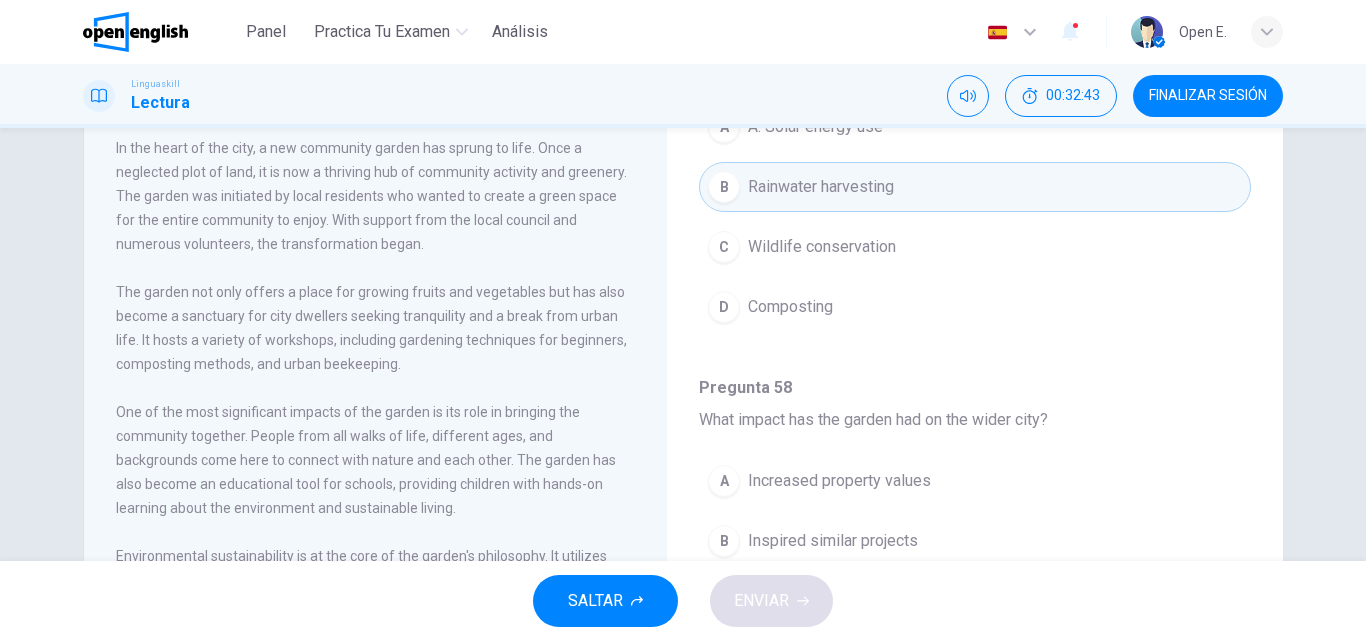 scroll, scrollTop: 1299, scrollLeft: 0, axis: vertical 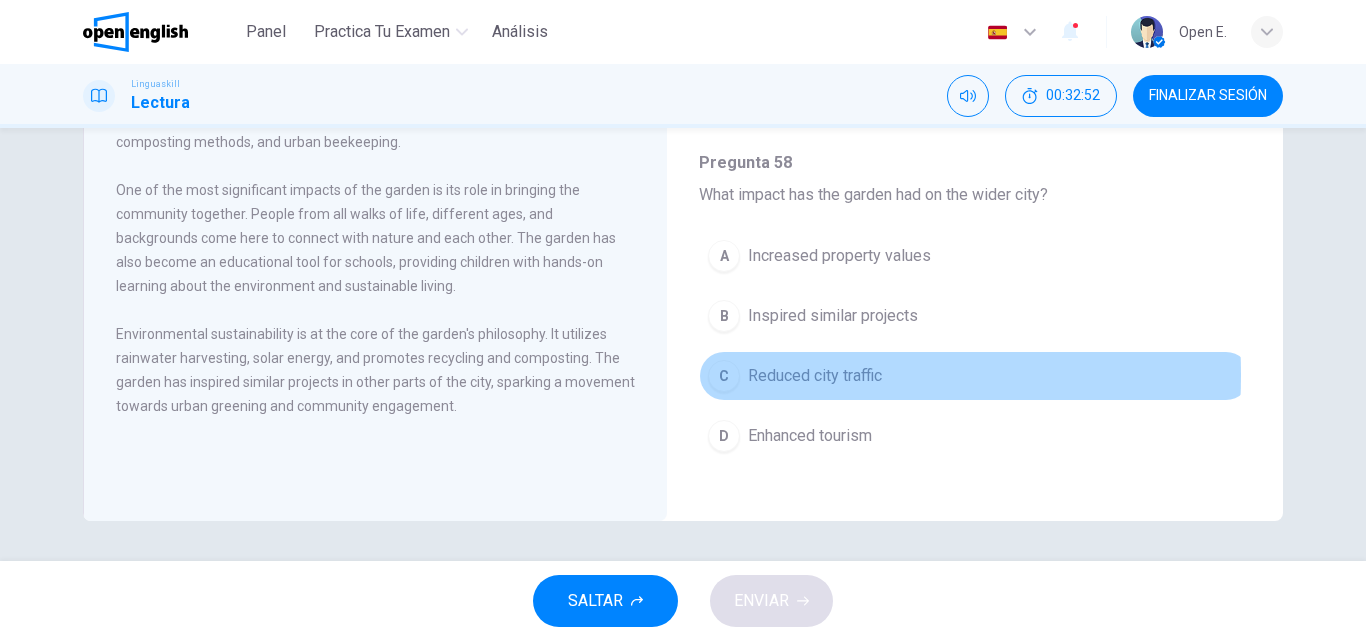 click on "C" at bounding box center [724, 376] 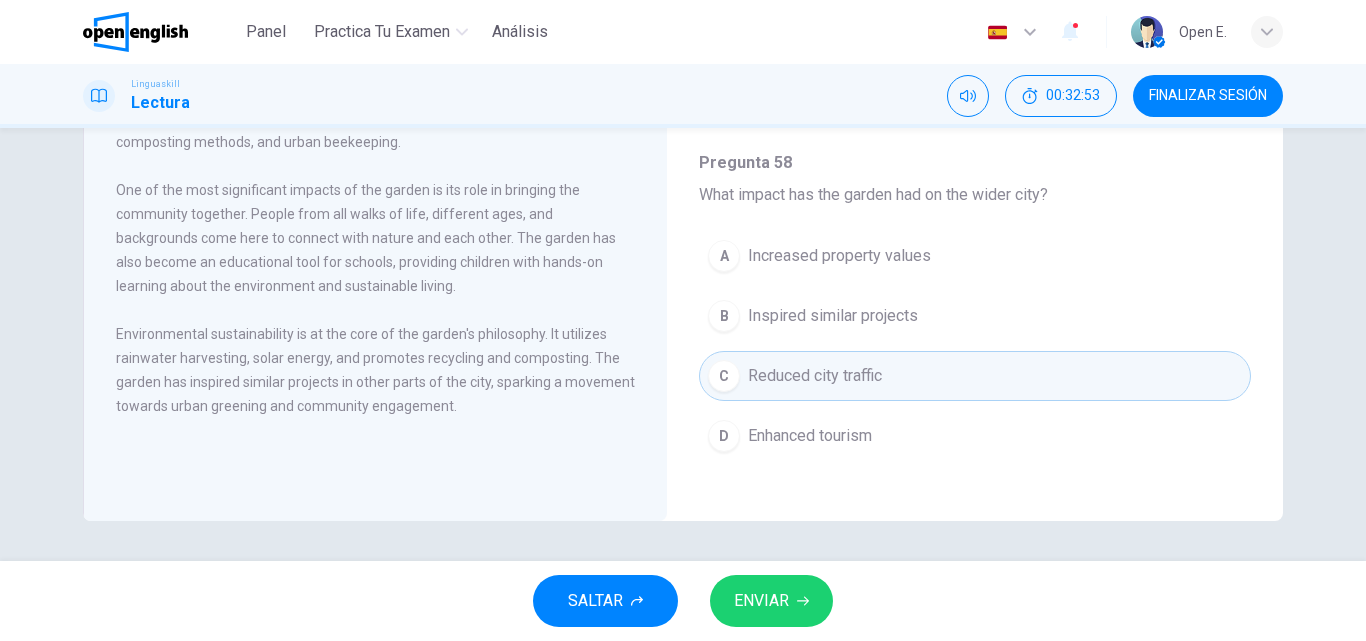 click on "ENVIAR" at bounding box center [761, 601] 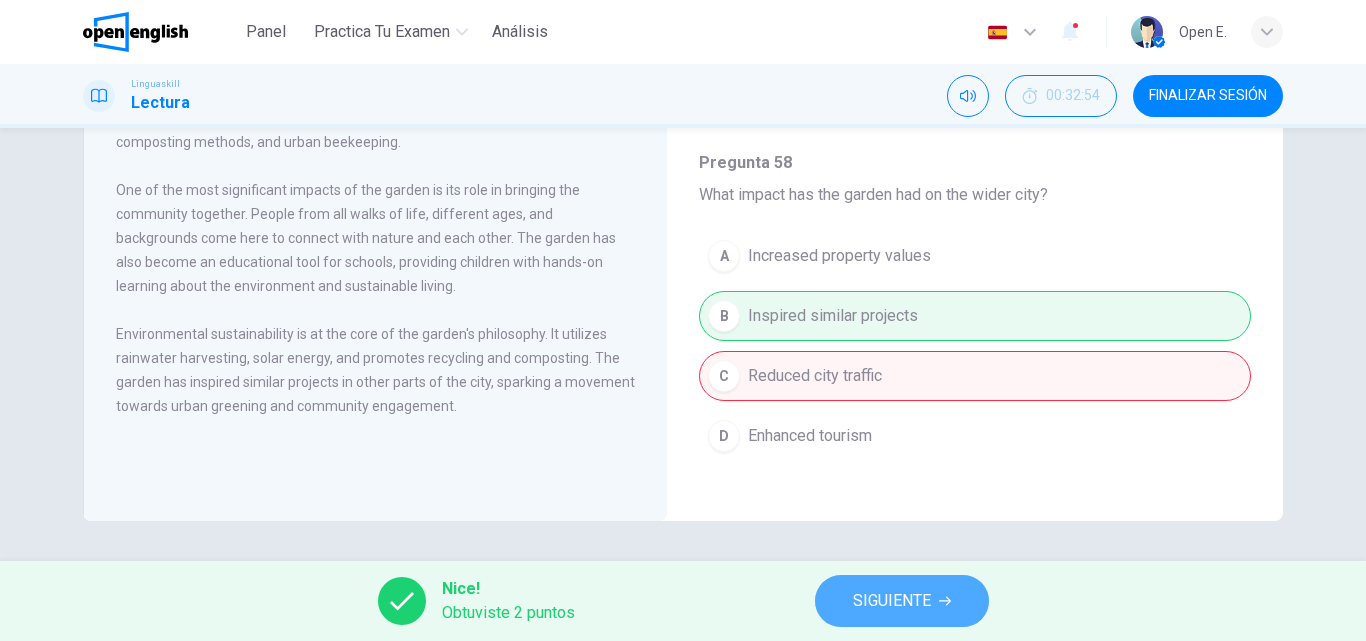 click on "SIGUIENTE" at bounding box center (892, 601) 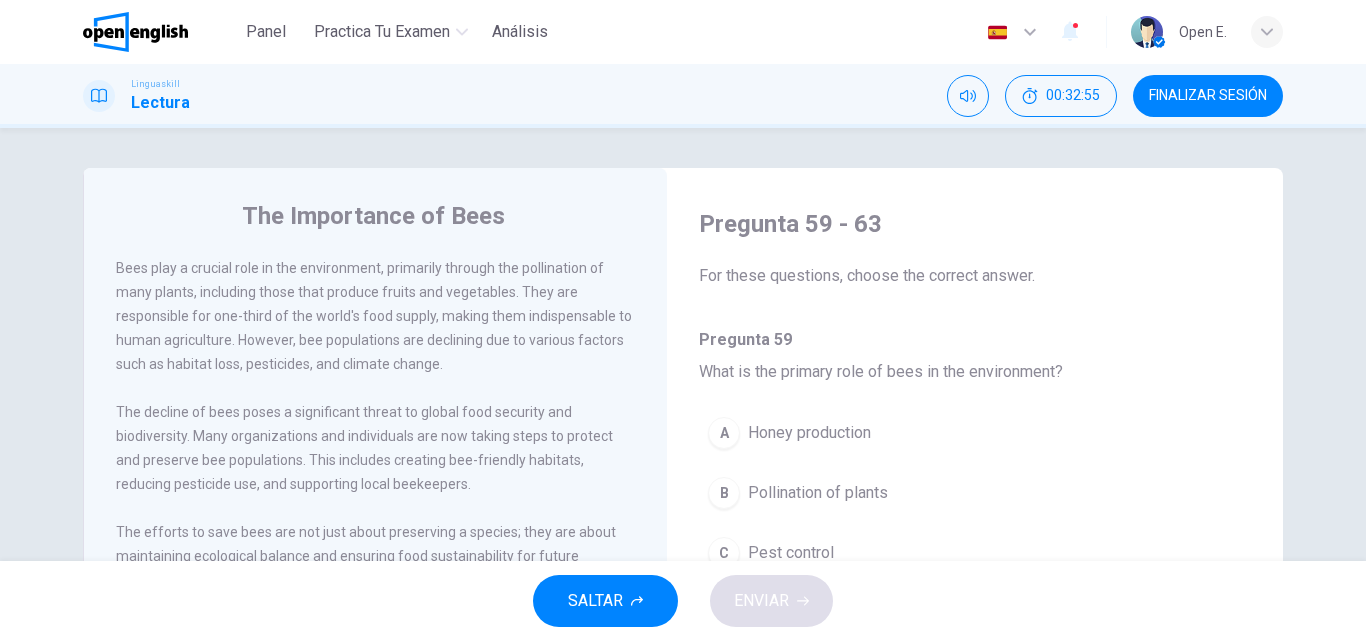 click on "SALTAR" at bounding box center [605, 601] 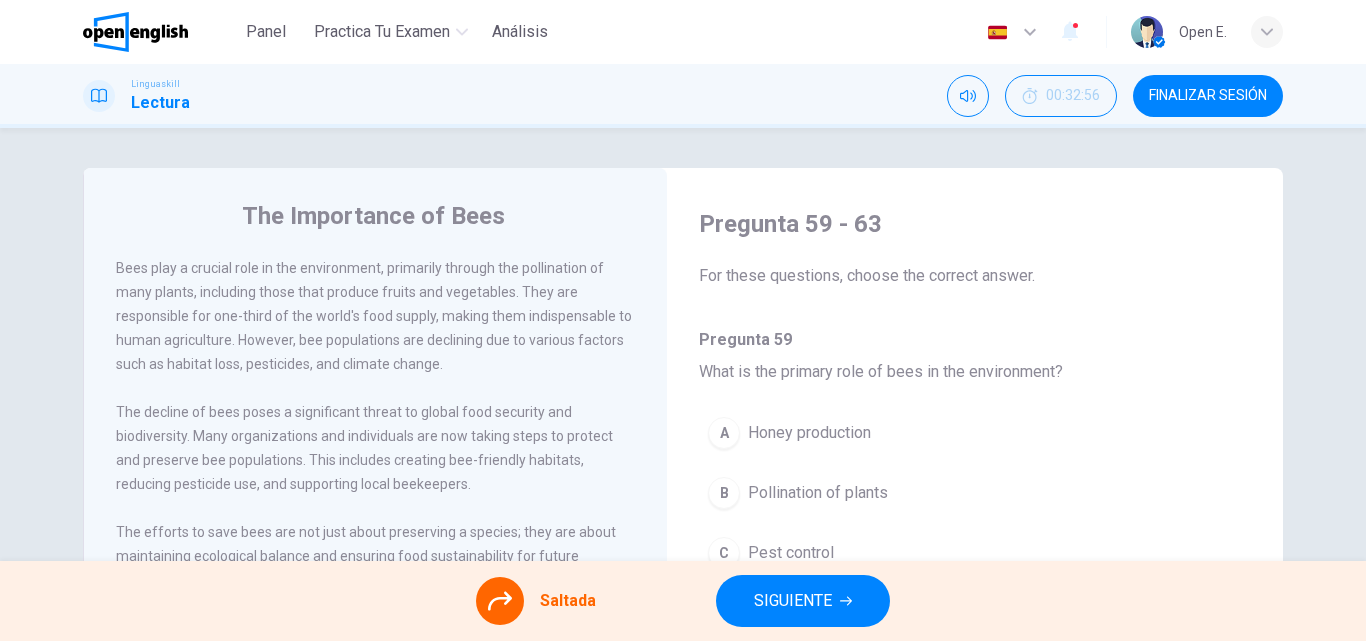 click on "SIGUIENTE" at bounding box center (793, 601) 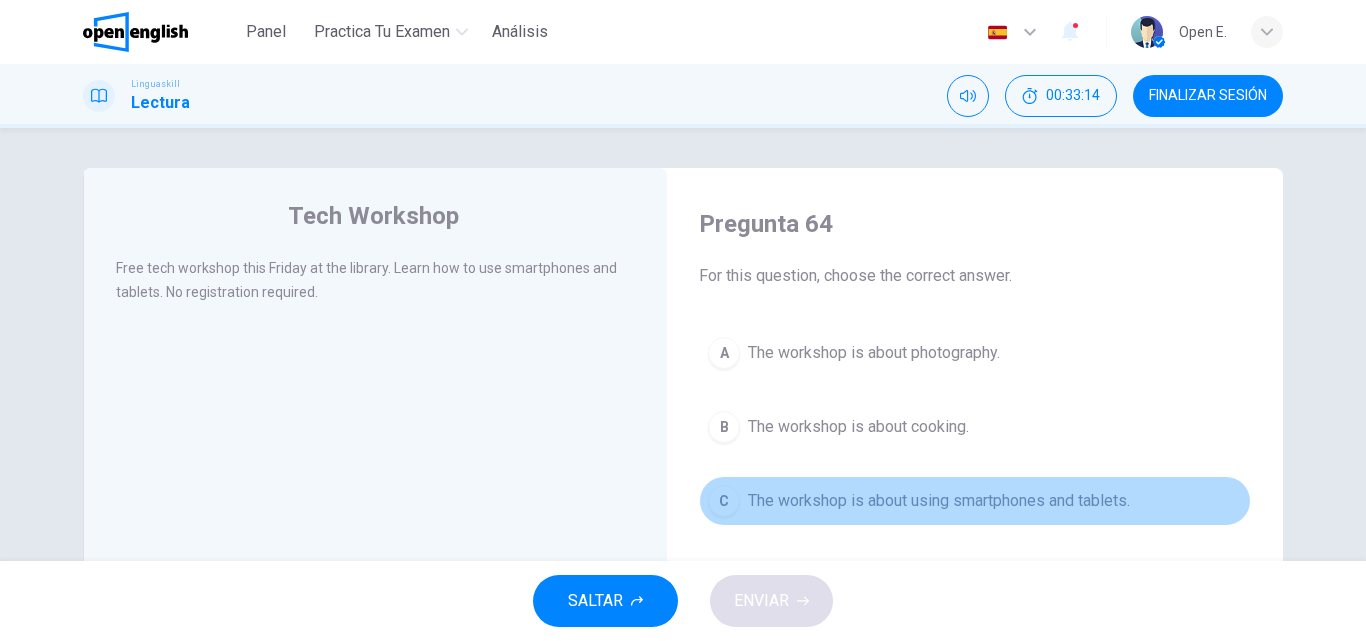 click on "C" at bounding box center (724, 501) 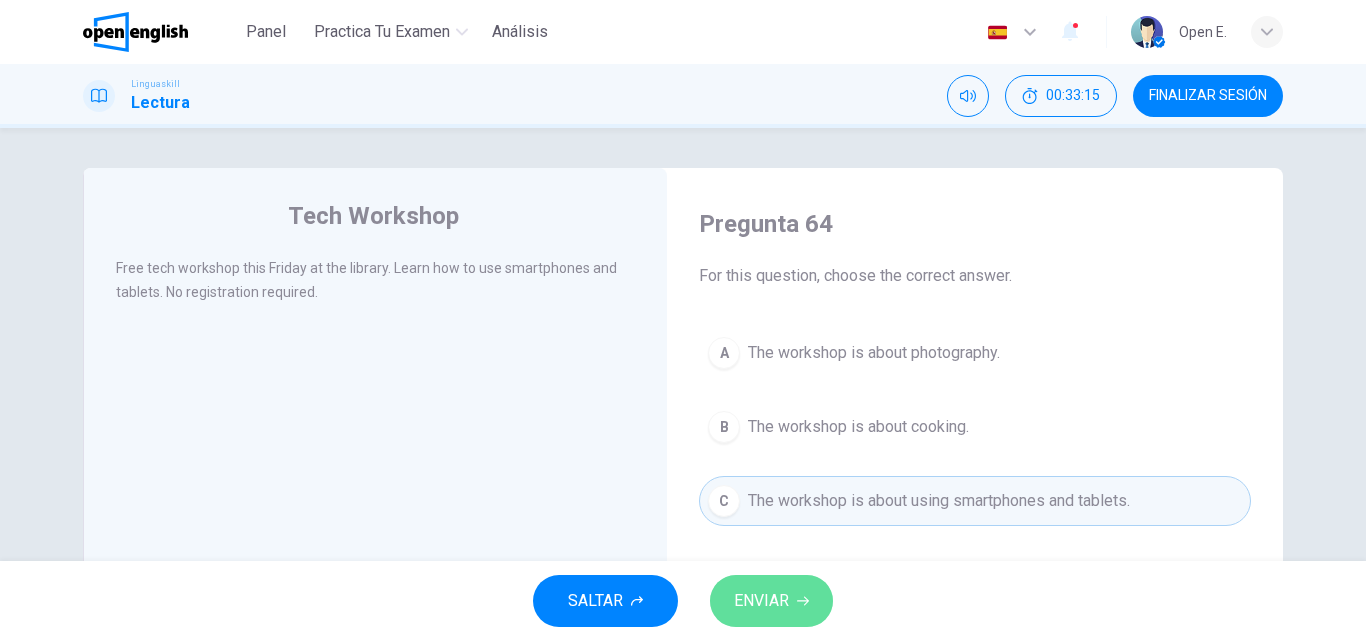 click on "ENVIAR" at bounding box center (761, 601) 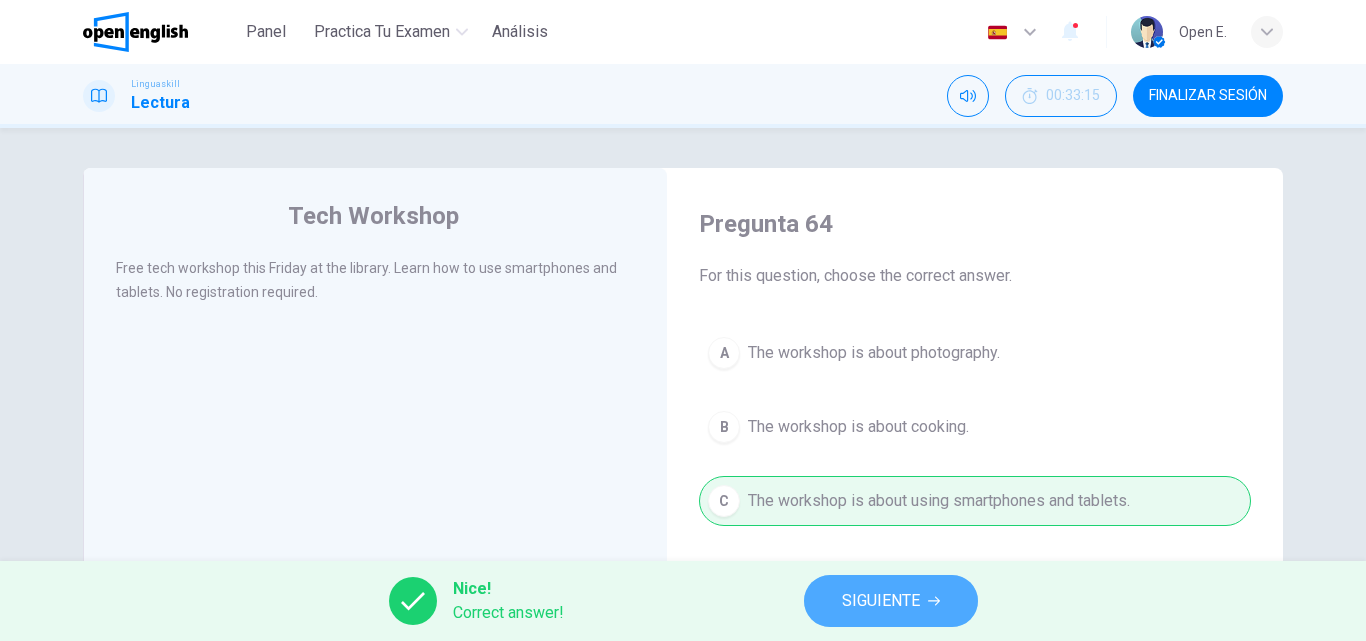 click on "SIGUIENTE" at bounding box center (891, 601) 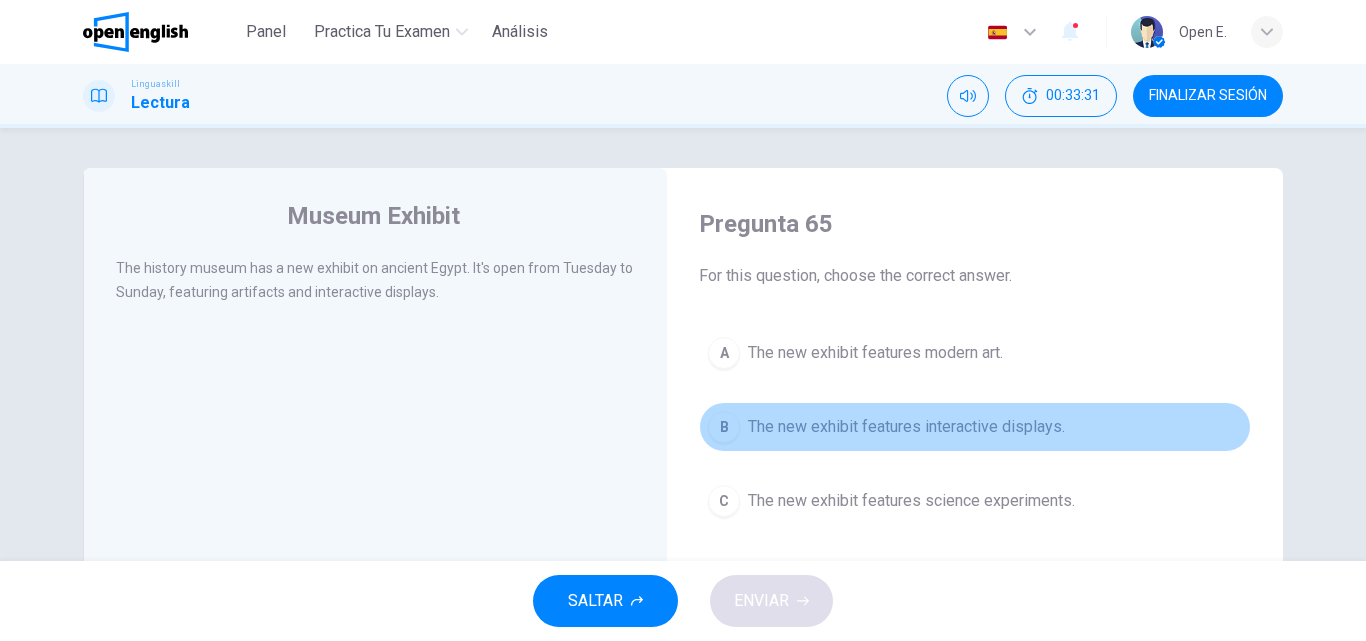 click on "B" at bounding box center (724, 427) 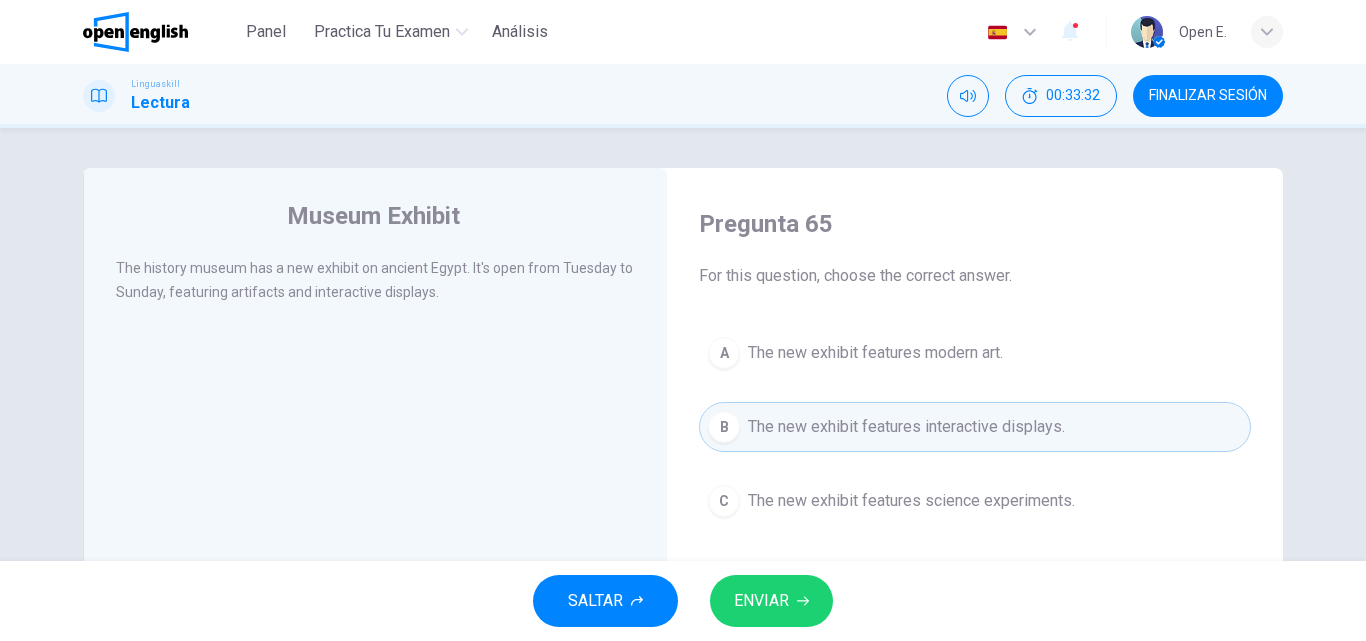 click on "ENVIAR" at bounding box center (761, 601) 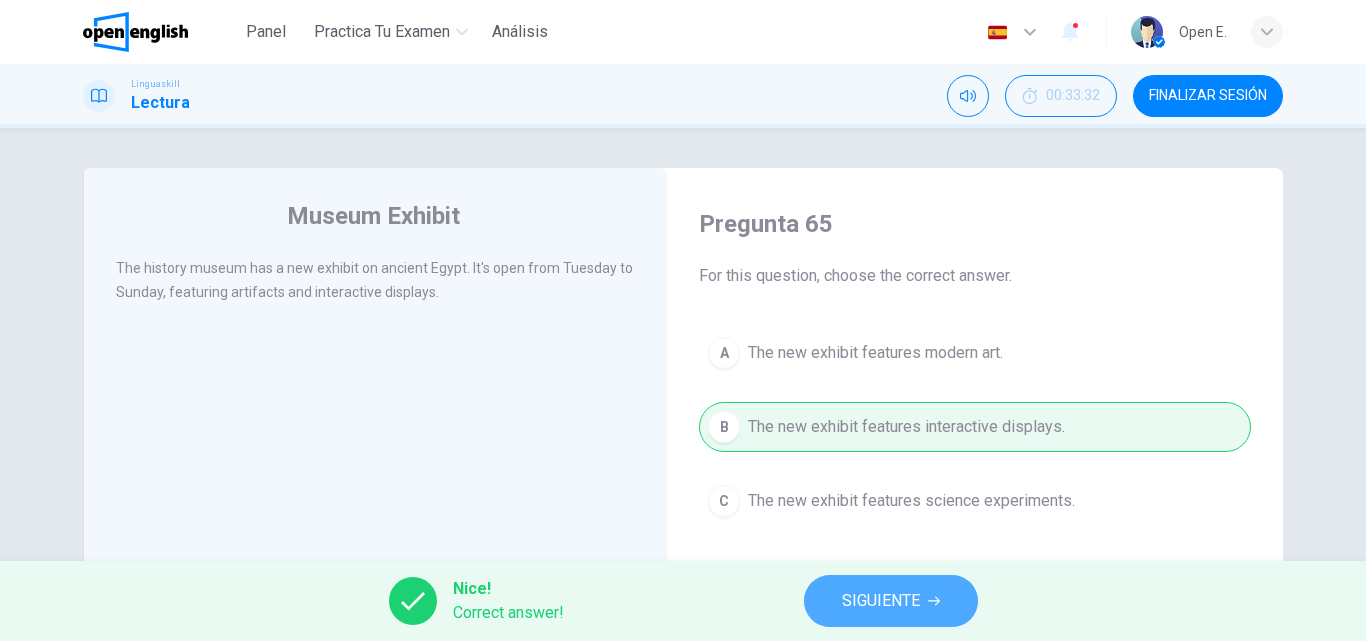 click on "SIGUIENTE" at bounding box center (891, 601) 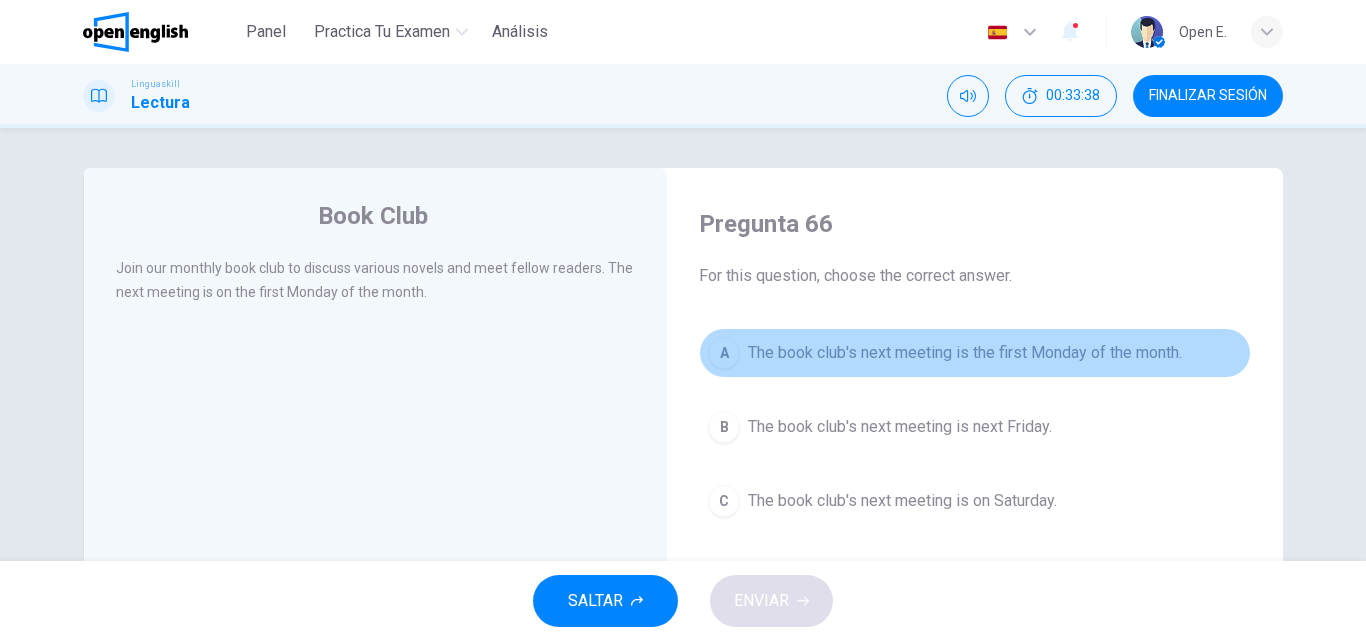 click on "A" at bounding box center (724, 353) 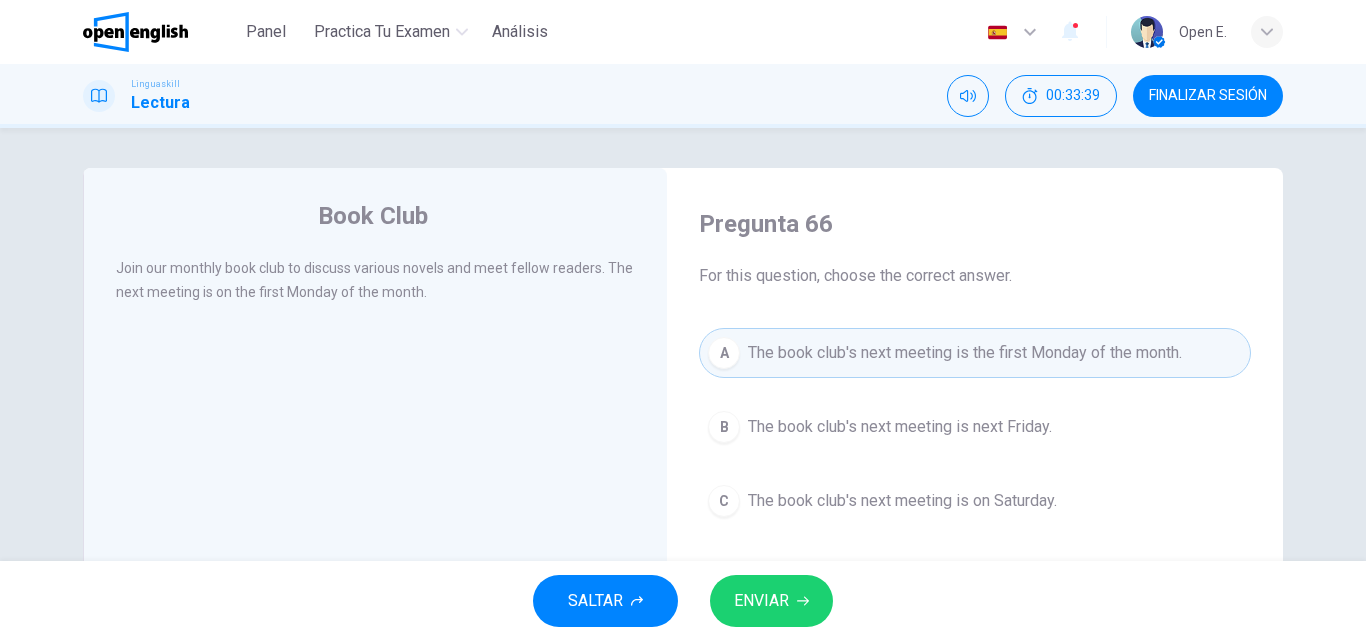 click on "ENVIAR" at bounding box center (761, 601) 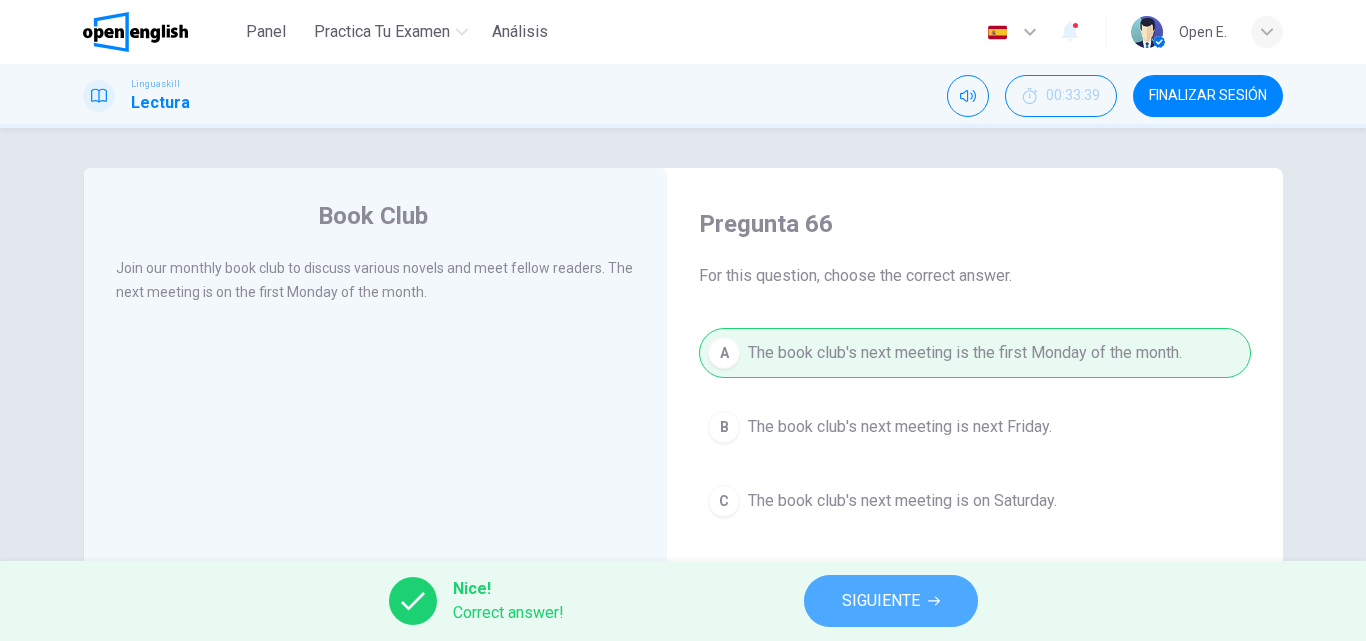 click on "SIGUIENTE" at bounding box center [891, 601] 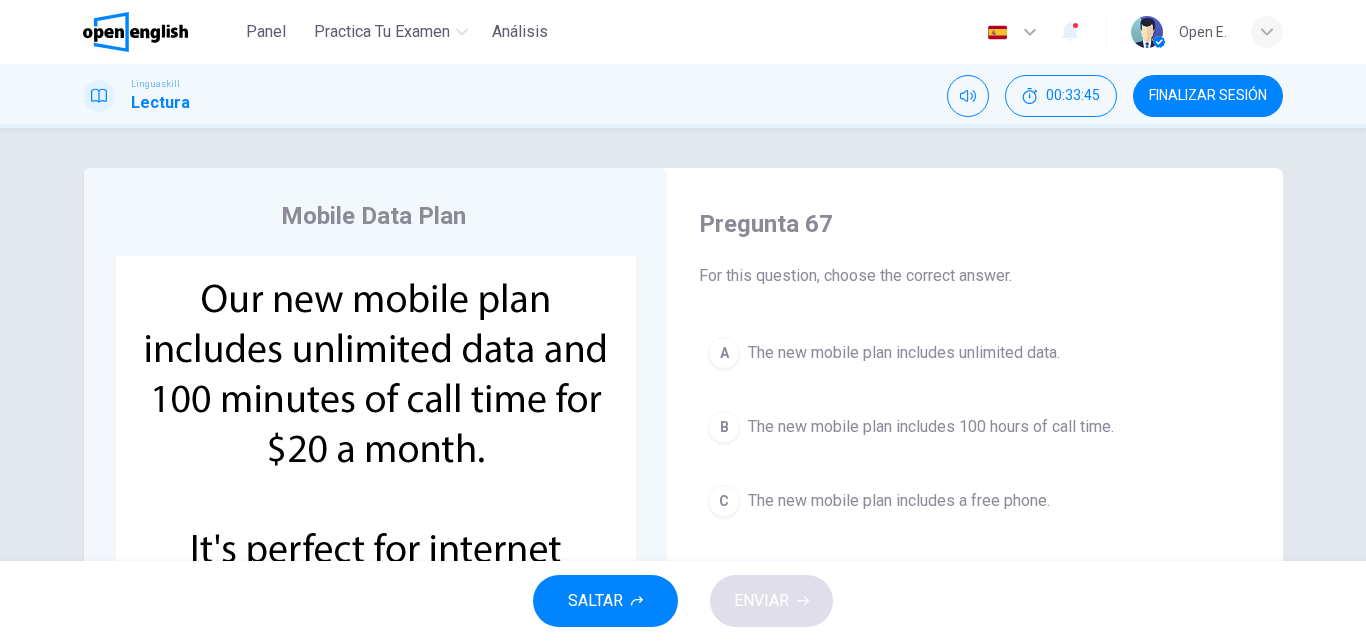 click on "A" at bounding box center [724, 353] 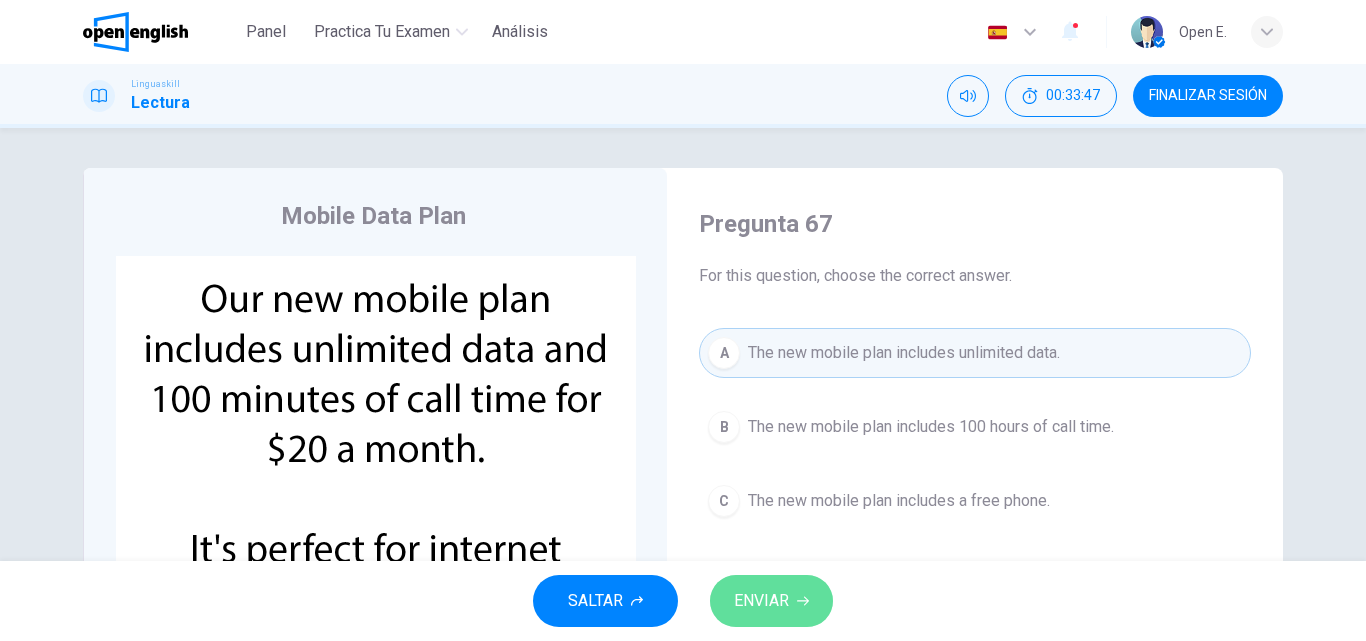 click on "ENVIAR" at bounding box center [761, 601] 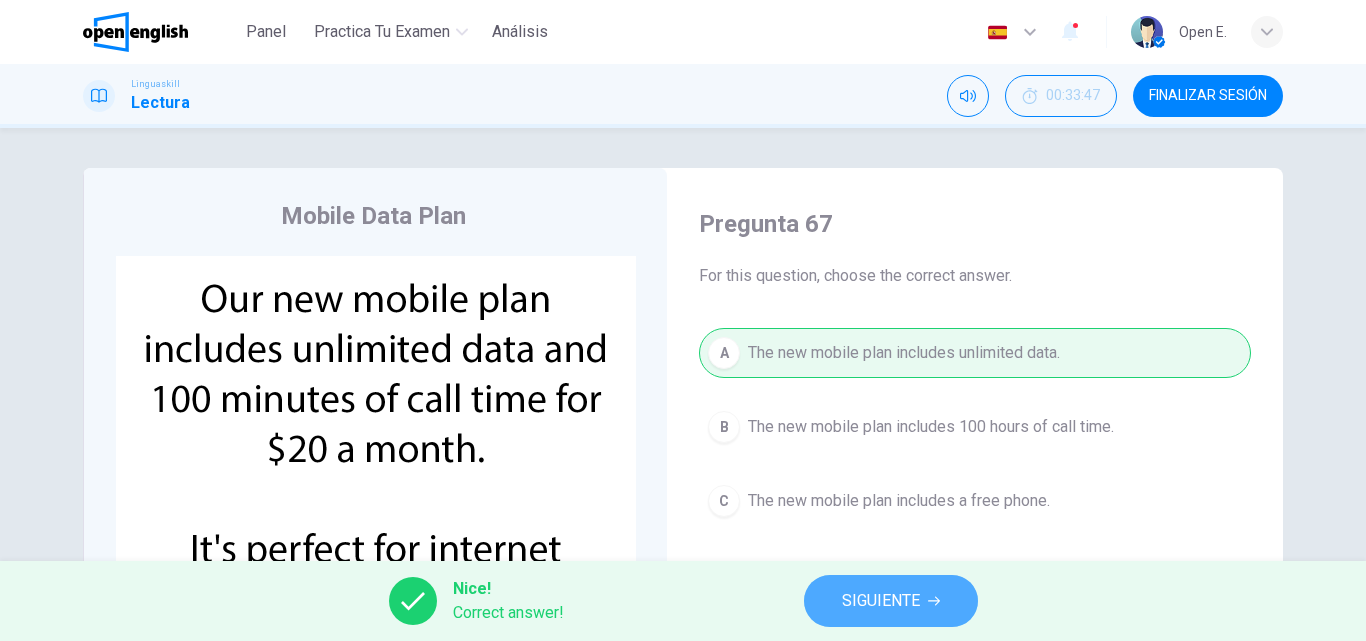 click on "SIGUIENTE" at bounding box center (881, 601) 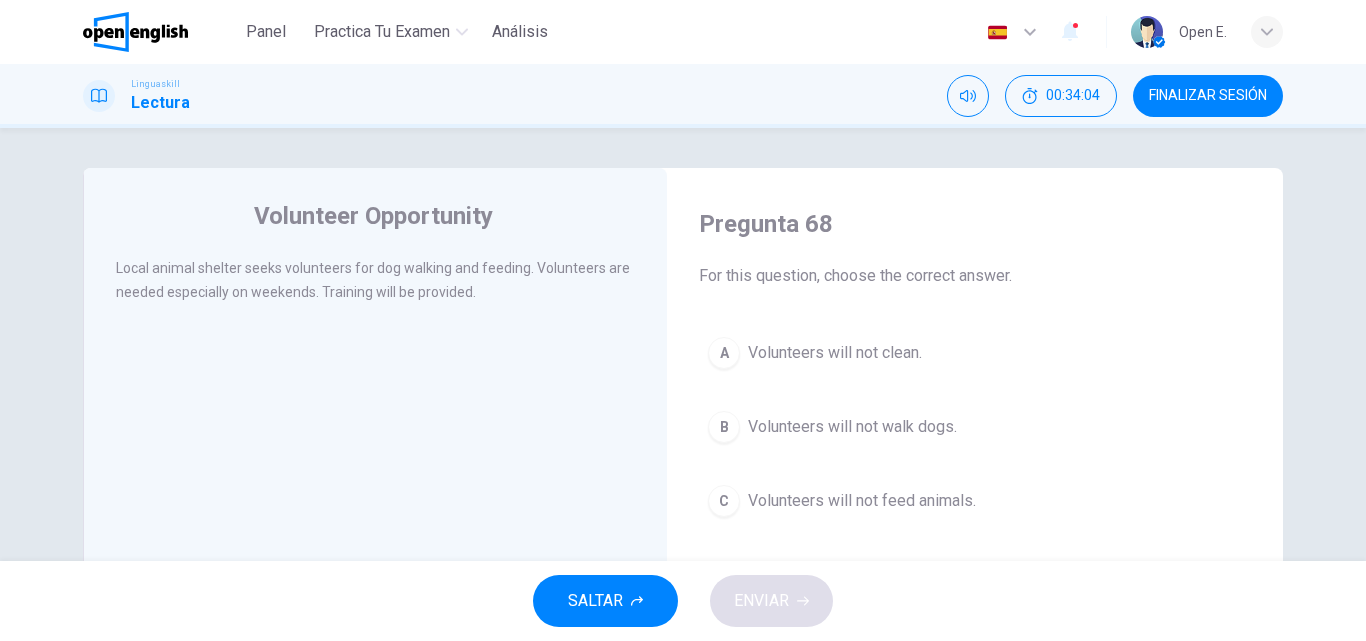 click on "B" at bounding box center (724, 427) 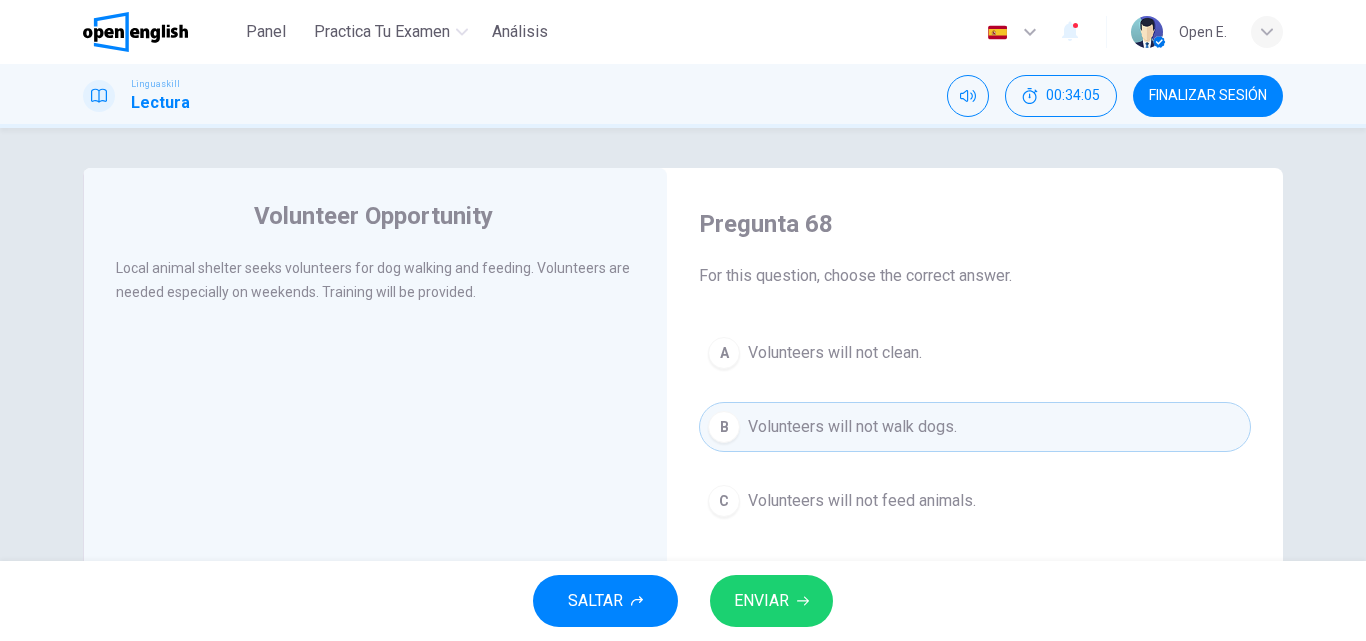 click on "ENVIAR" at bounding box center (761, 601) 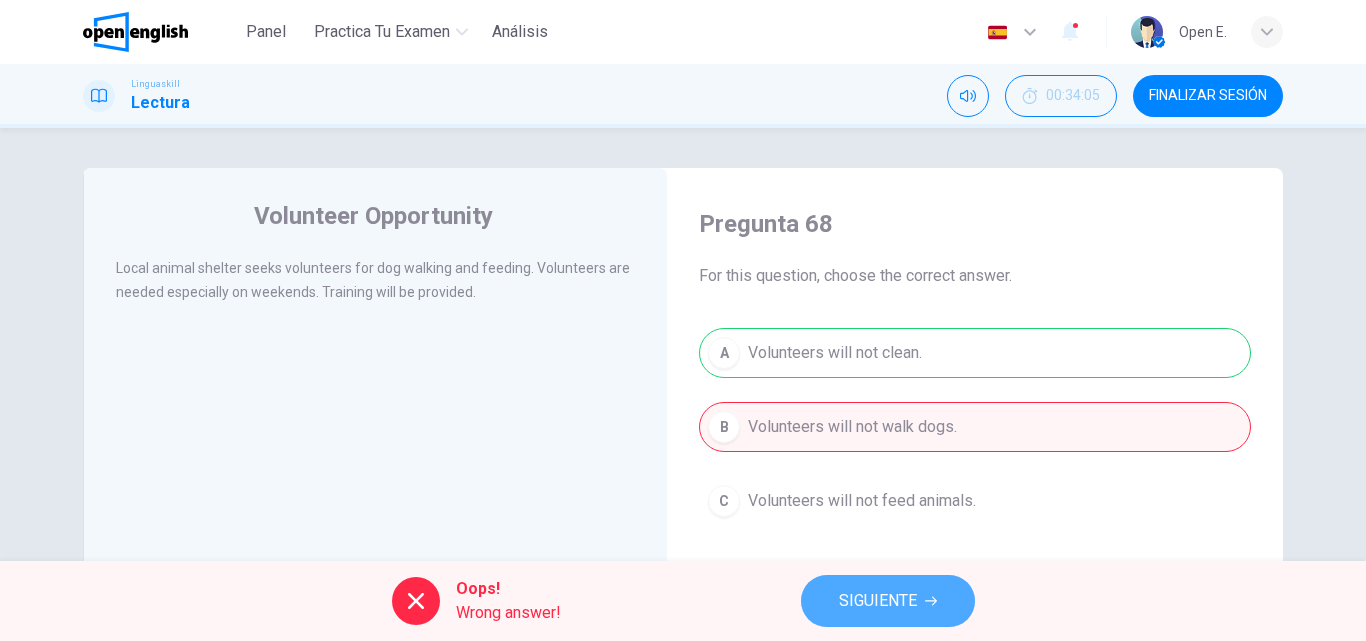 click on "SIGUIENTE" at bounding box center [878, 601] 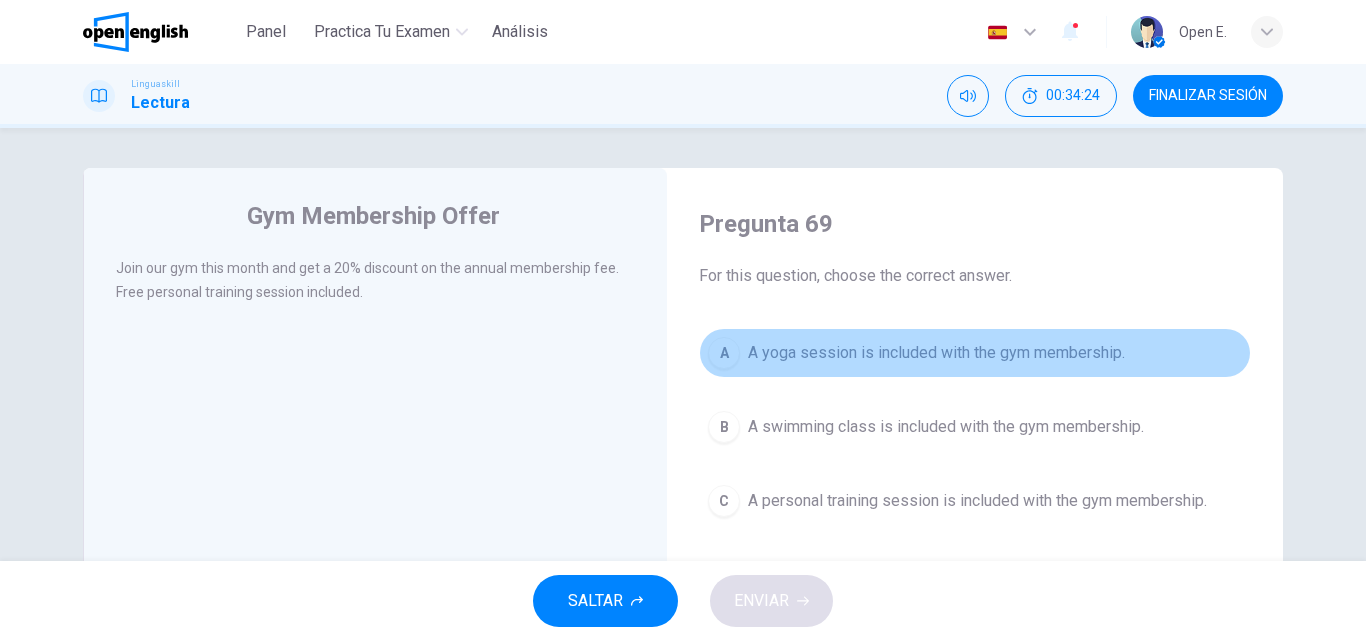 click on "A" at bounding box center (724, 353) 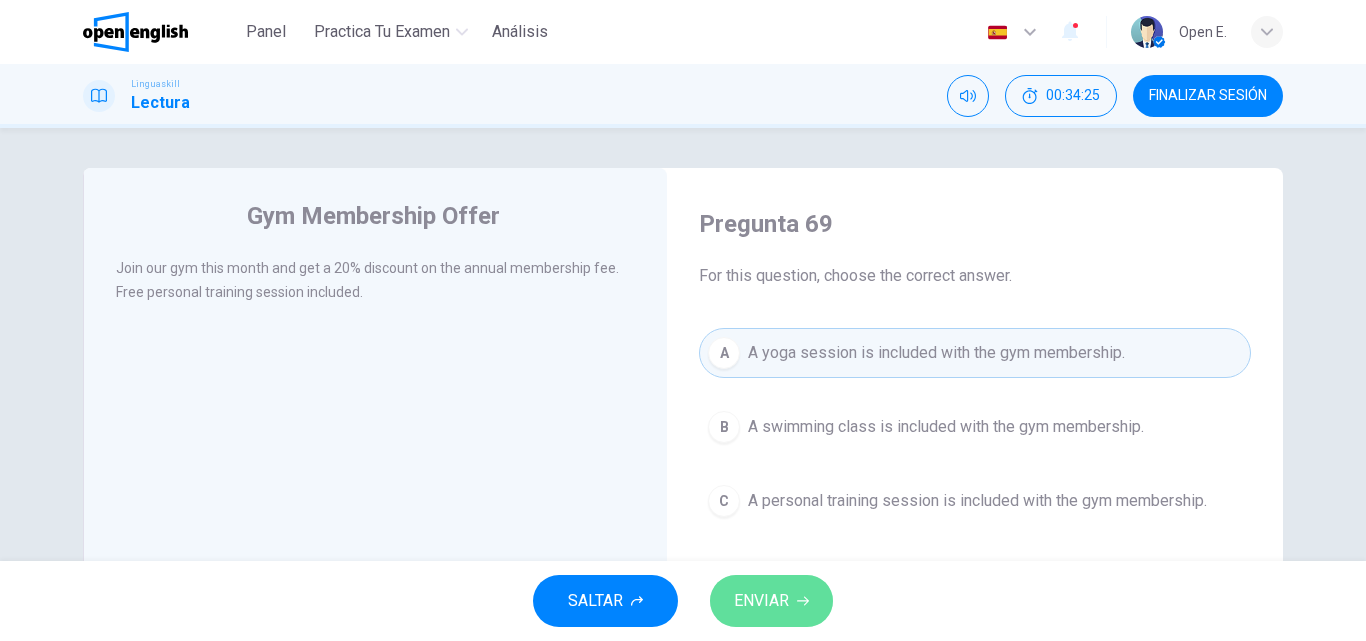 click on "ENVIAR" at bounding box center [761, 601] 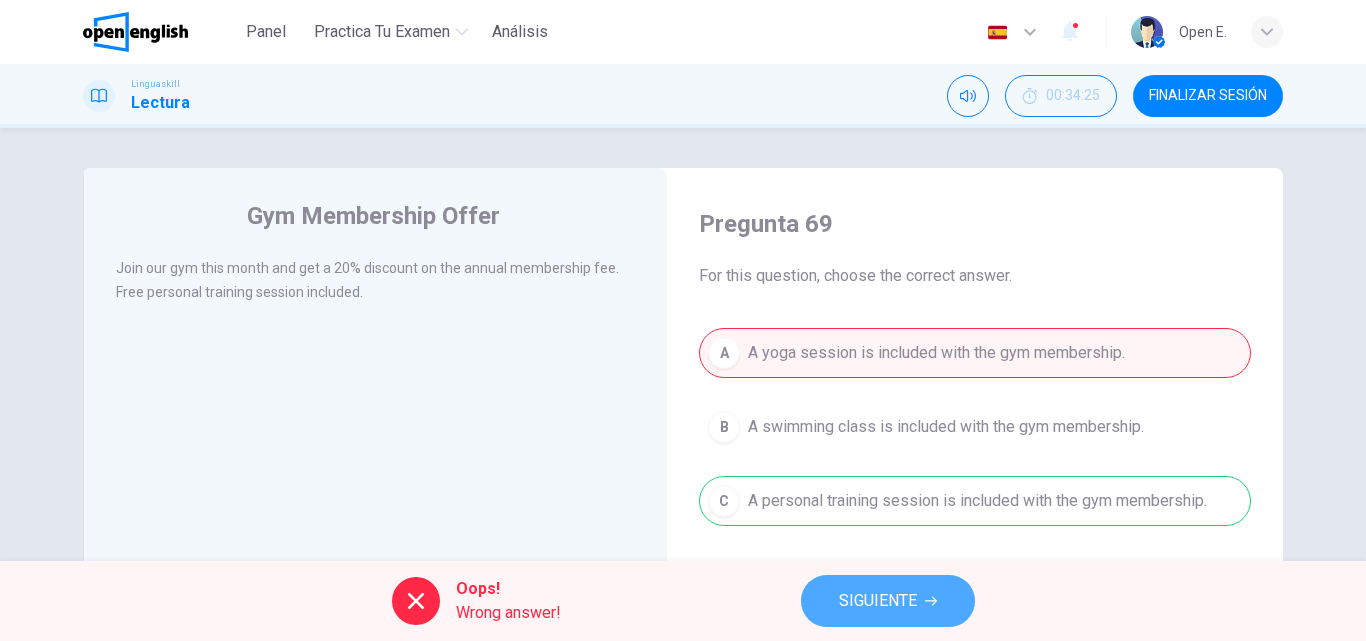 click on "SIGUIENTE" at bounding box center (888, 601) 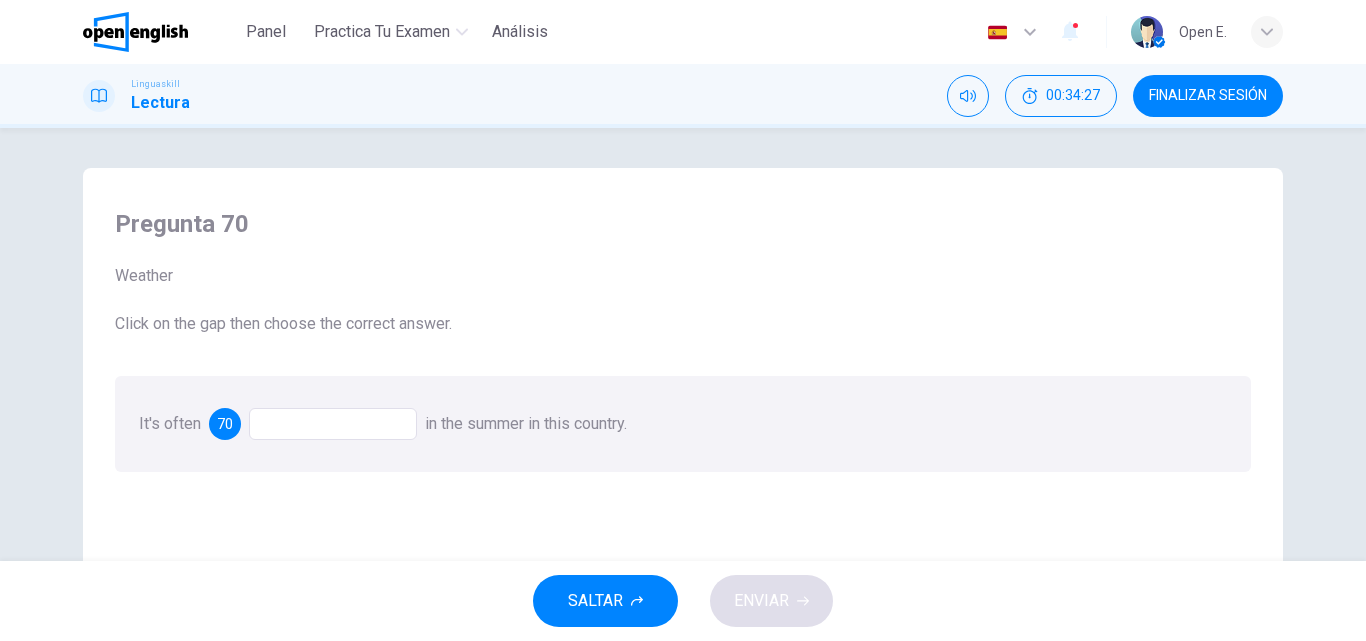 click at bounding box center (333, 424) 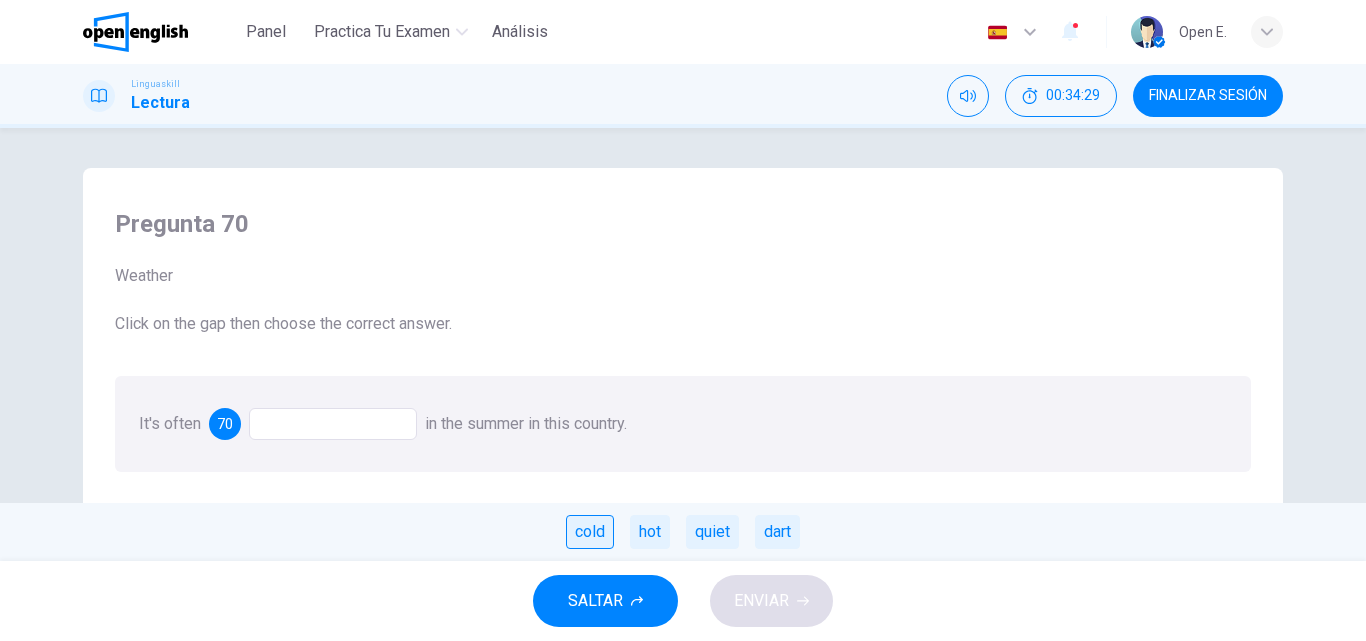 click on "cold" at bounding box center [590, 532] 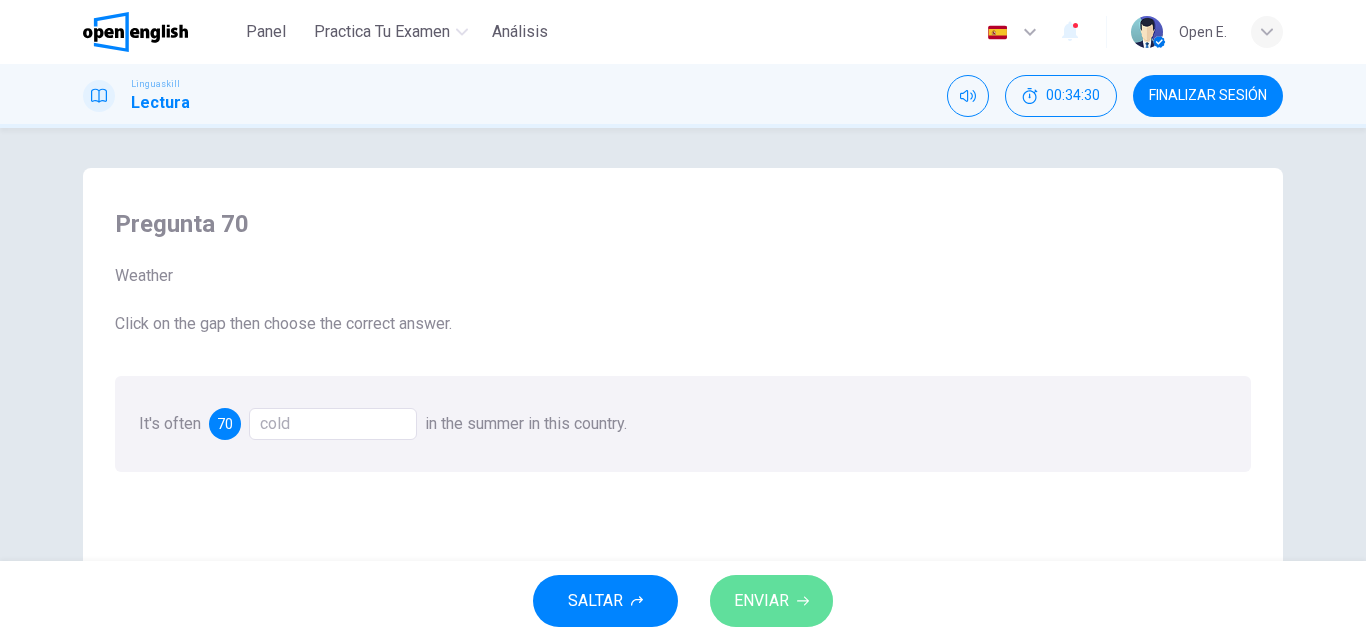 click on "ENVIAR" at bounding box center [761, 601] 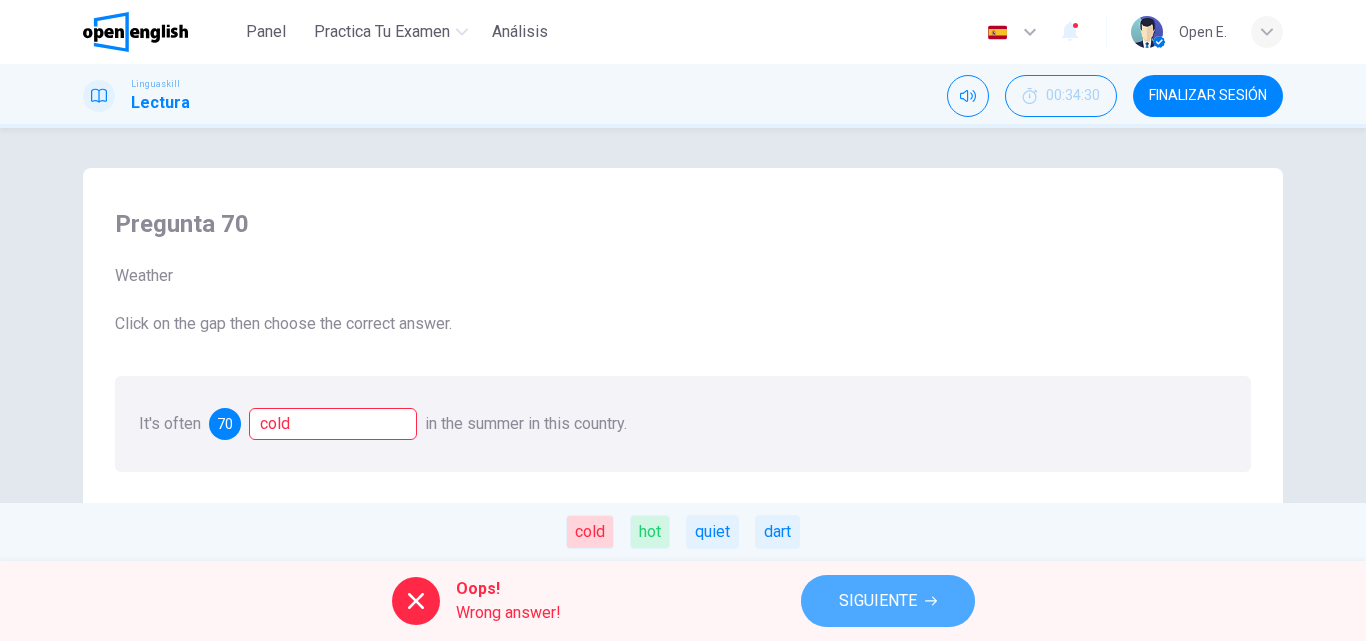click on "SIGUIENTE" at bounding box center [878, 601] 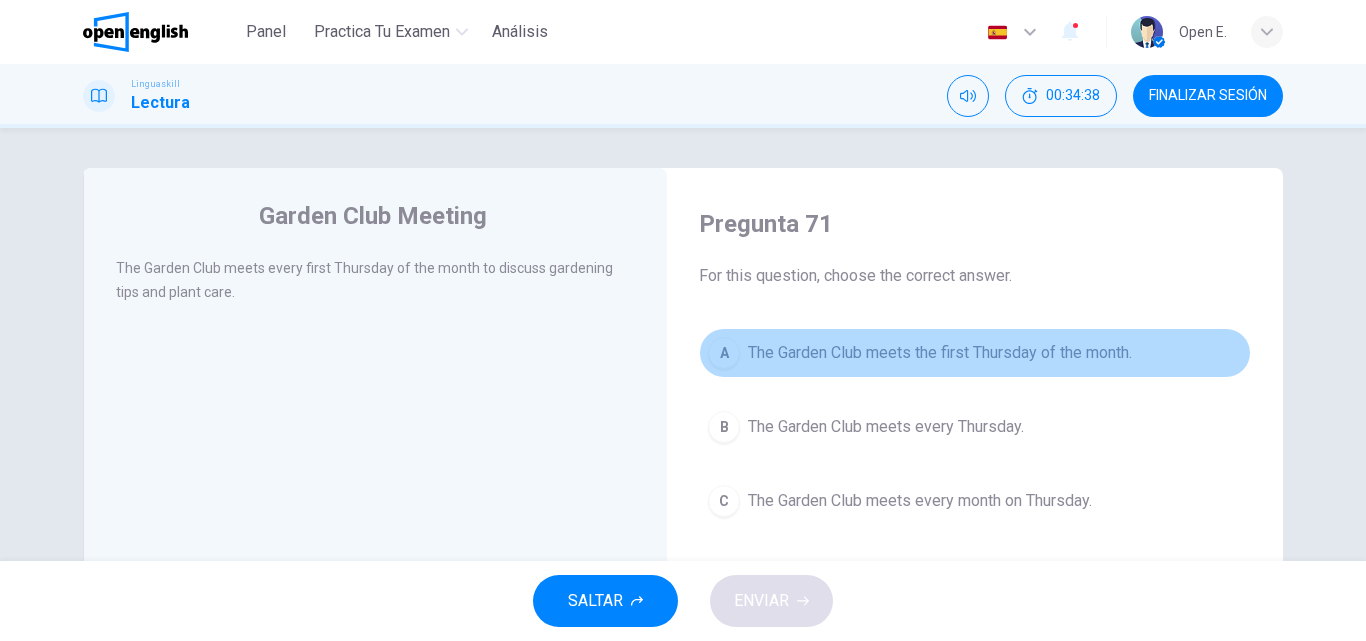 click on "A" at bounding box center [724, 353] 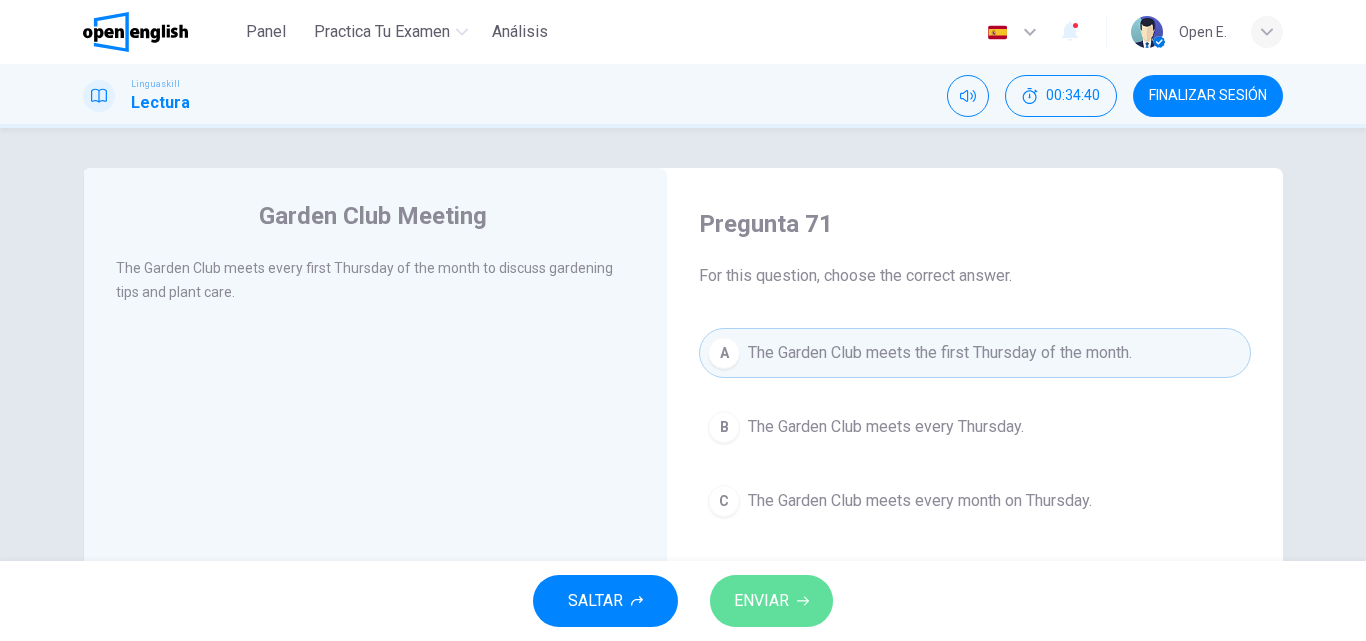 click on "ENVIAR" at bounding box center [761, 601] 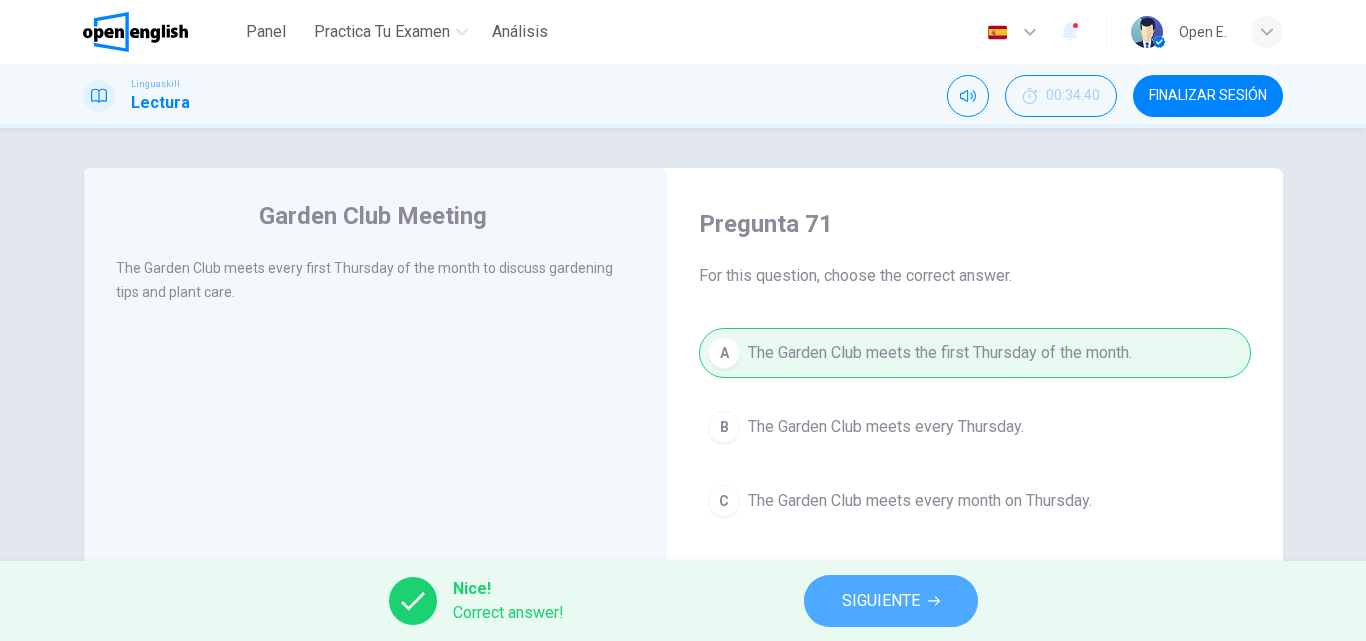 click on "SIGUIENTE" at bounding box center (891, 601) 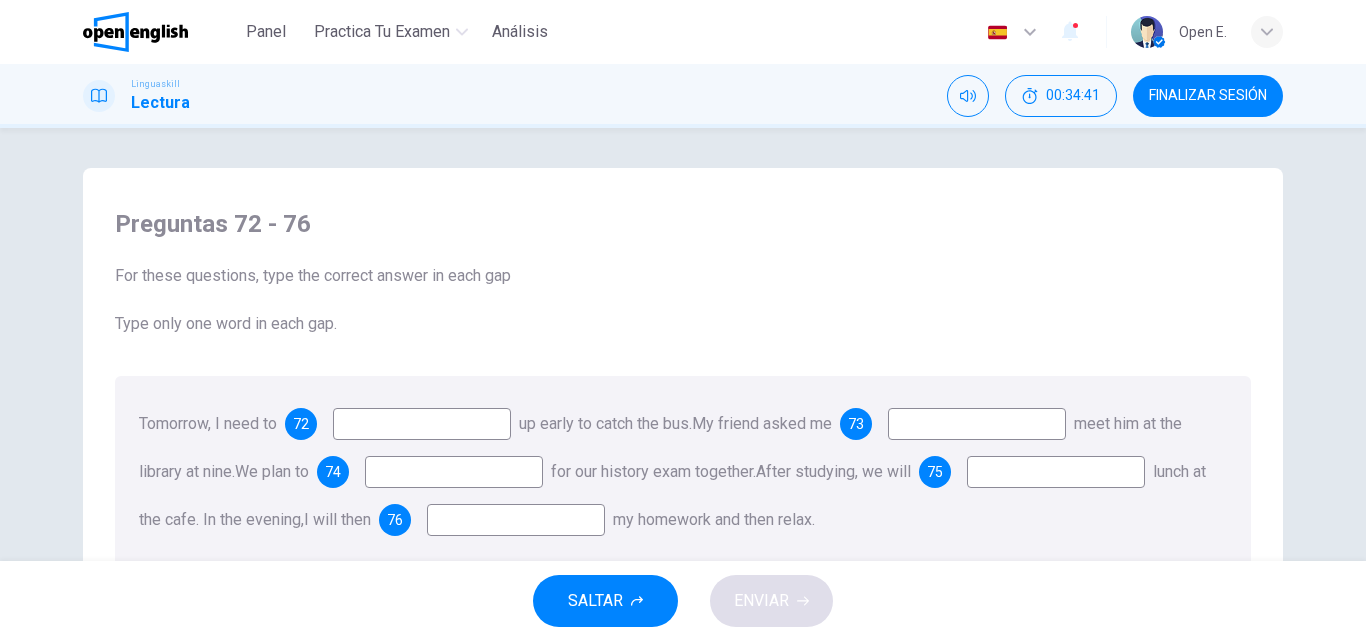 click on "FINALIZAR SESIÓN" at bounding box center (1208, 96) 